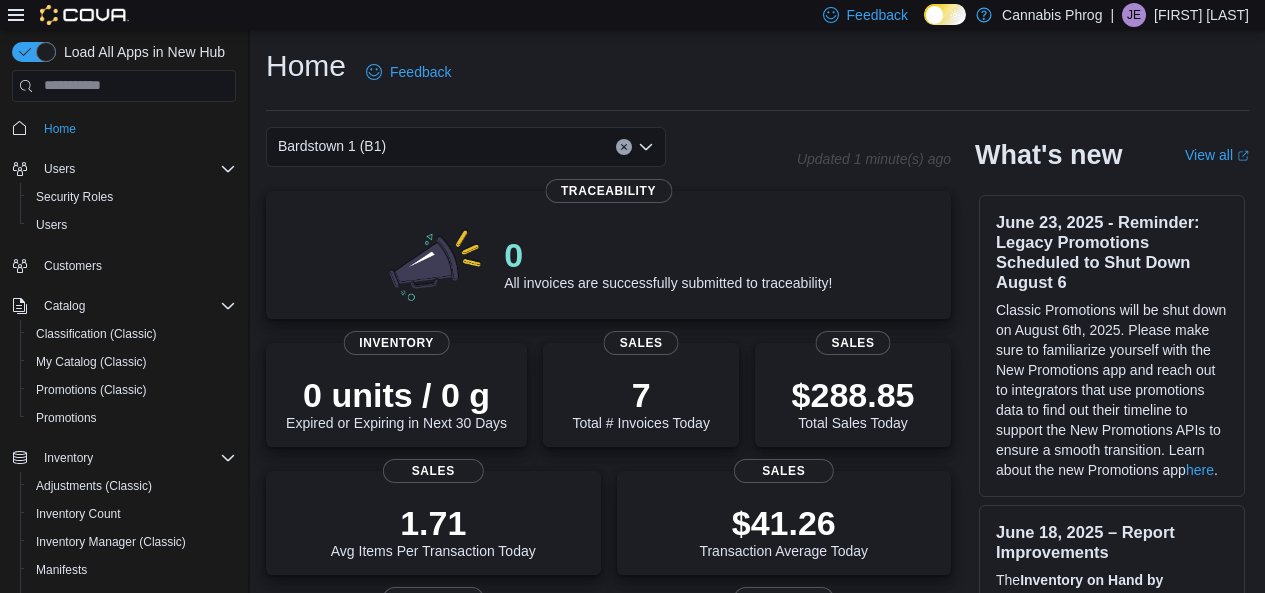 scroll, scrollTop: 0, scrollLeft: 0, axis: both 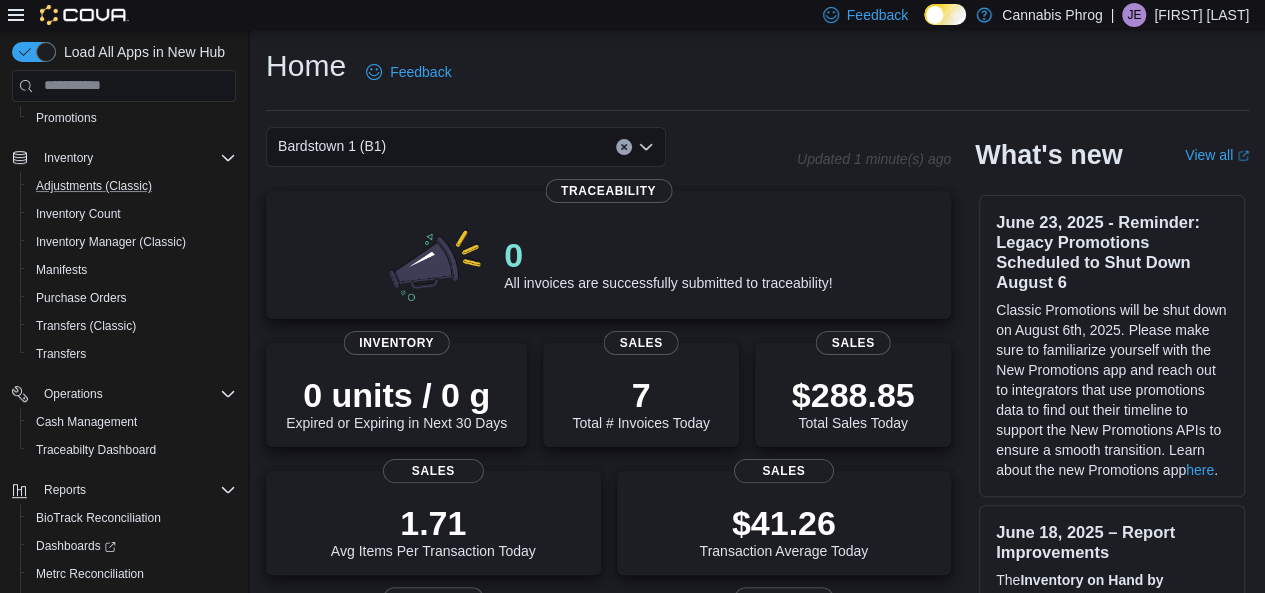 click on "Adjustments (Classic)" at bounding box center [132, 186] 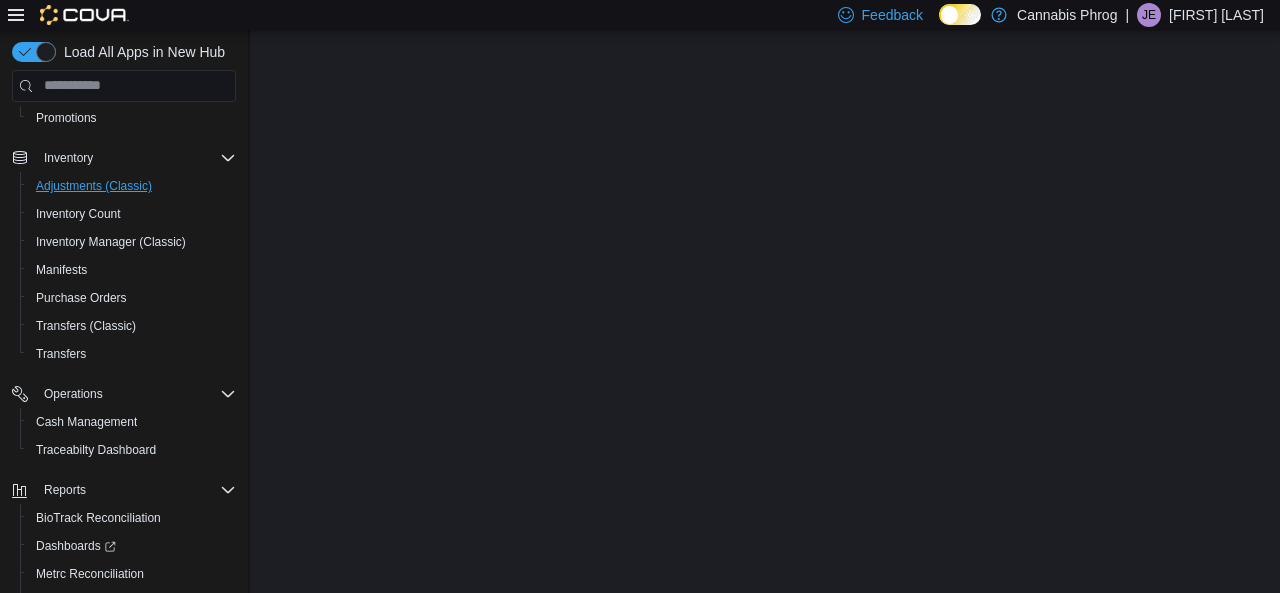 scroll, scrollTop: 0, scrollLeft: 0, axis: both 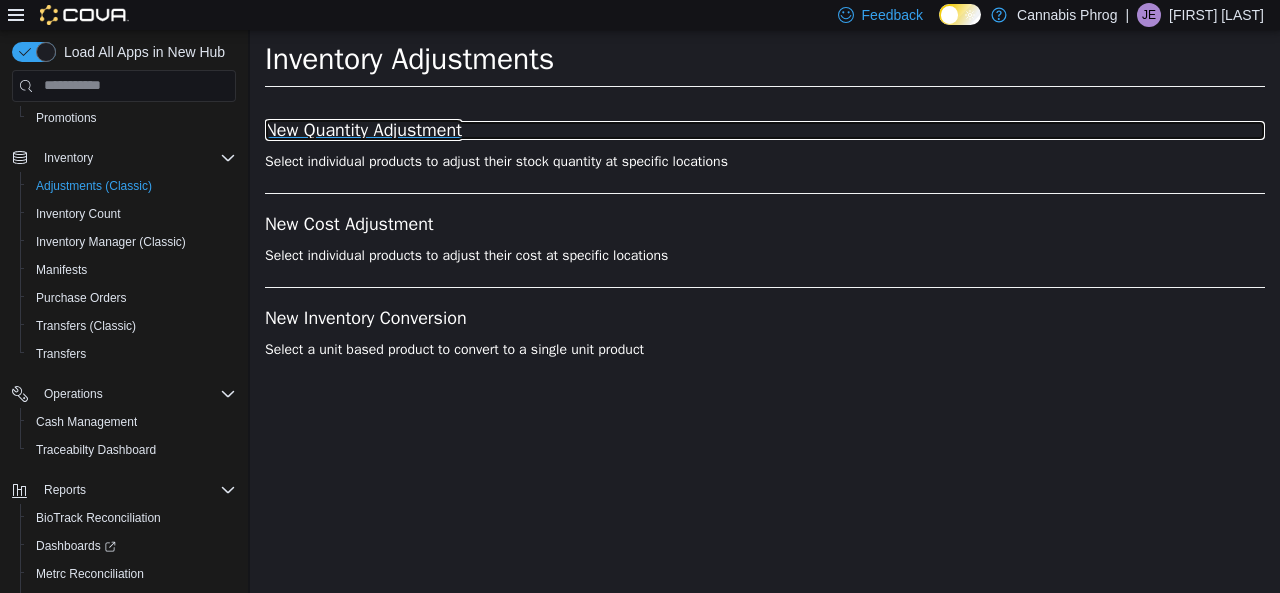 click on "New Quantity Adjustment" at bounding box center [765, 130] 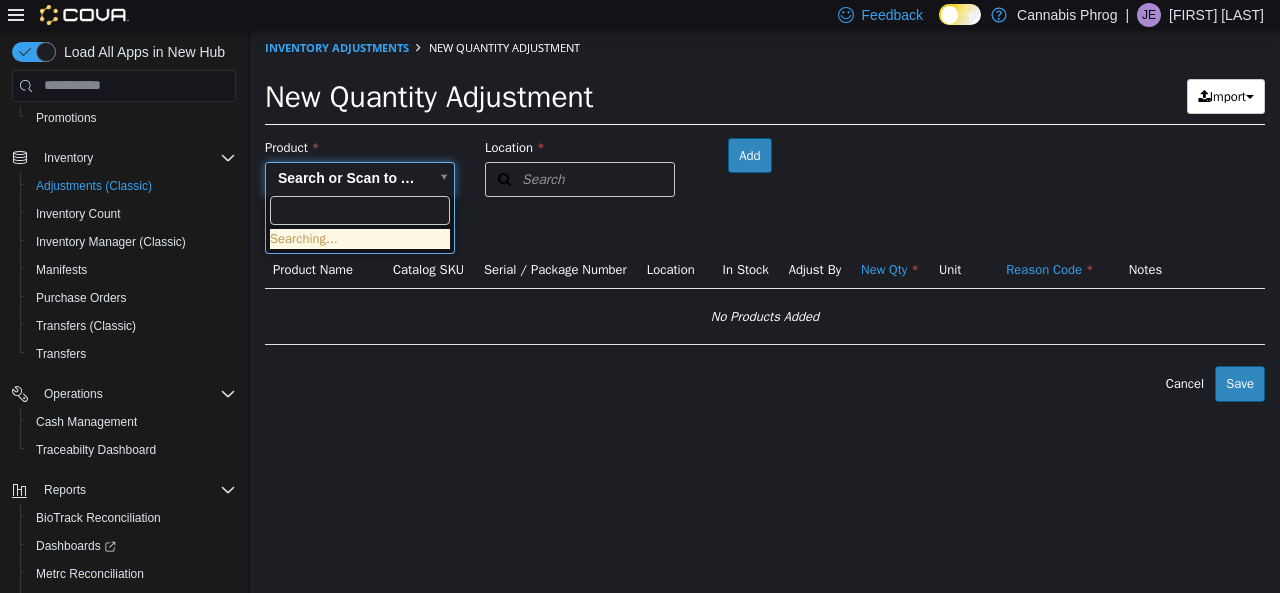 click on "×
Inventory Adjustments
New Quantity Adjustment
New Quantity Adjustment
Import  Inventory Export (.CSV) Package List (.TXT)
Product     Search or Scan to Add Product     Location Search Type 3 or more characters or browse       Cannabis Phrog     (2)         Bardstown 1 (B1)             Lawrenceburg         Room   Add Products  ( 0 ) Product Name Catalog SKU Serial / Package Number Location In Stock Adjust By New Qty Unit Reason Code Notes No Products Added Error saving adjustment please resolve the errors above. Cancel Save
Searching..." at bounding box center [765, 215] 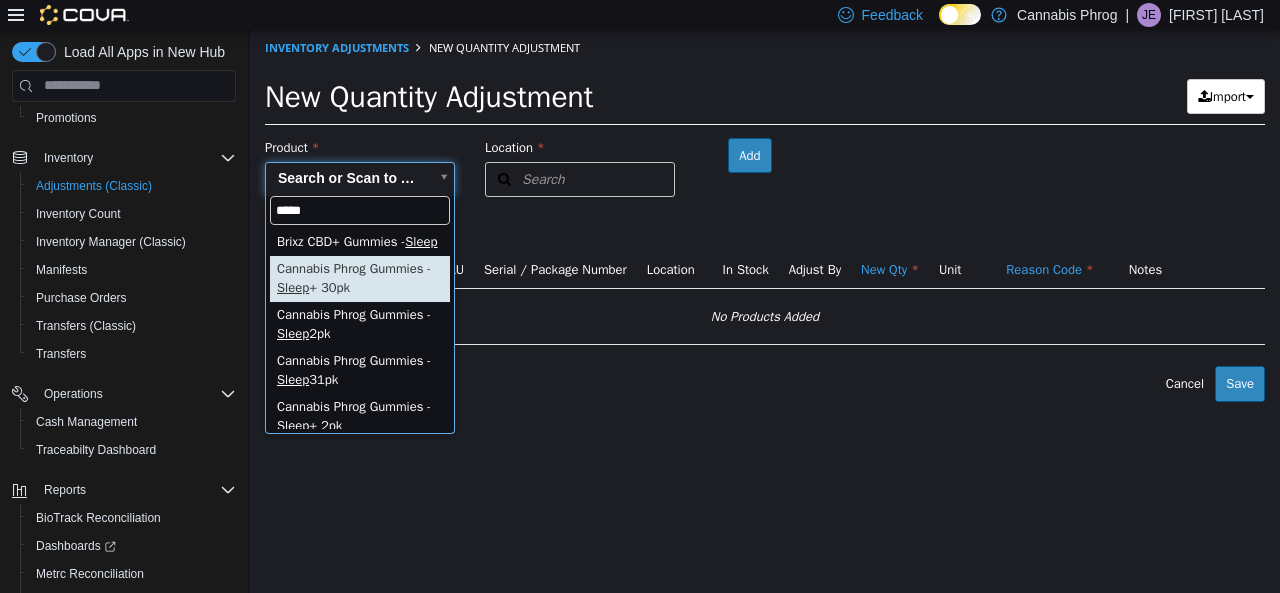 type on "*****" 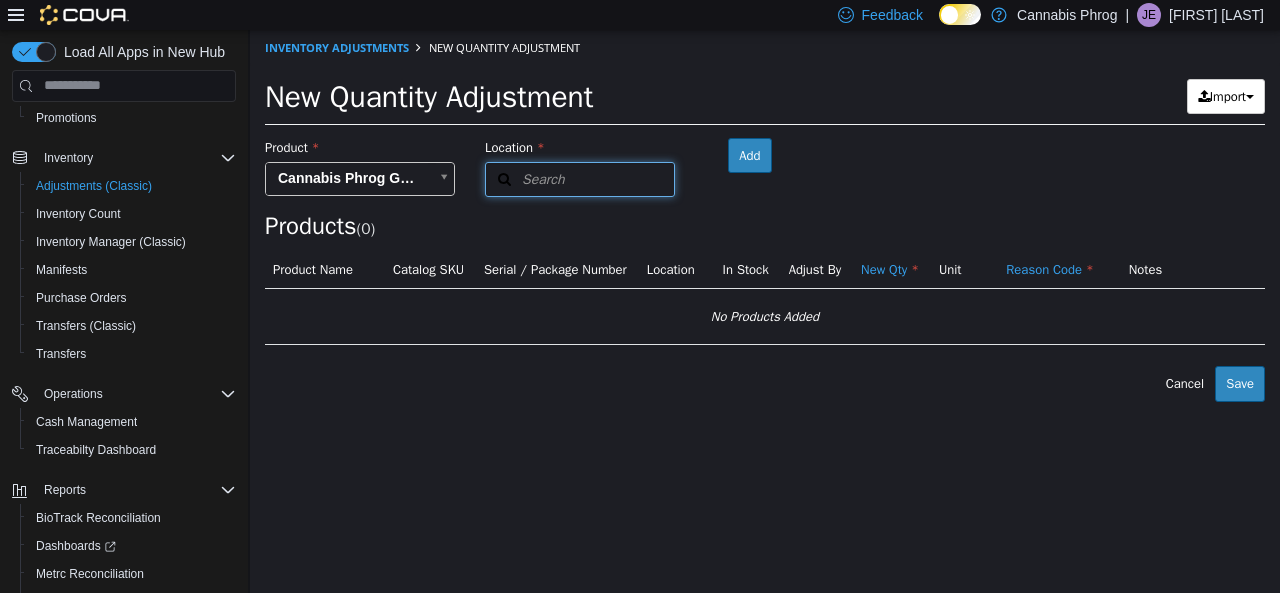 click on "Search" at bounding box center [580, 178] 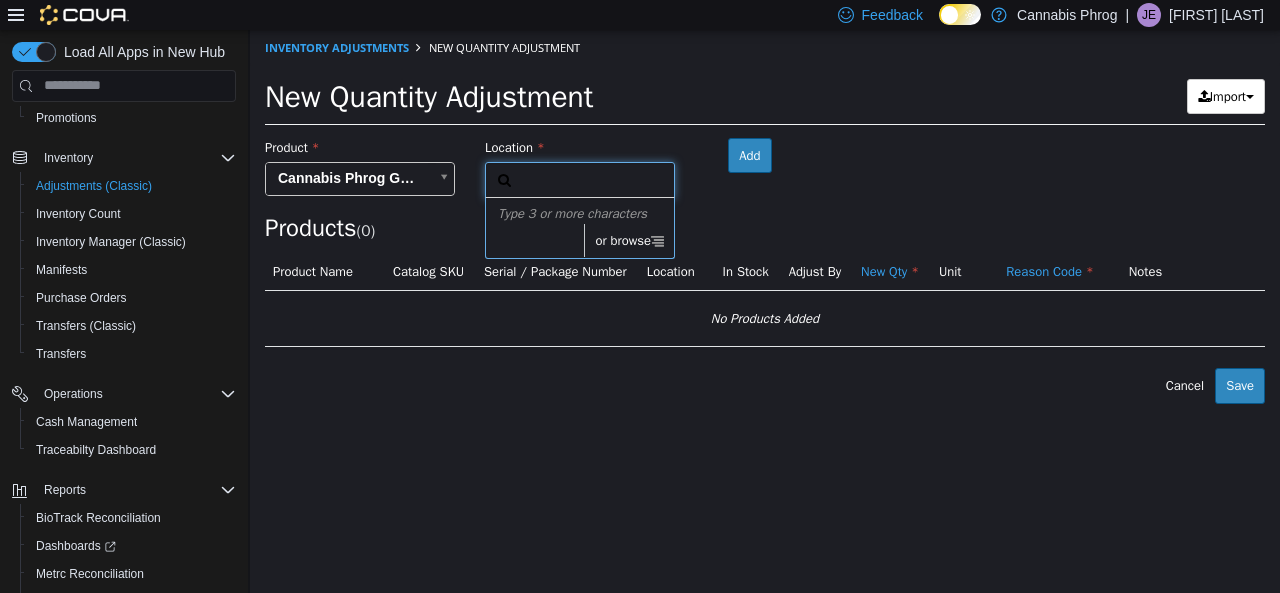 click at bounding box center (598, 179) 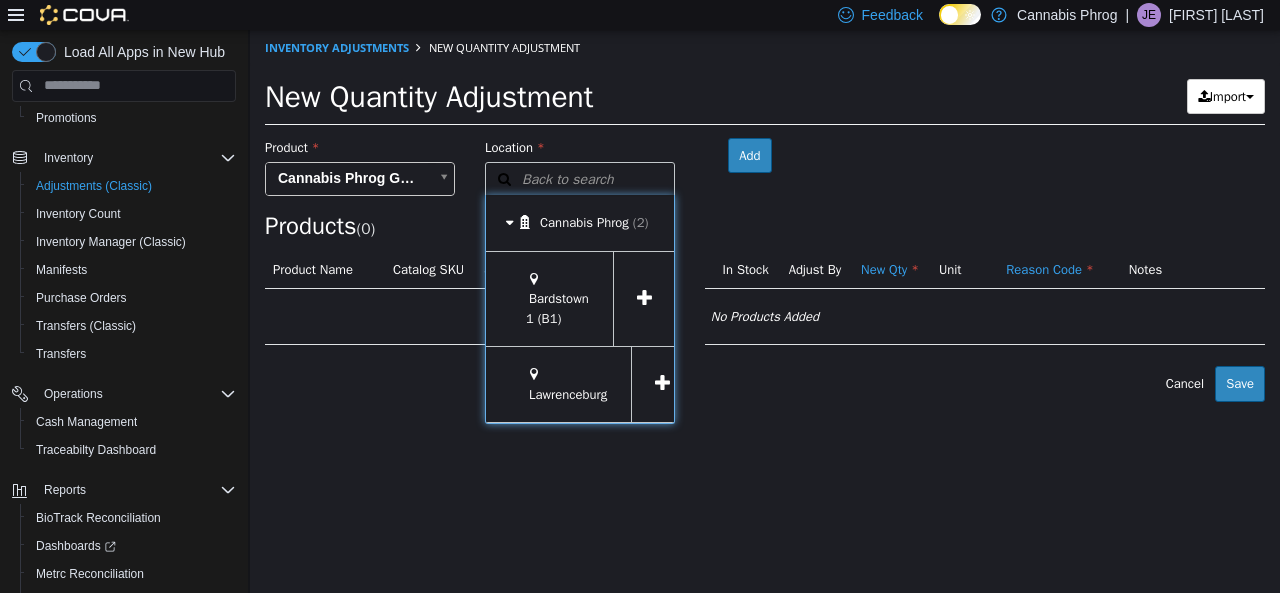 click at bounding box center (644, 298) 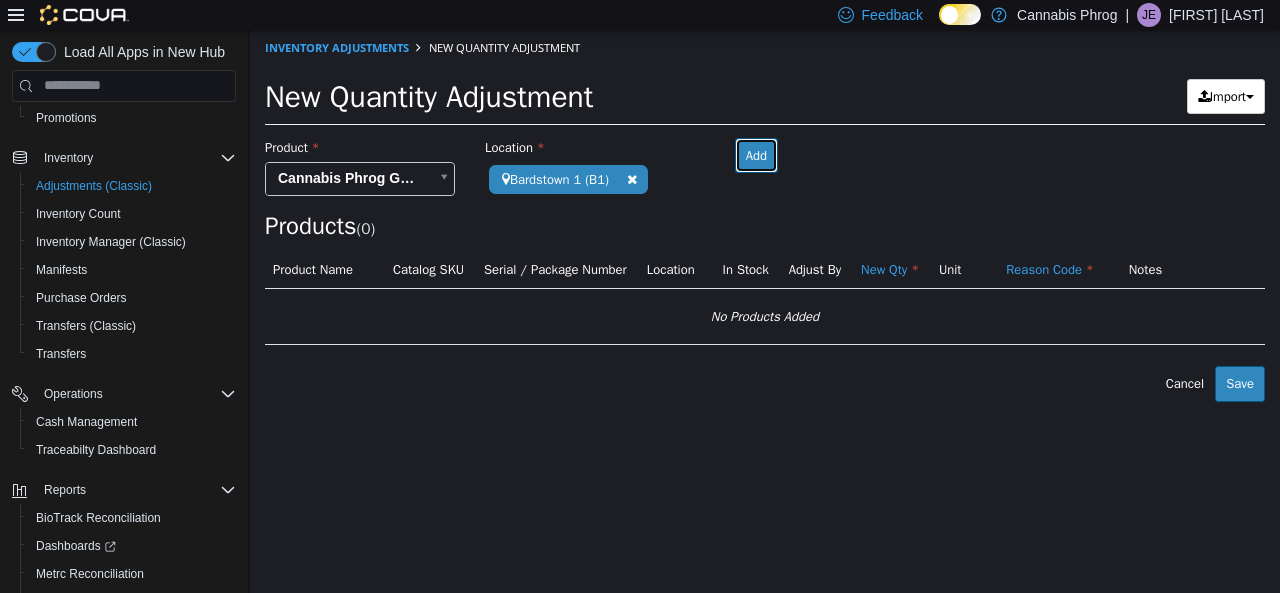 click on "Add" at bounding box center [756, 155] 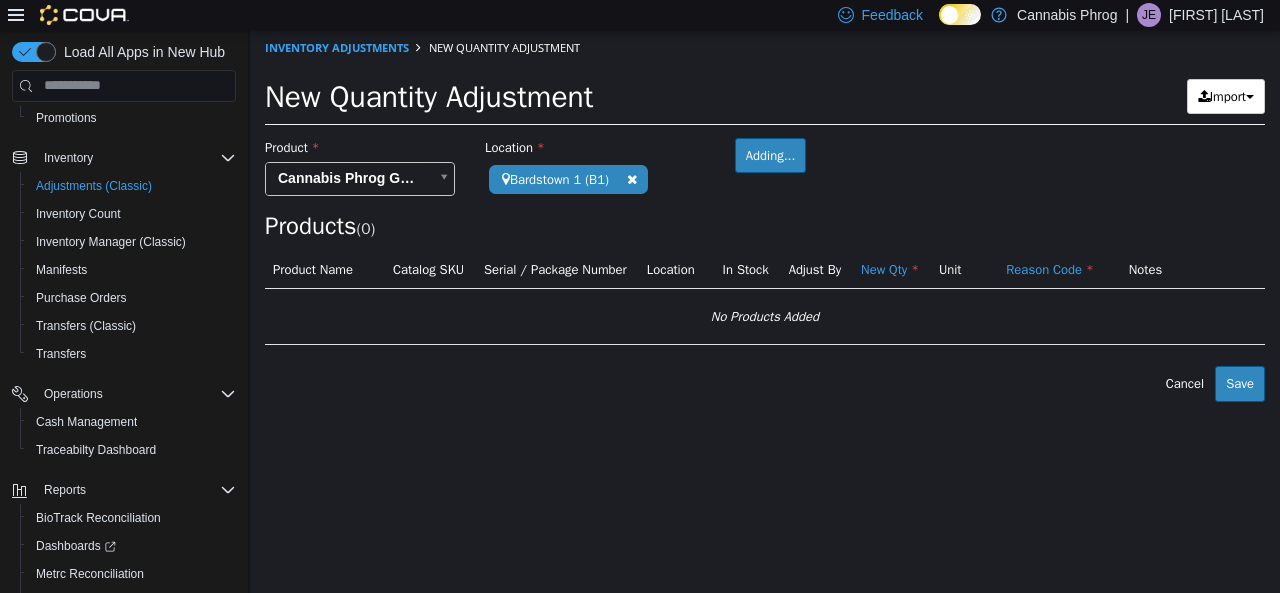 type 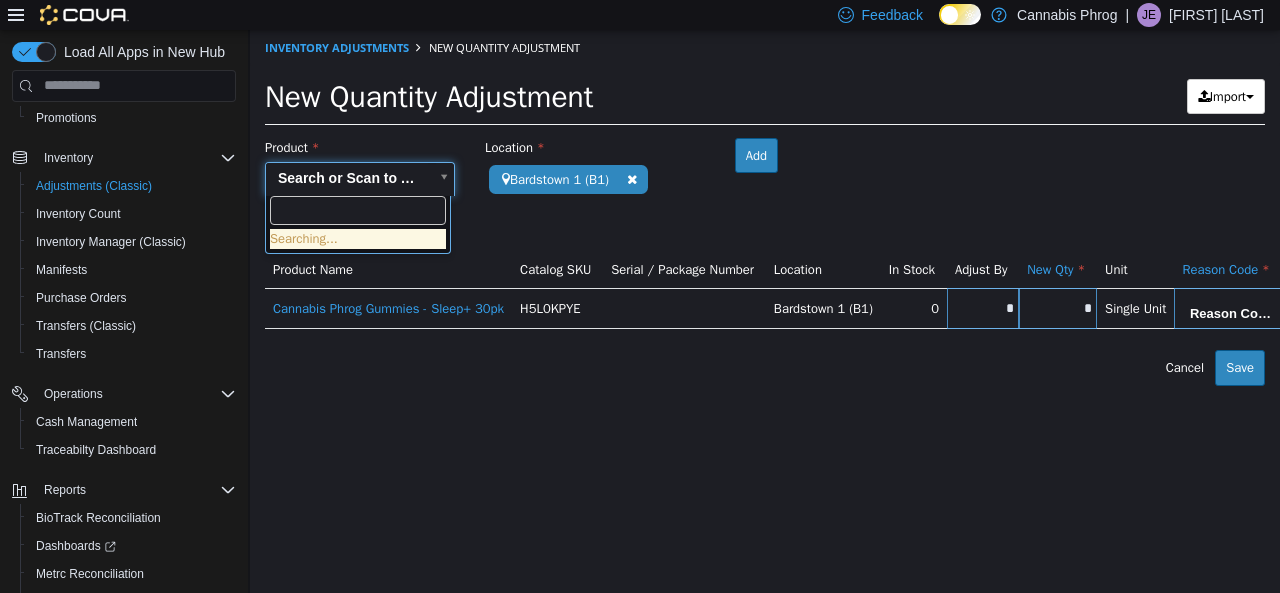click on "**********" at bounding box center [765, 207] 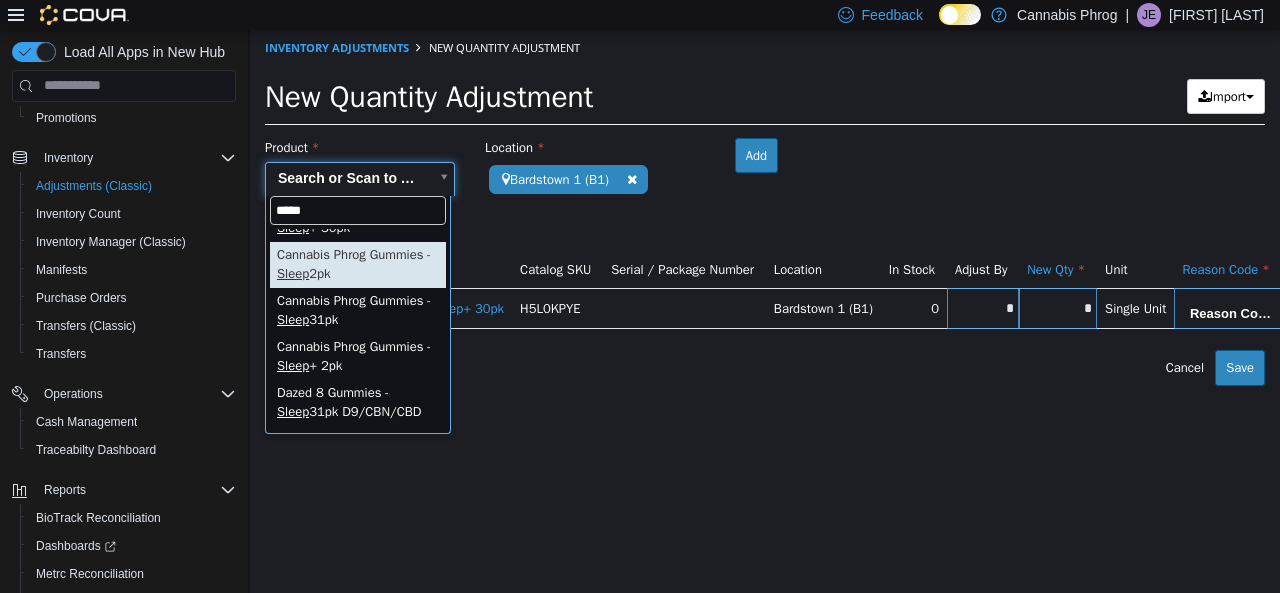 scroll, scrollTop: 100, scrollLeft: 0, axis: vertical 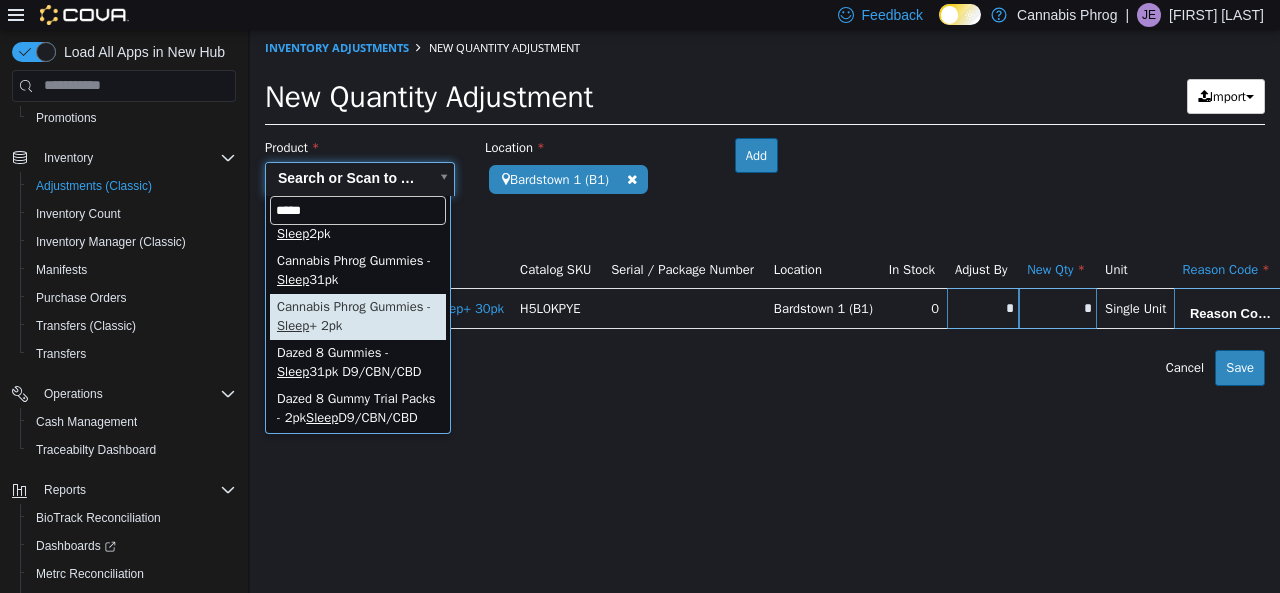 type on "*****" 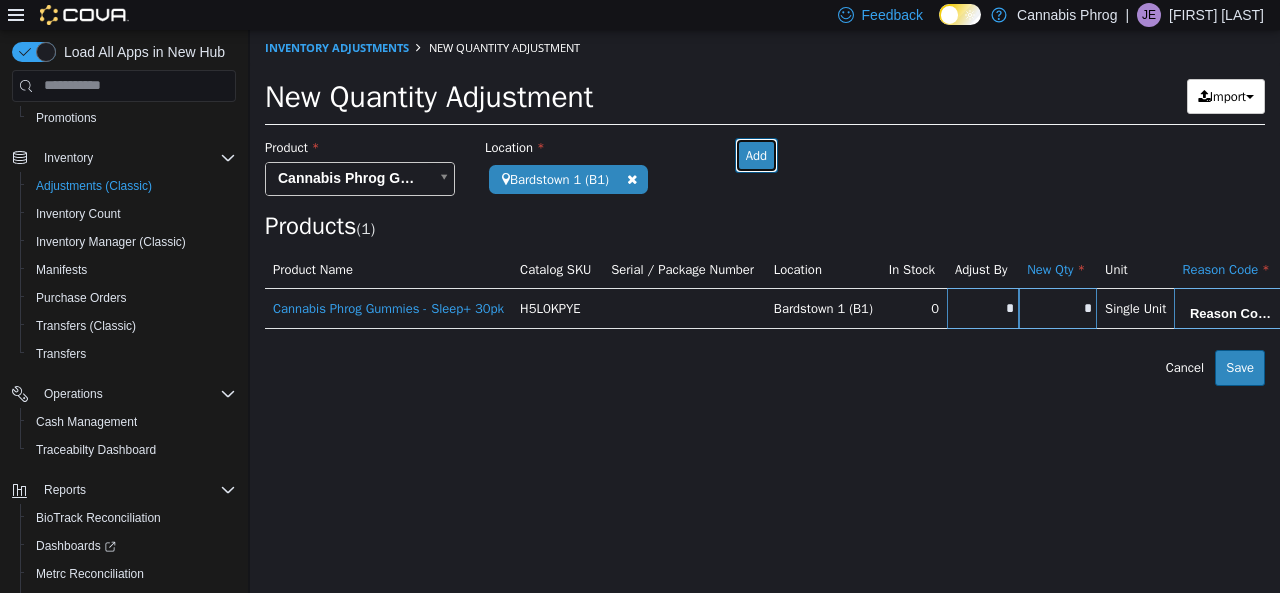 click on "Add" at bounding box center (756, 155) 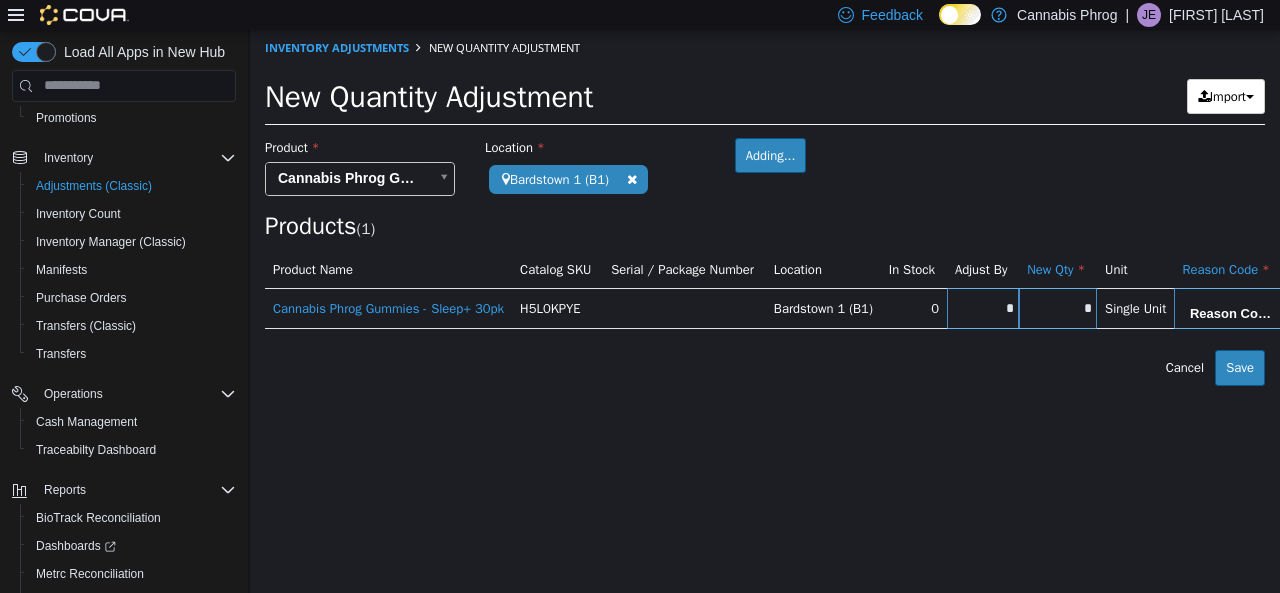 type 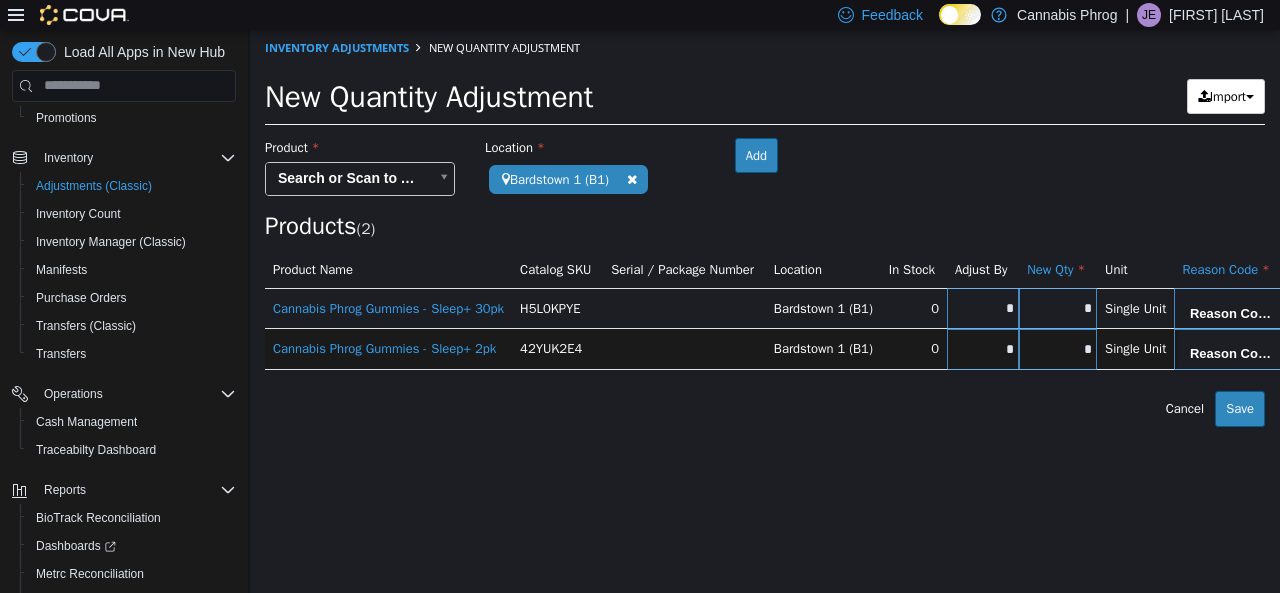 click on "*" at bounding box center (983, 307) 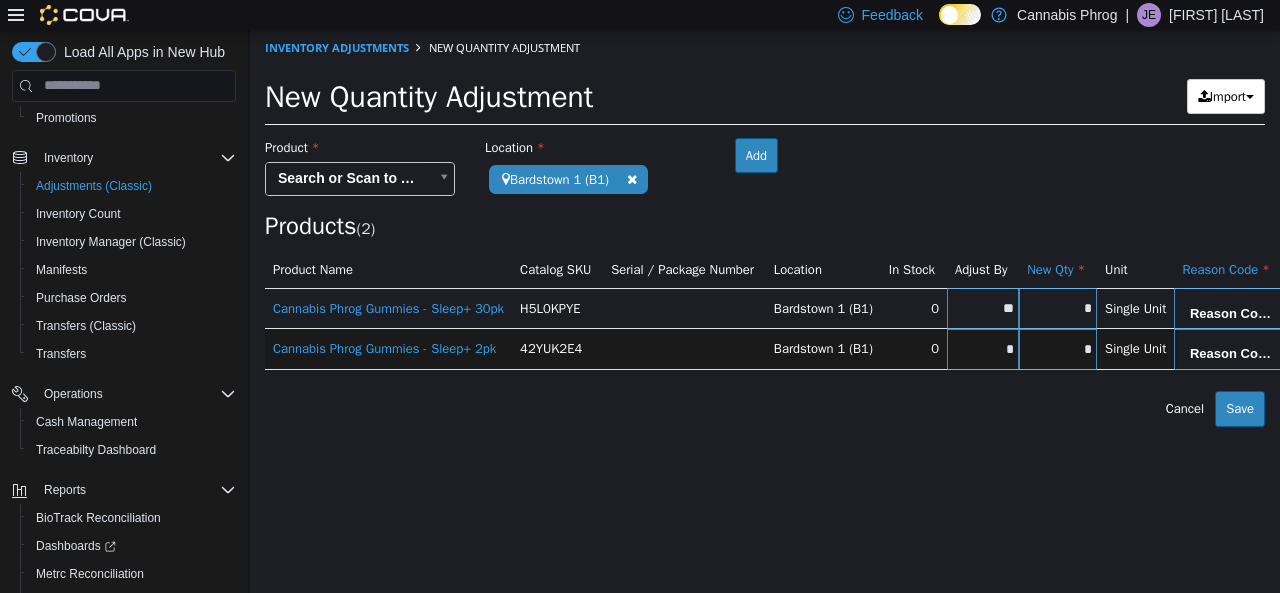 type on "**" 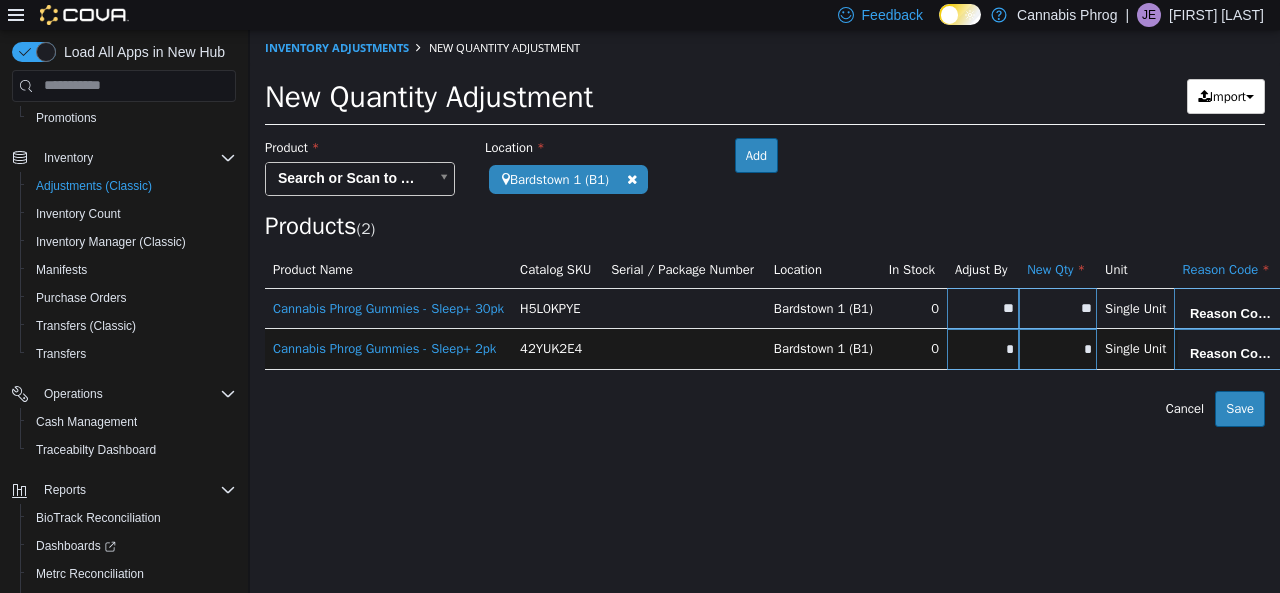 click on "*" at bounding box center (983, 348) 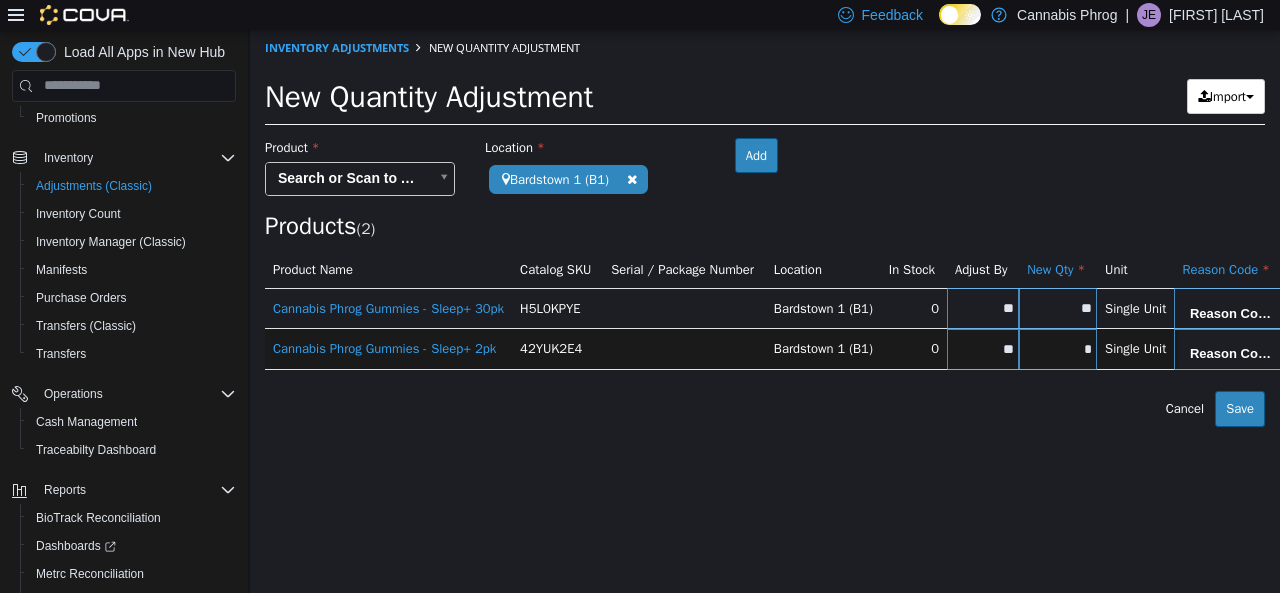 type on "**" 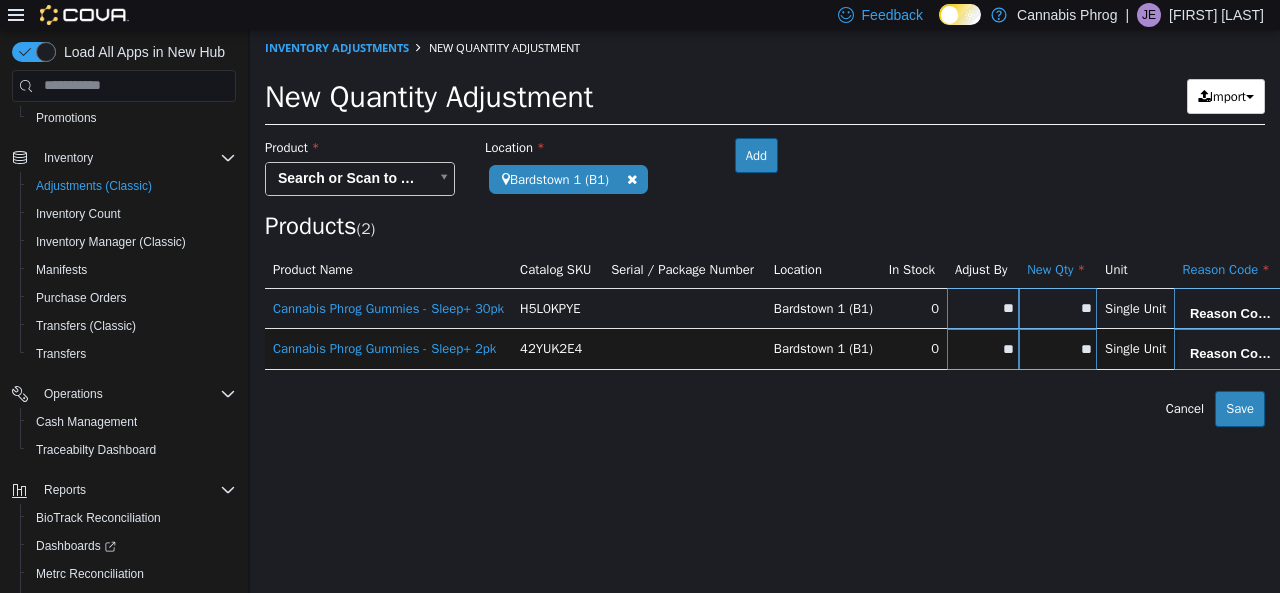 click on "Error saving adjustment please resolve the errors above. Cancel Save" at bounding box center [765, 408] 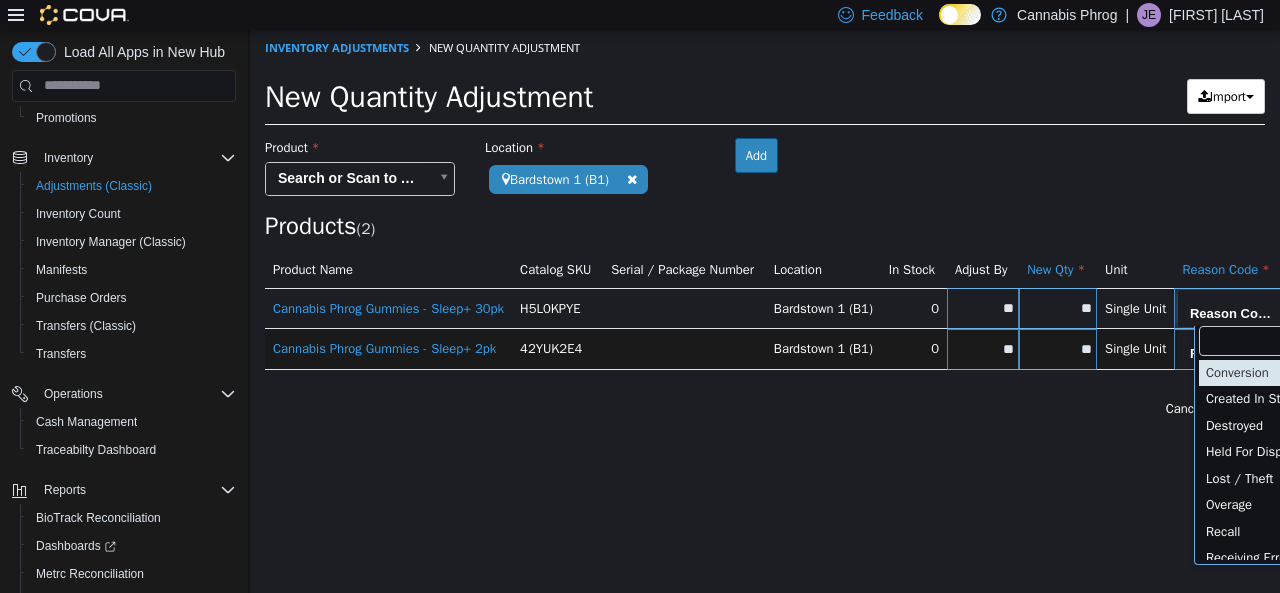 click on "**********" at bounding box center (765, 227) 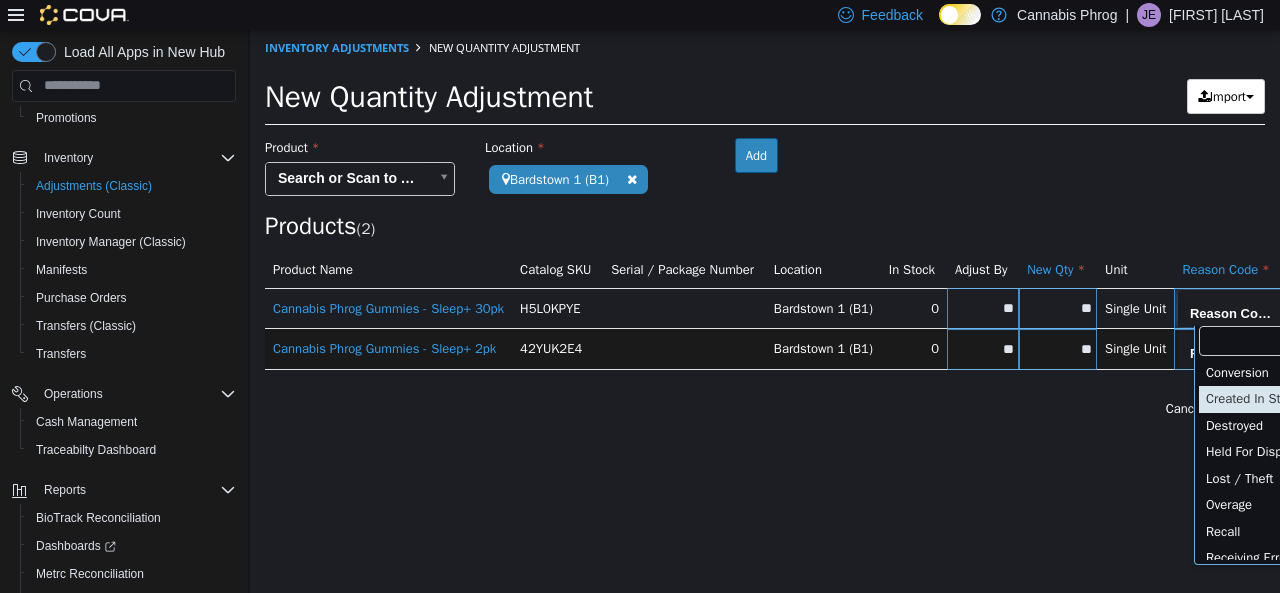 type on "**********" 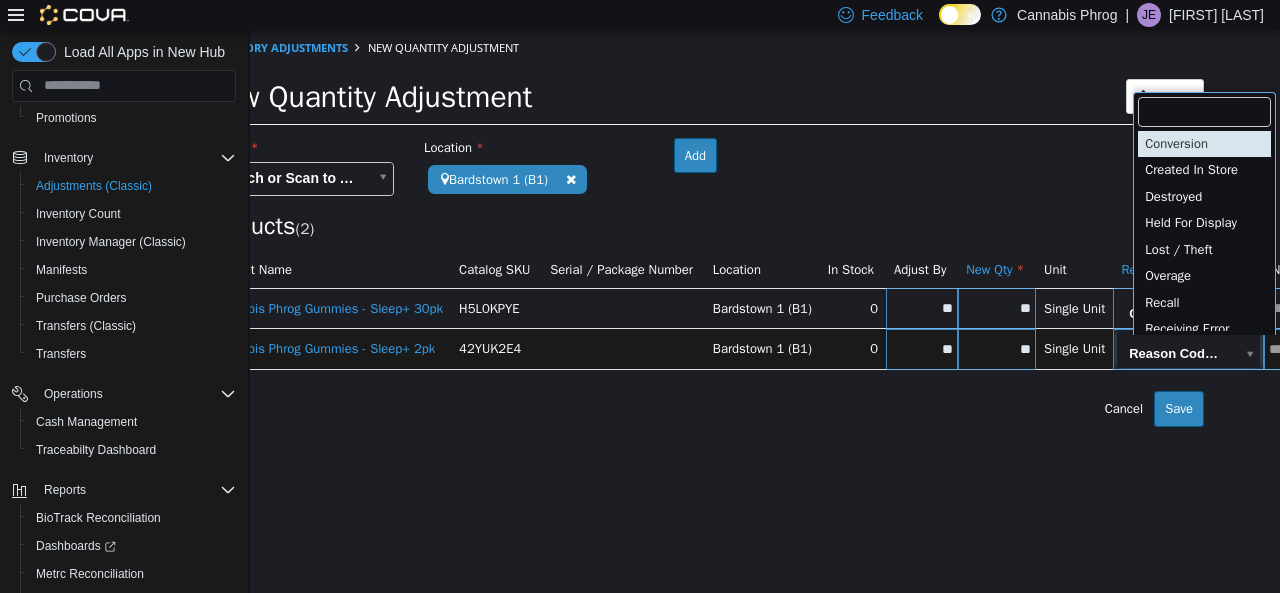 click on "**********" at bounding box center (704, 227) 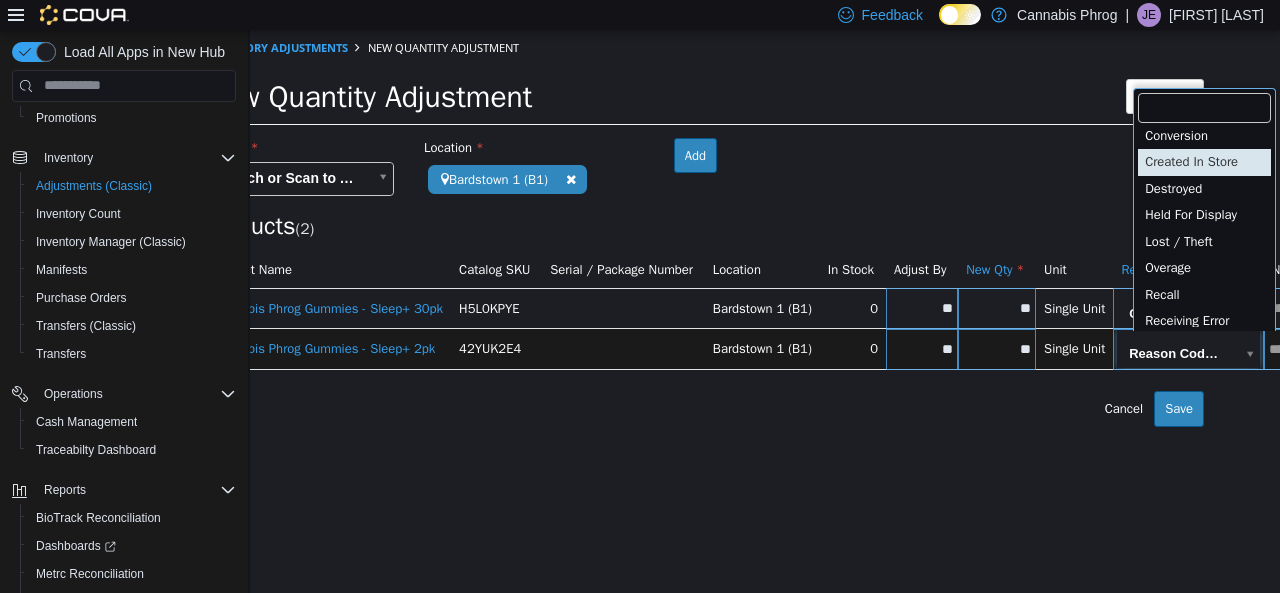 type on "**********" 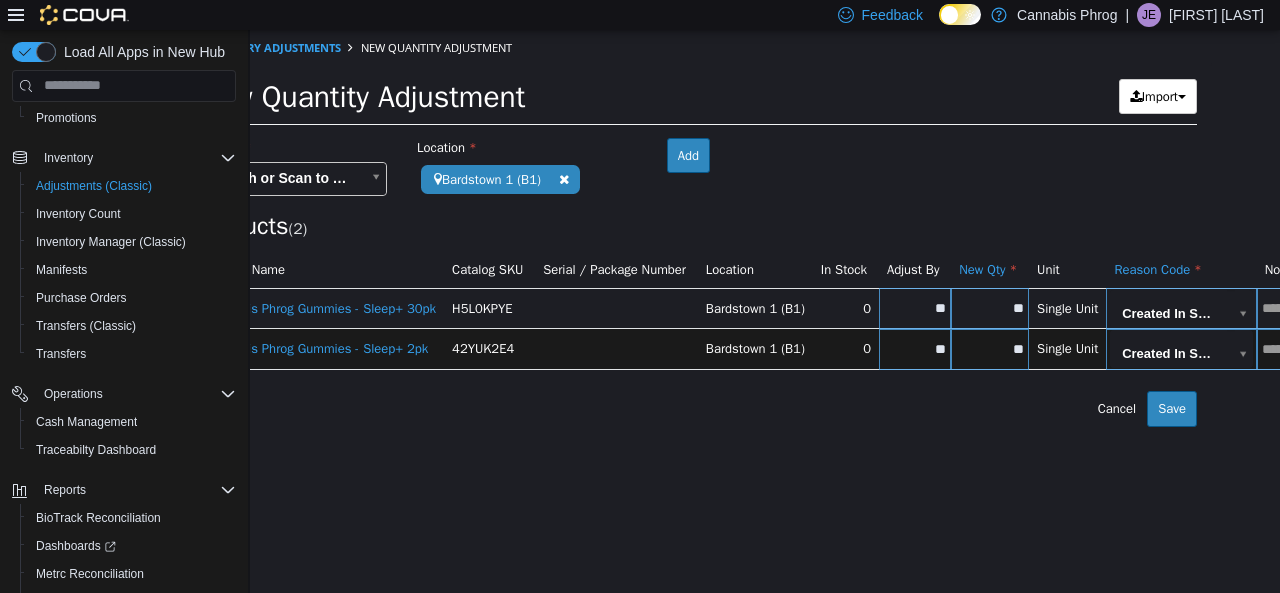 click on "**********" at bounding box center [697, 227] 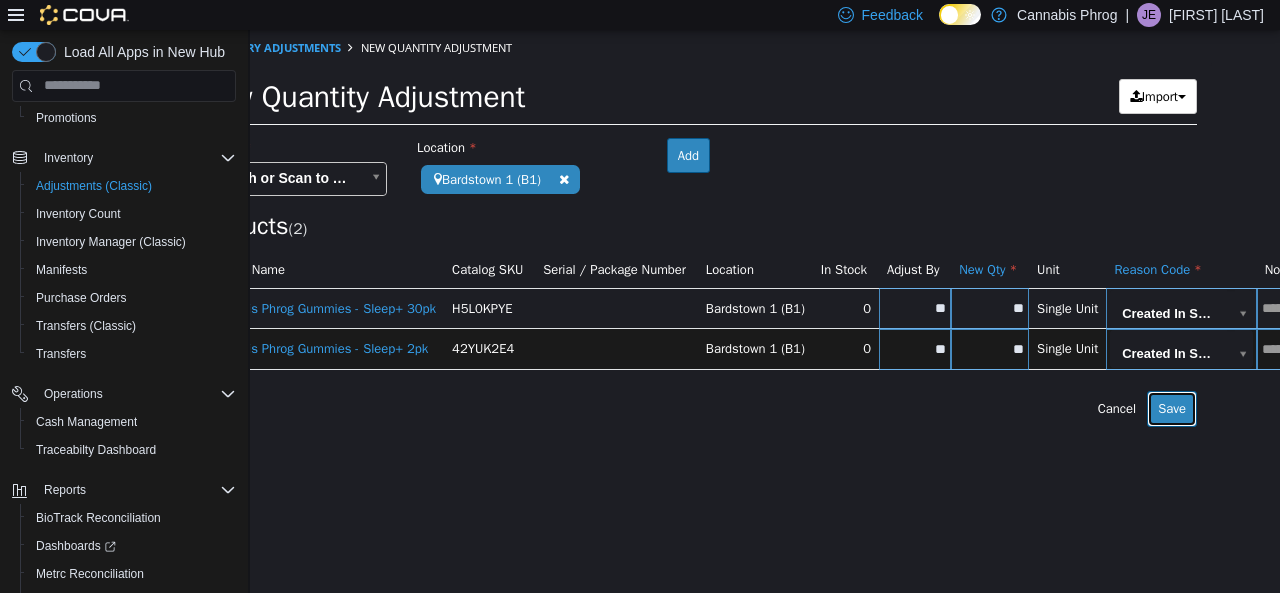 click on "Save" at bounding box center (1172, 408) 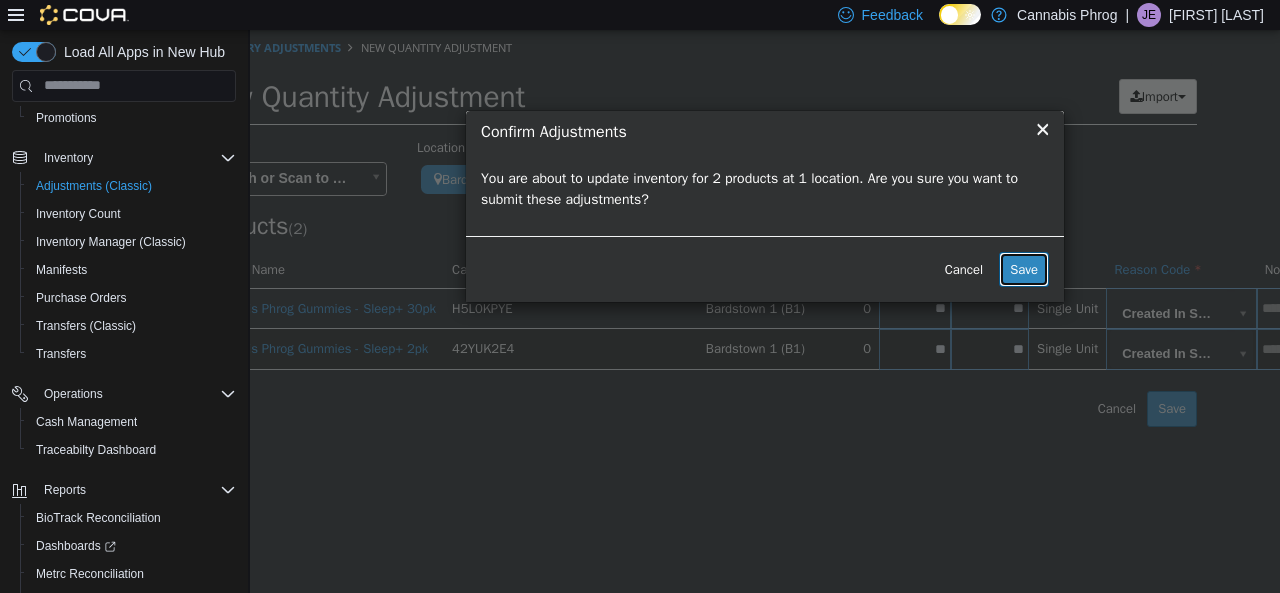 click on "Save" at bounding box center (1024, 269) 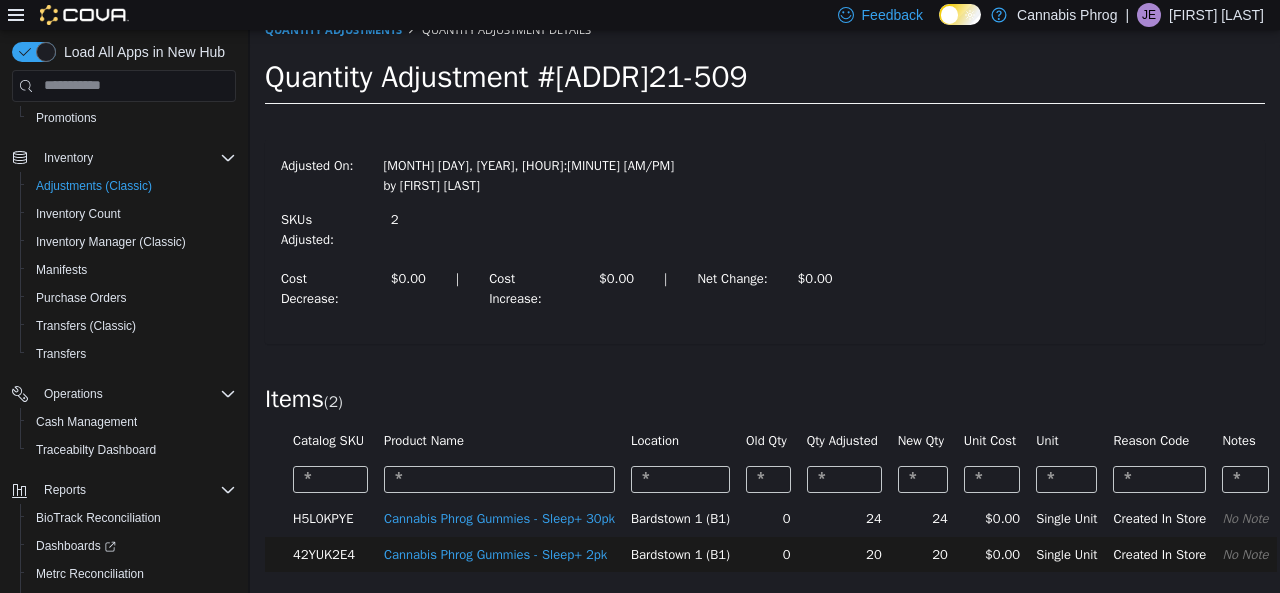 scroll, scrollTop: 0, scrollLeft: 0, axis: both 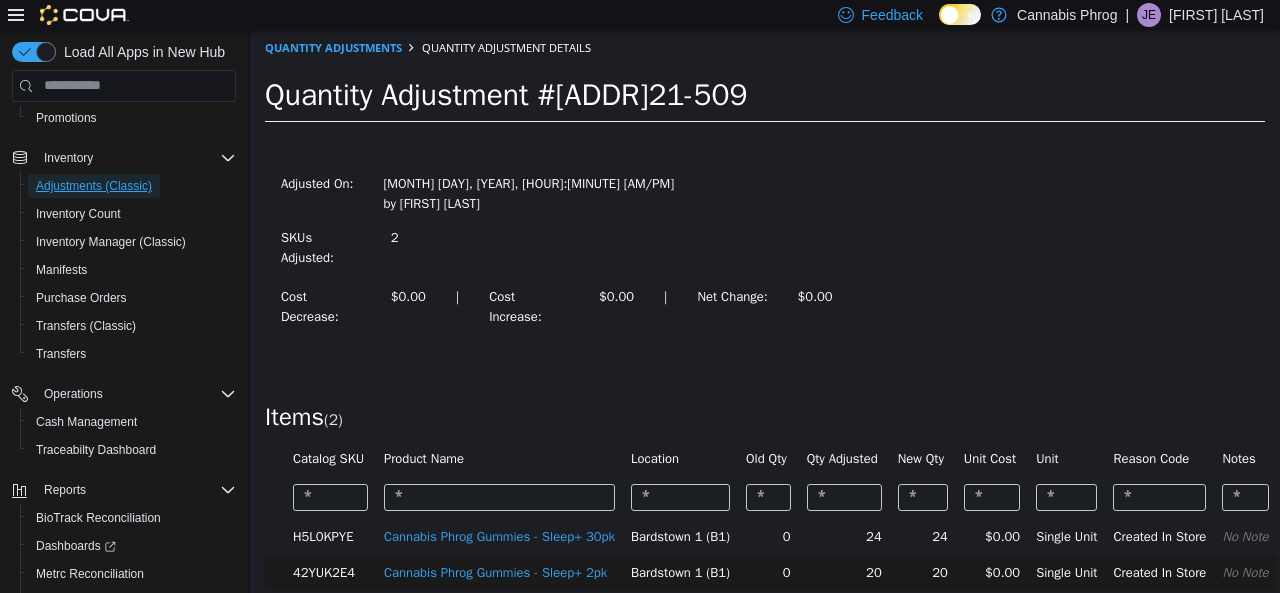 click on "Adjustments (Classic)" at bounding box center (94, 186) 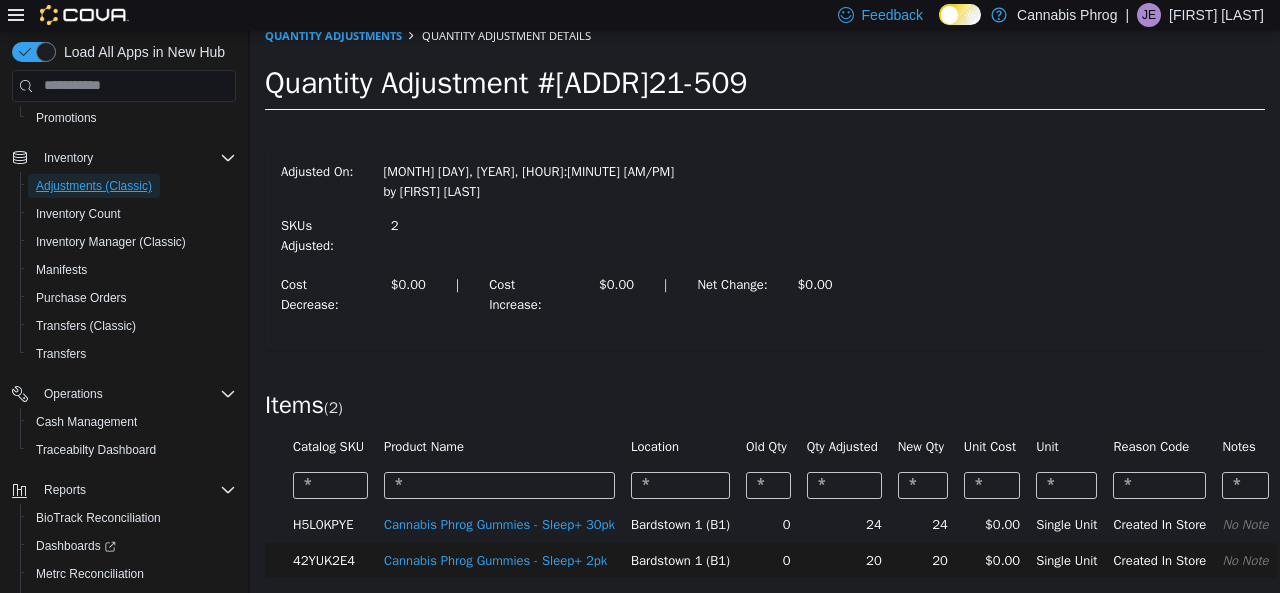 scroll, scrollTop: 0, scrollLeft: 0, axis: both 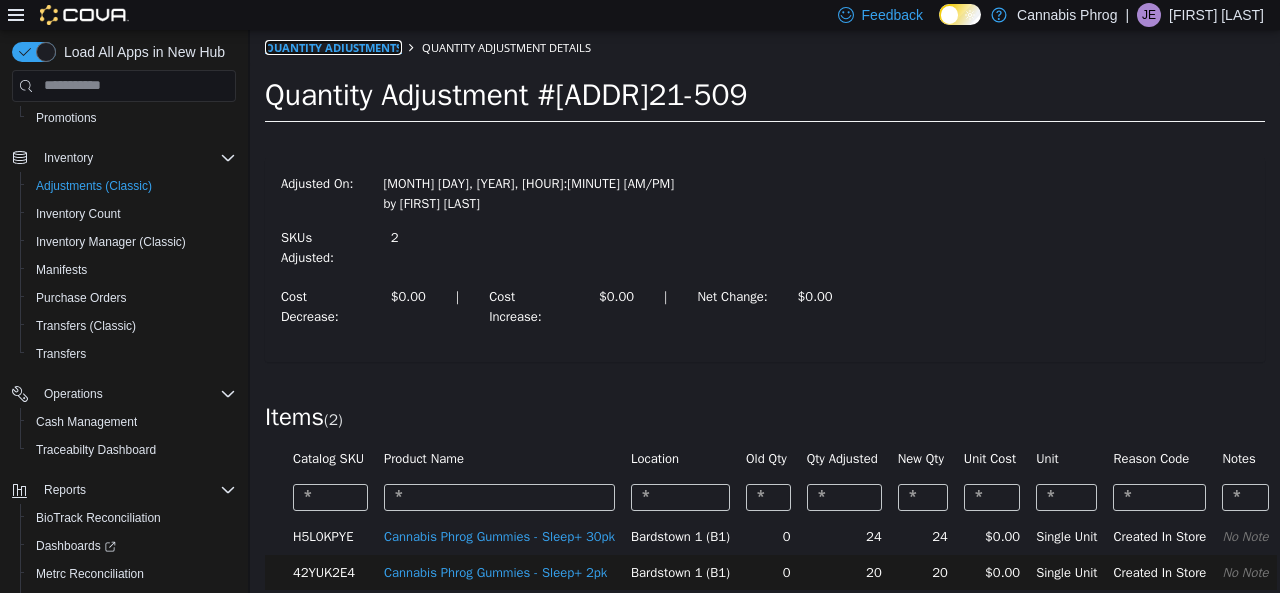 click on "Quantity Adjustments" at bounding box center [333, 46] 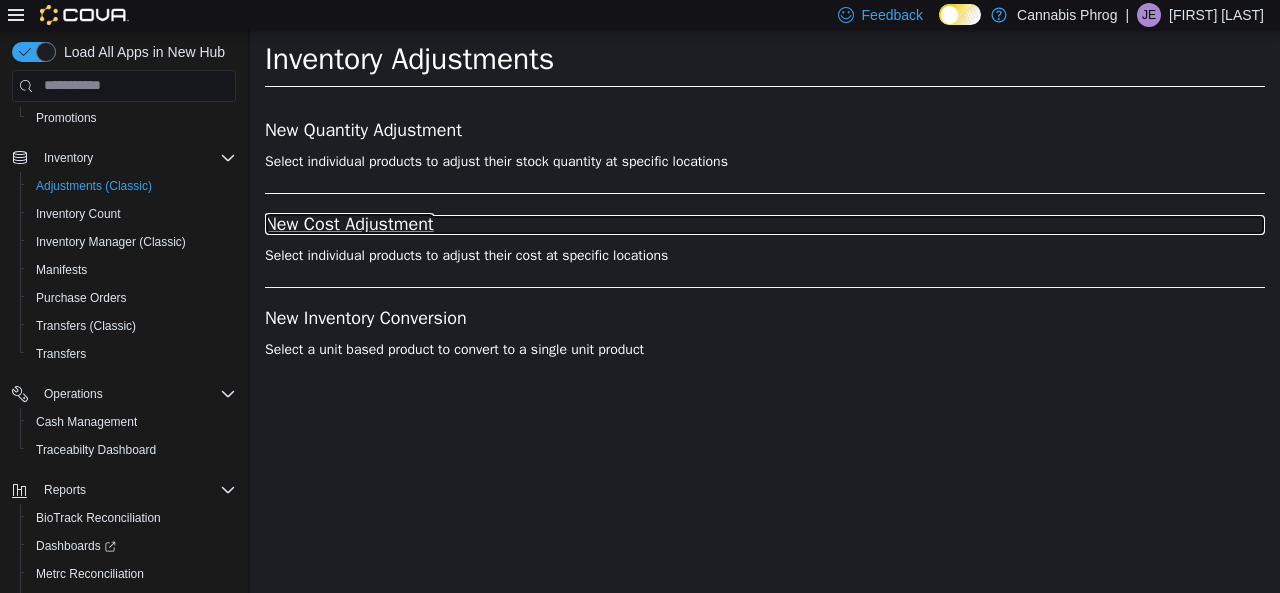click on "New Cost Adjustment" at bounding box center [765, 224] 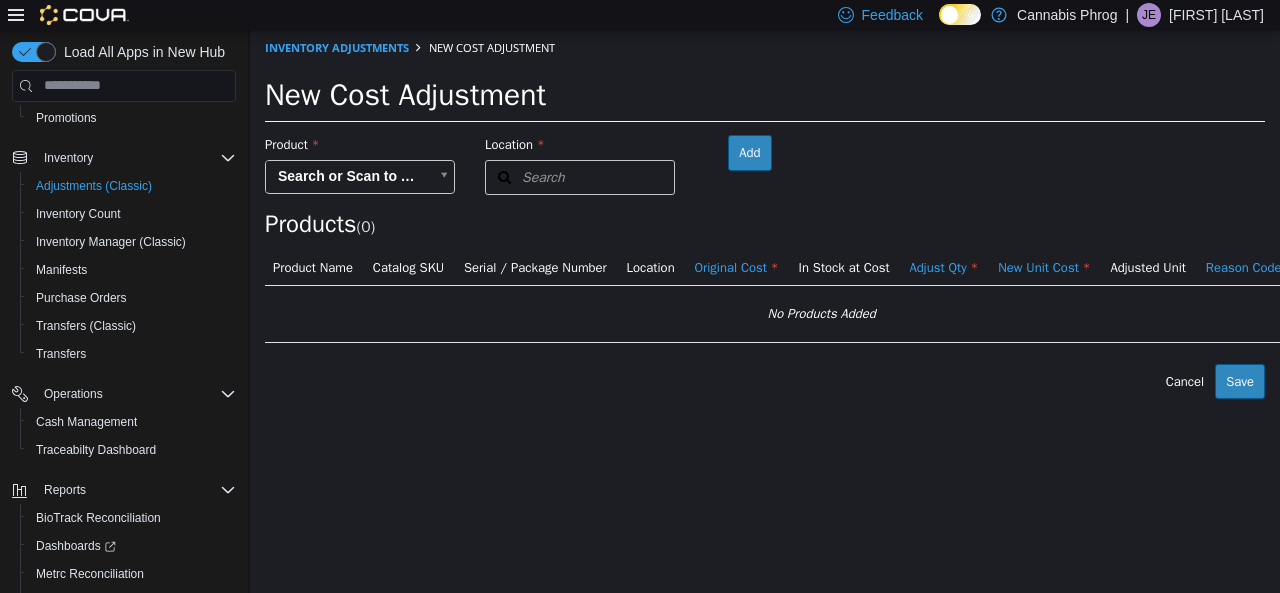 click on "×
The adjustment request was successfully processed.
Inventory Adjustments
New Cost Adjustment
New Cost Adjustment
Product     Search or Scan to Add Product                             Location Search Type 3 or more characters or browse       Cannabis Phrog     (2)         Bardstown 1 (B1)             Lawrenceburg         Room   Add Products  ( 0 ) Product Name Catalog SKU Serial / Package Number Location Original Cost In Stock at Cost Adjust Qty New Unit Cost Adjusted Unit Reason Code Notes No Products Added Error saving adjustment please resolve the errors above. Cancel Save" at bounding box center (765, 213) 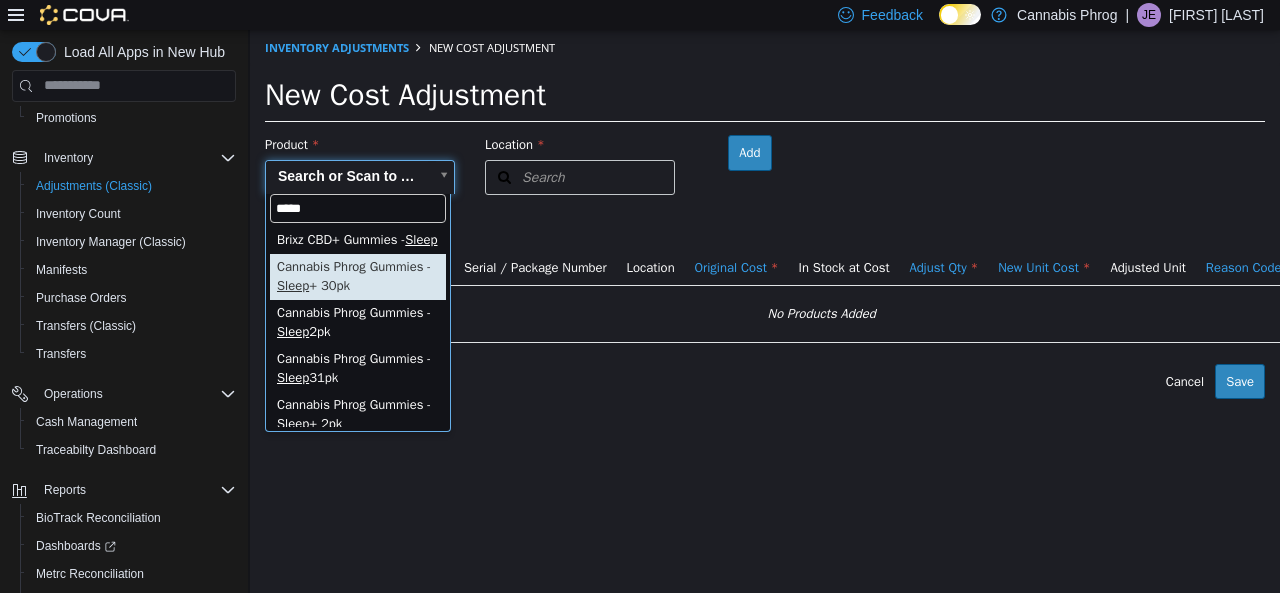 type on "*****" 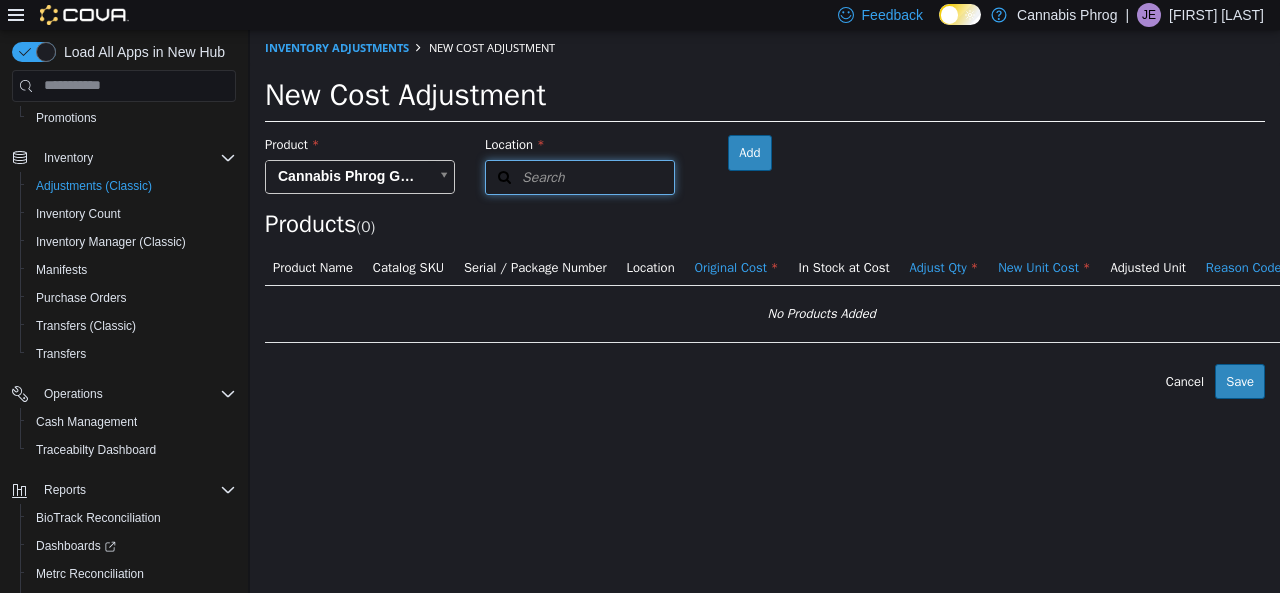 click on "Search" at bounding box center (580, 176) 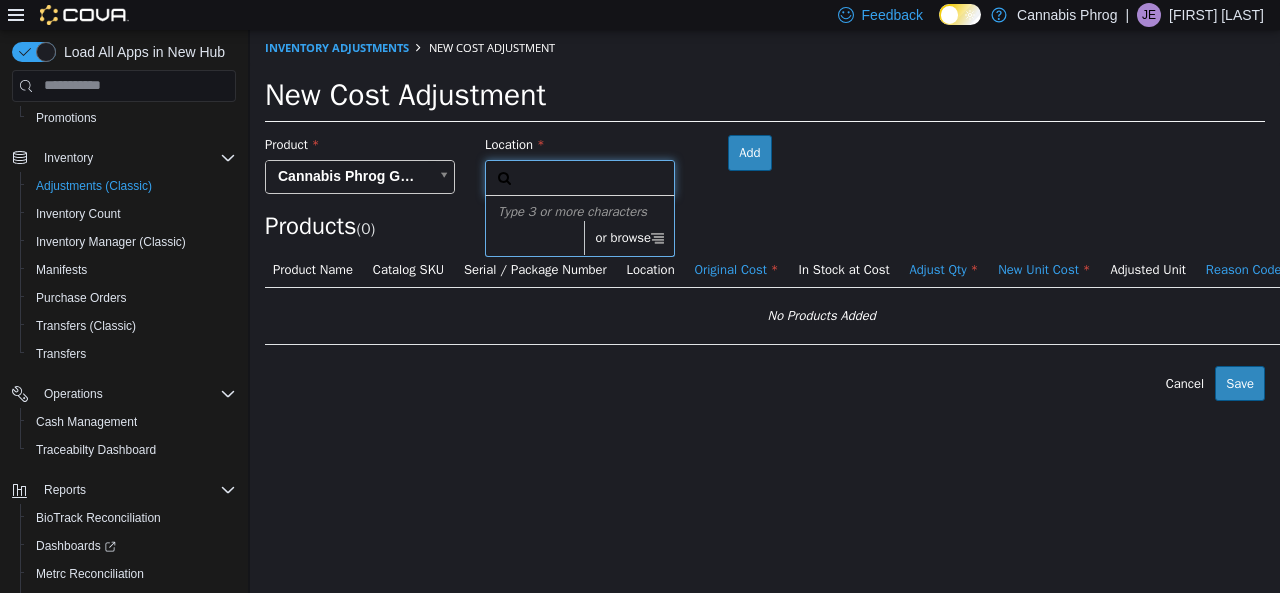 click on "or browse" at bounding box center [629, 237] 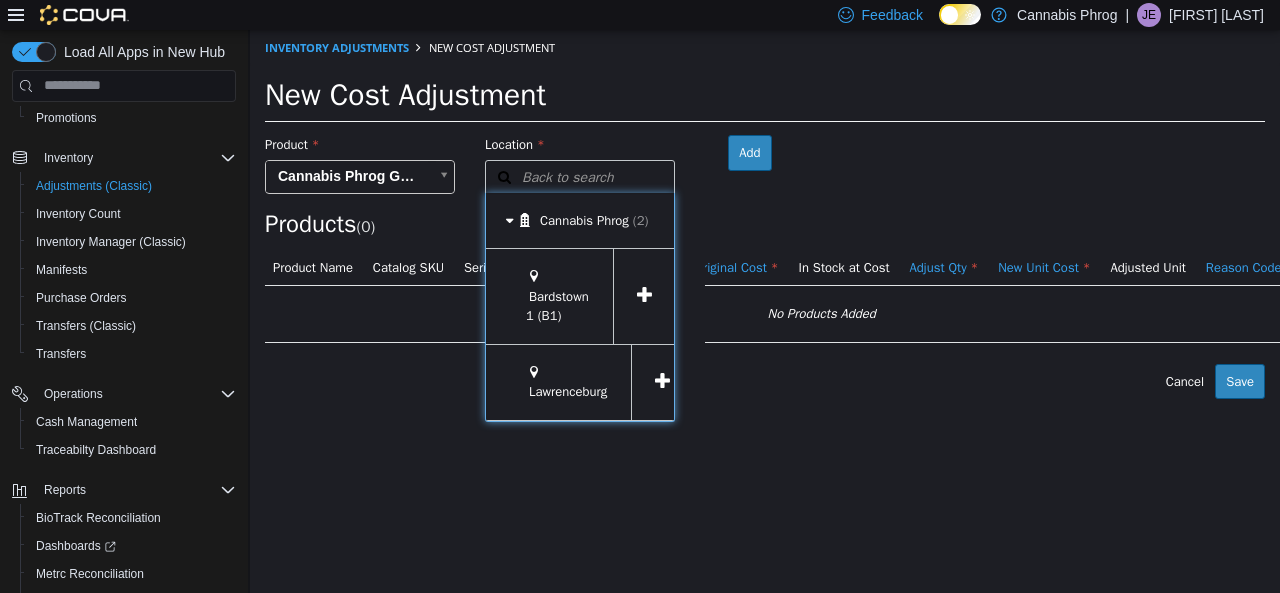click at bounding box center (644, 295) 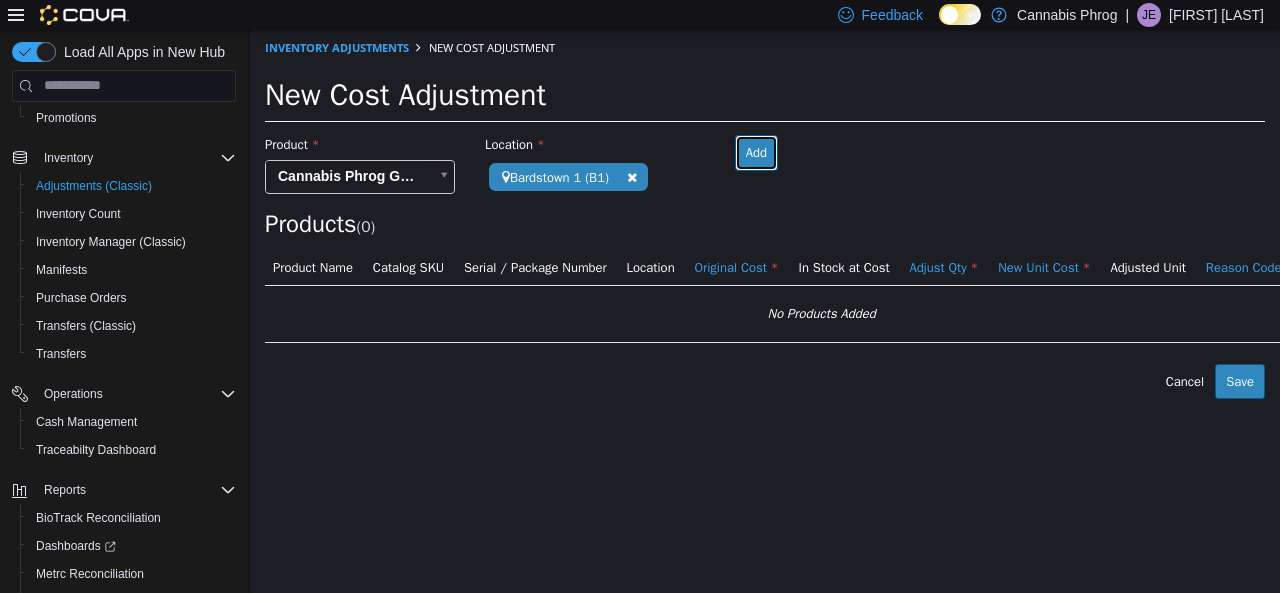click on "Add" at bounding box center (756, 152) 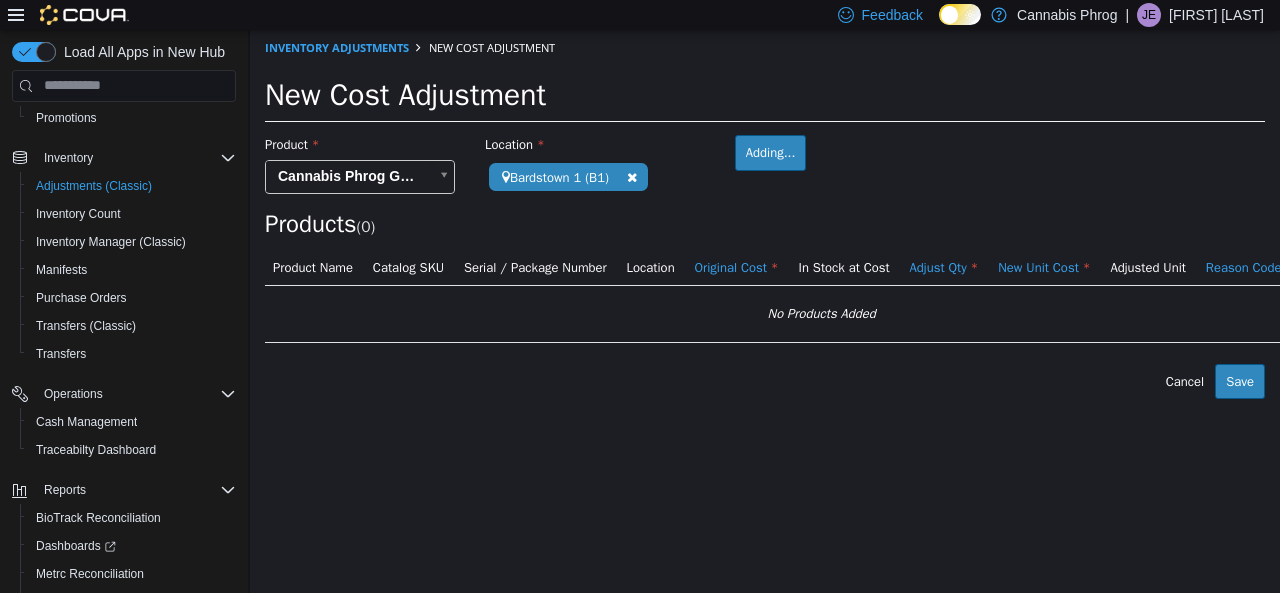 type 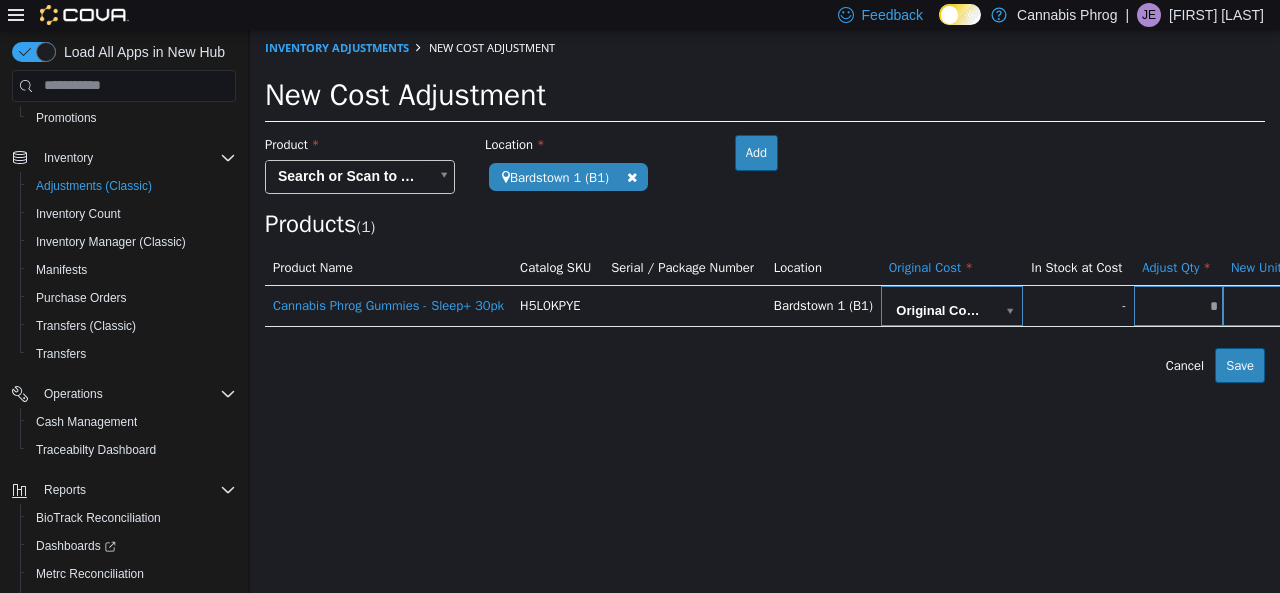 click on "**********" at bounding box center [765, 205] 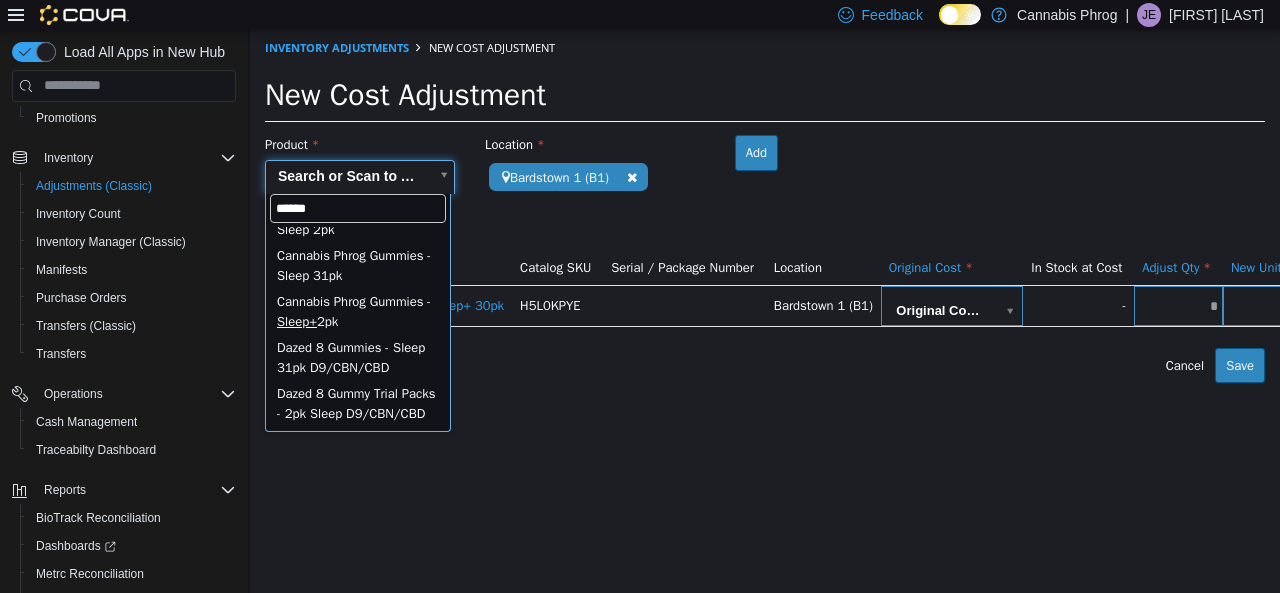 scroll, scrollTop: 141, scrollLeft: 0, axis: vertical 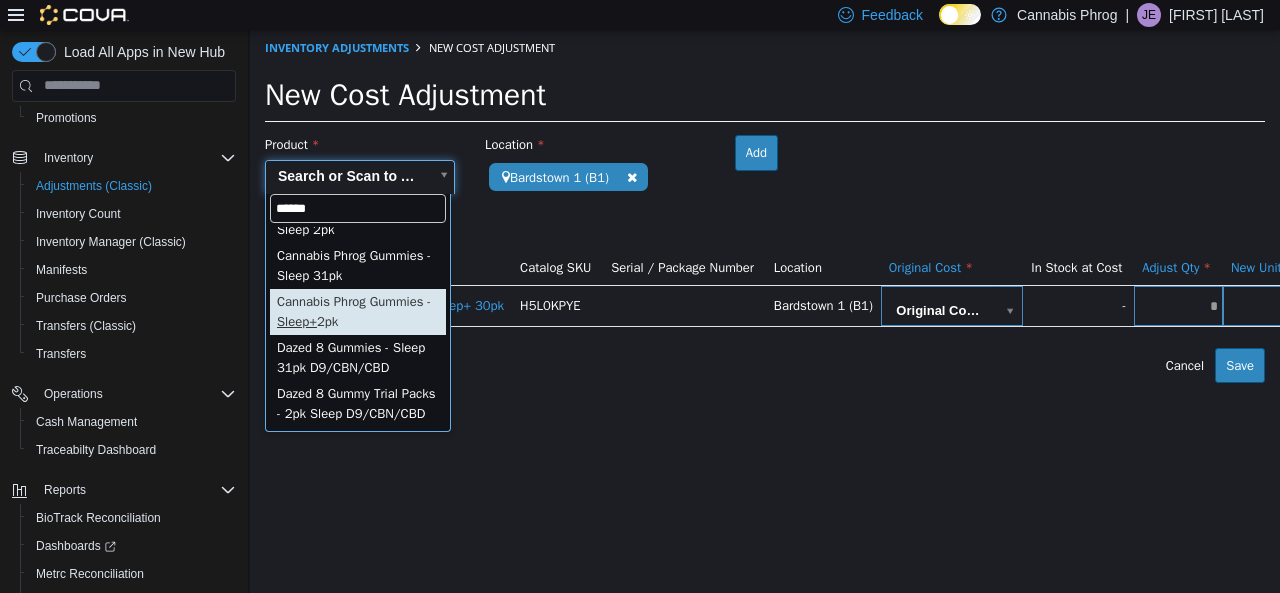 type on "******" 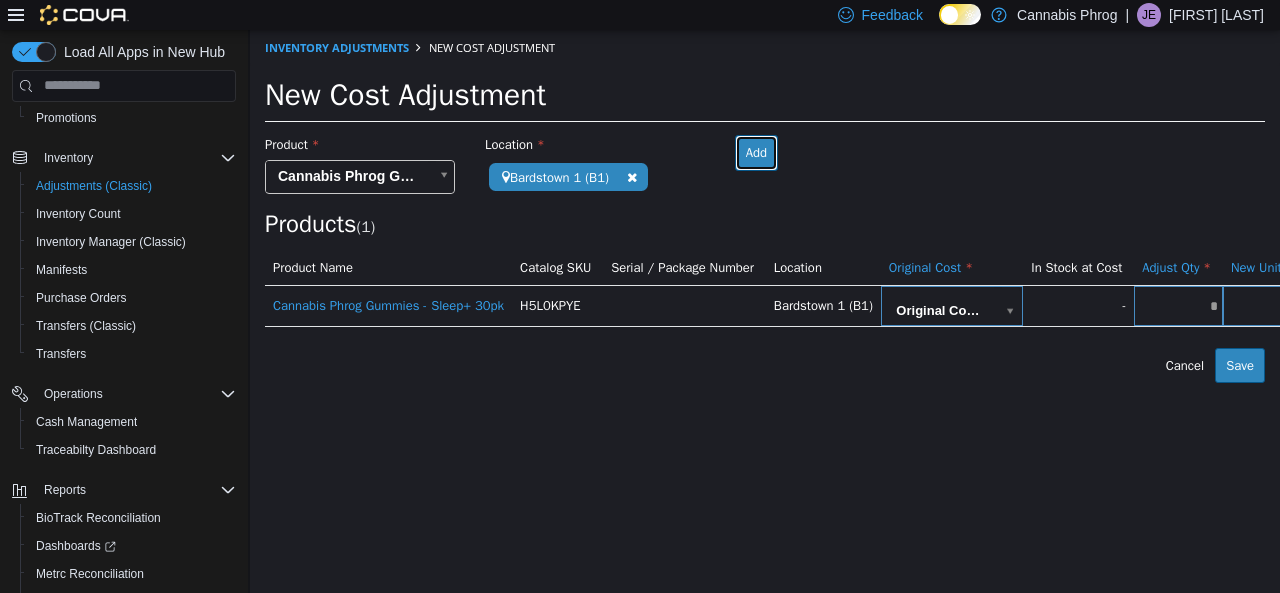 click on "Add" at bounding box center (756, 152) 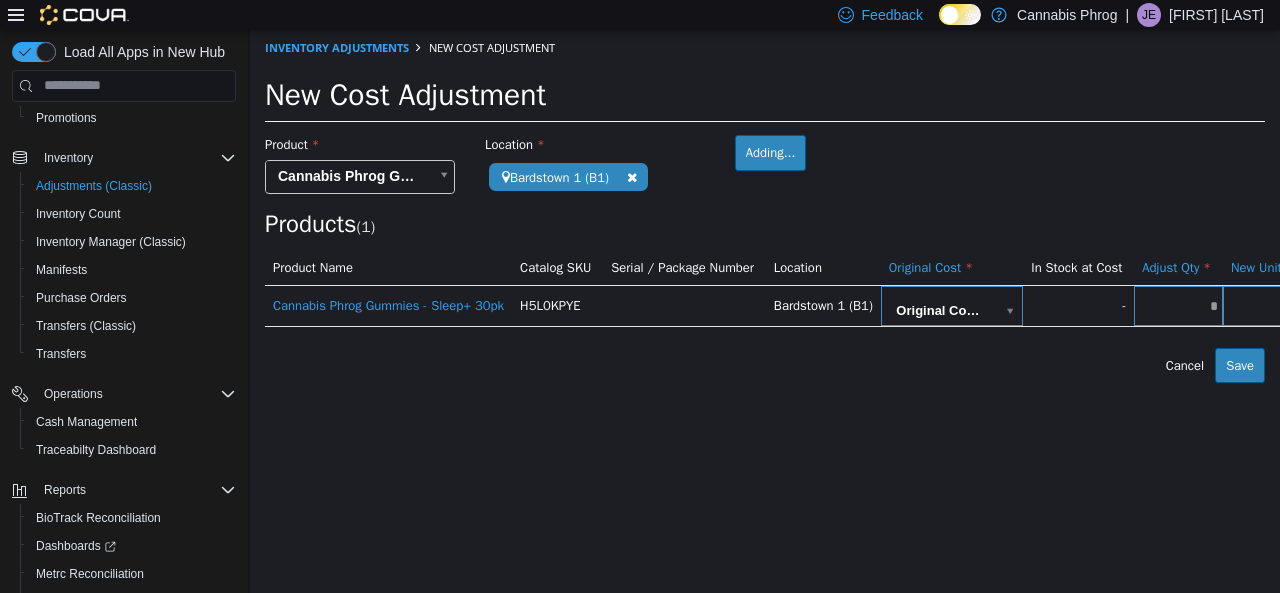 type 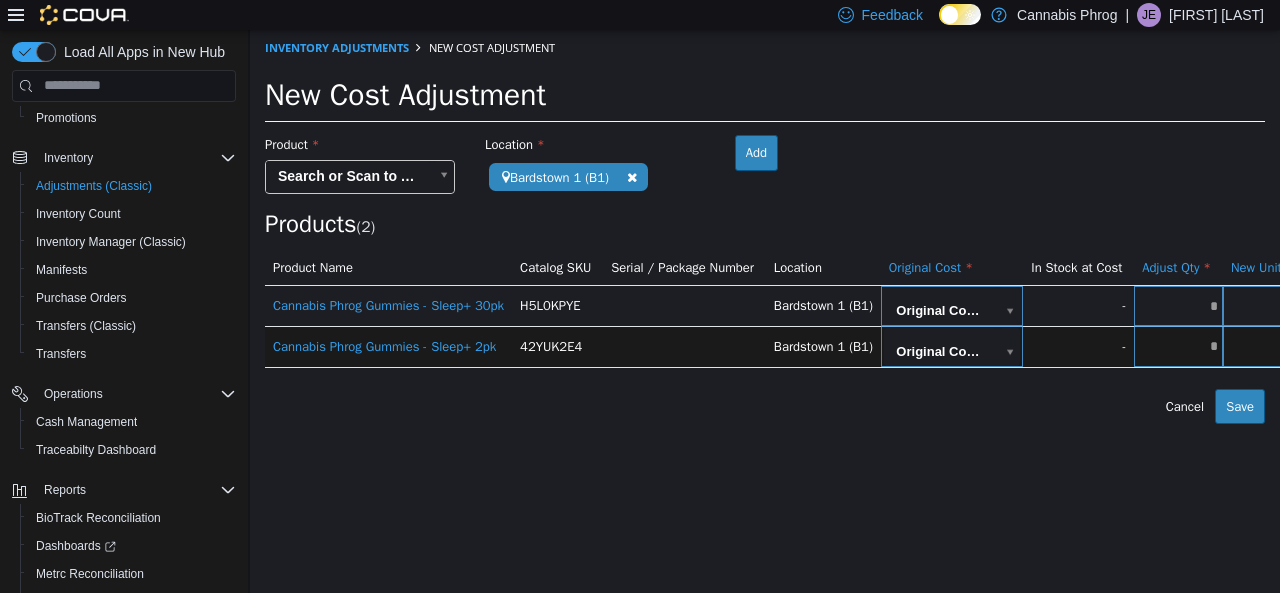 click on "**********" at bounding box center (765, 226) 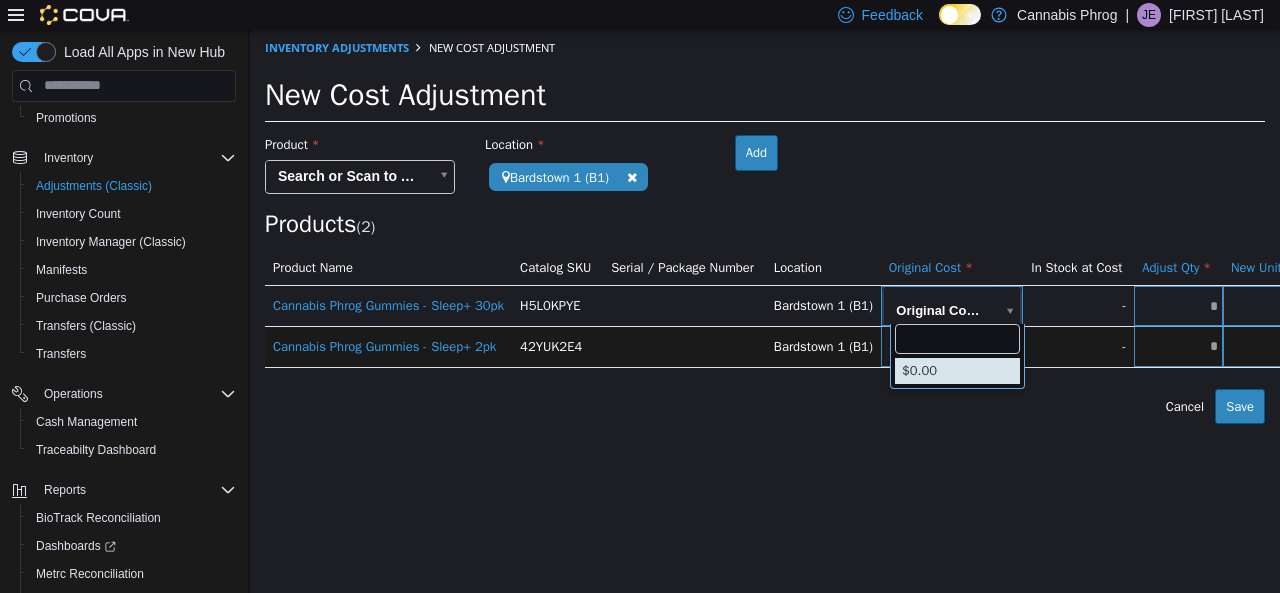 type on "*" 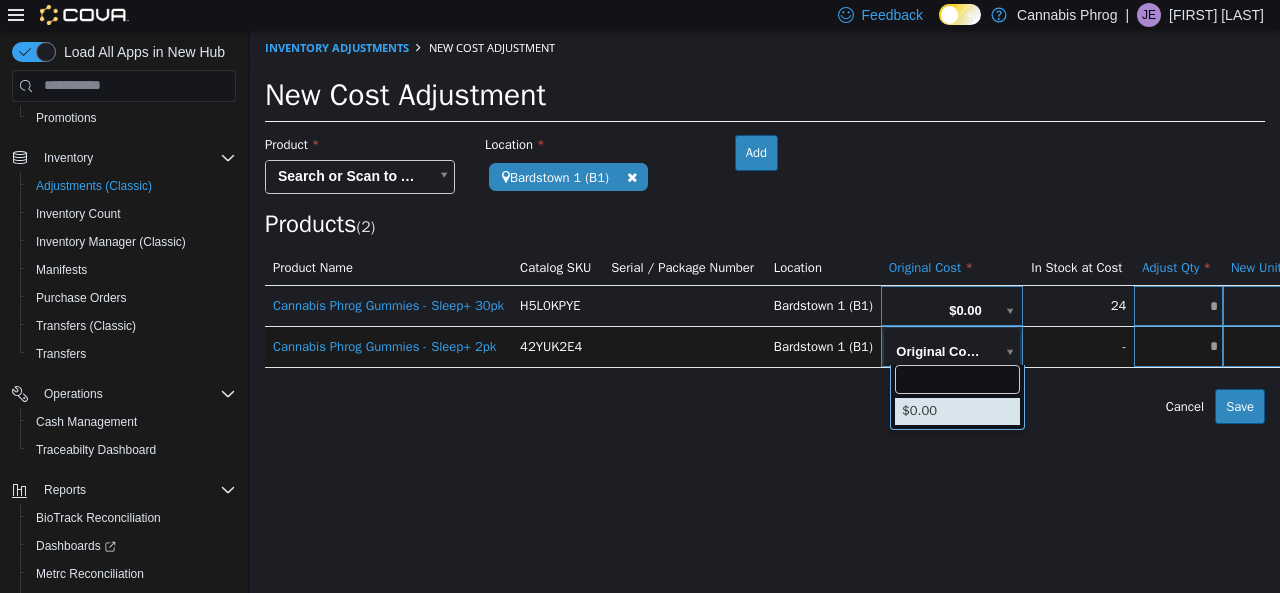 click on "**********" at bounding box center (765, 226) 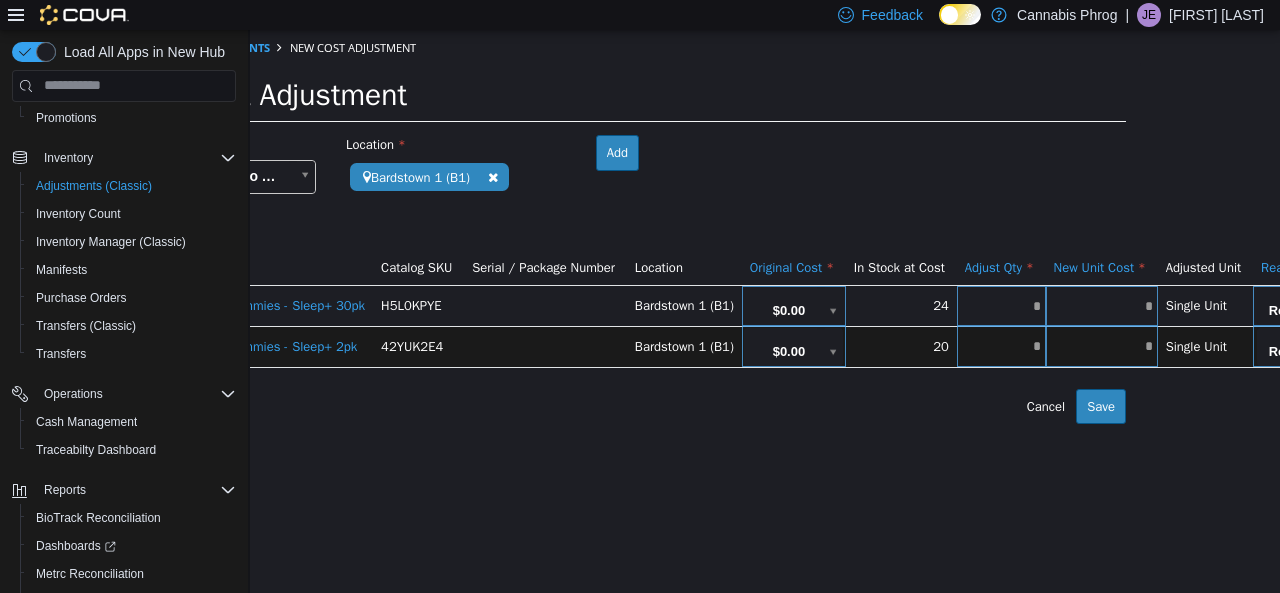 scroll, scrollTop: 0, scrollLeft: 226, axis: horizontal 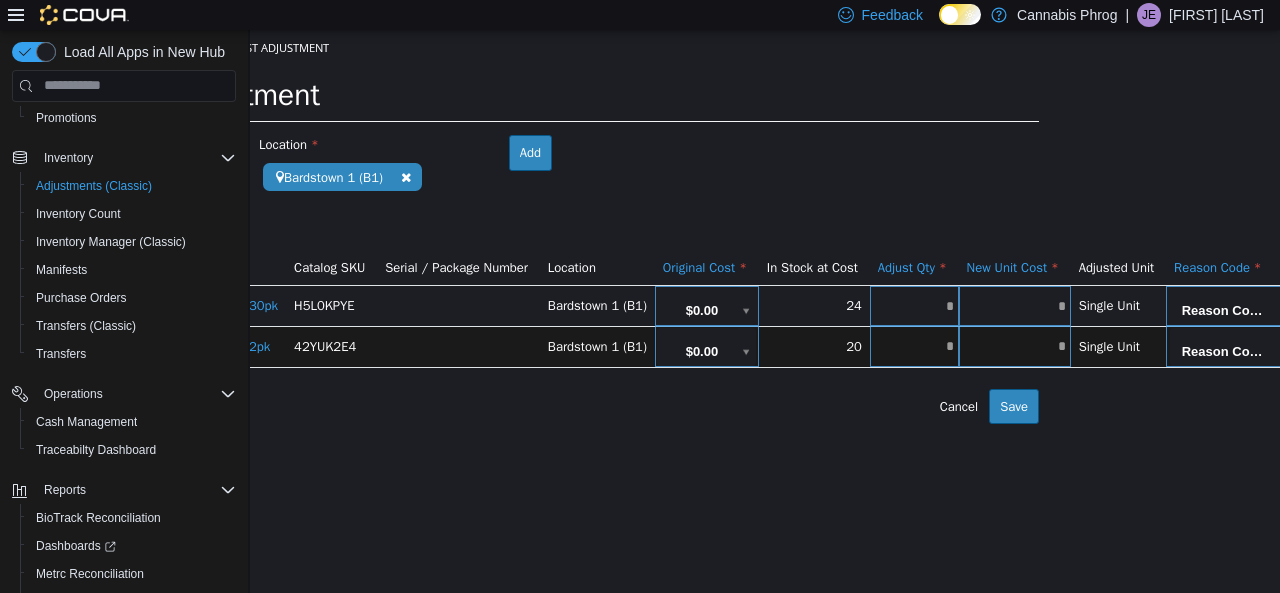 click at bounding box center (914, 305) 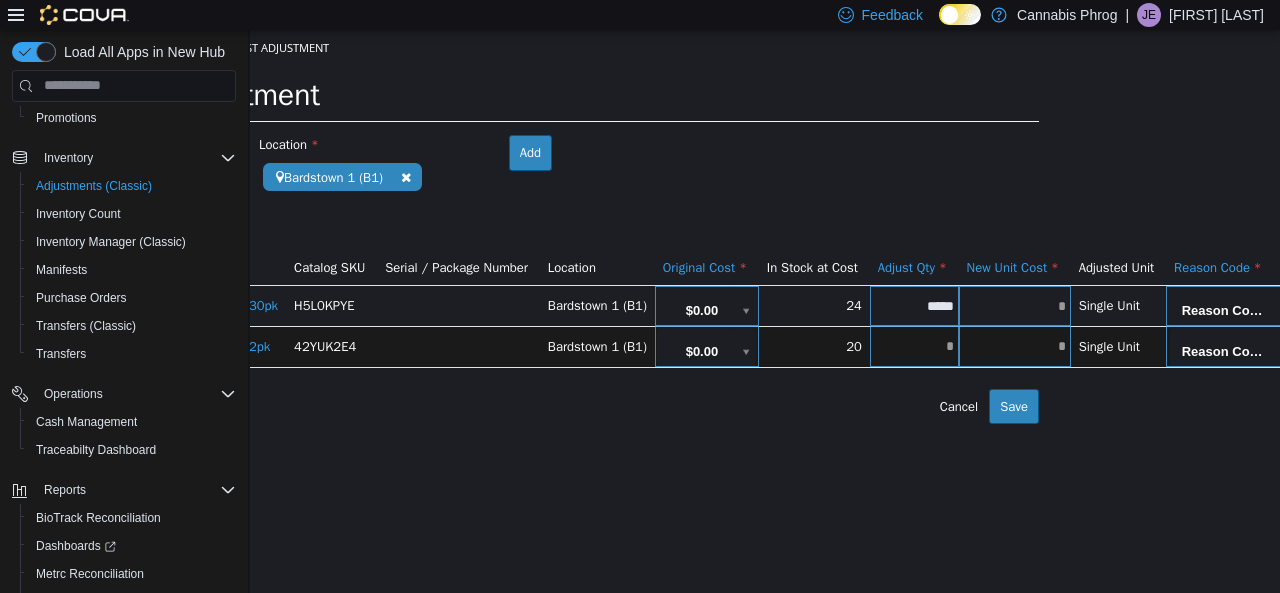 drag, startPoint x: 926, startPoint y: 305, endPoint x: 995, endPoint y: 313, distance: 69.46222 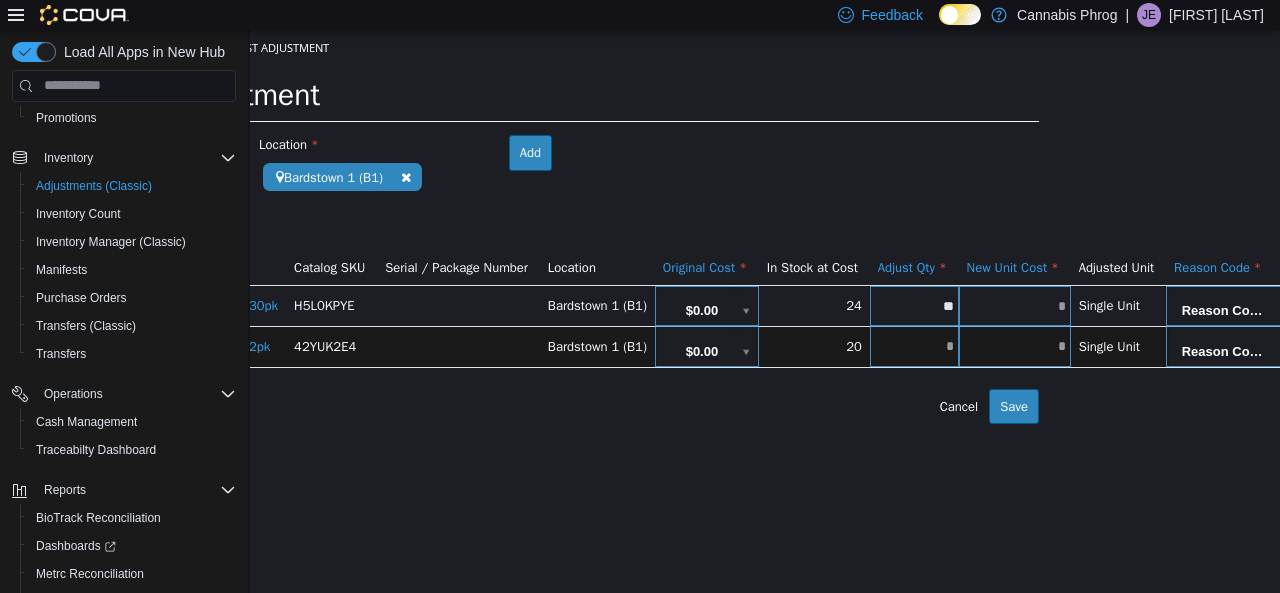 type on "**" 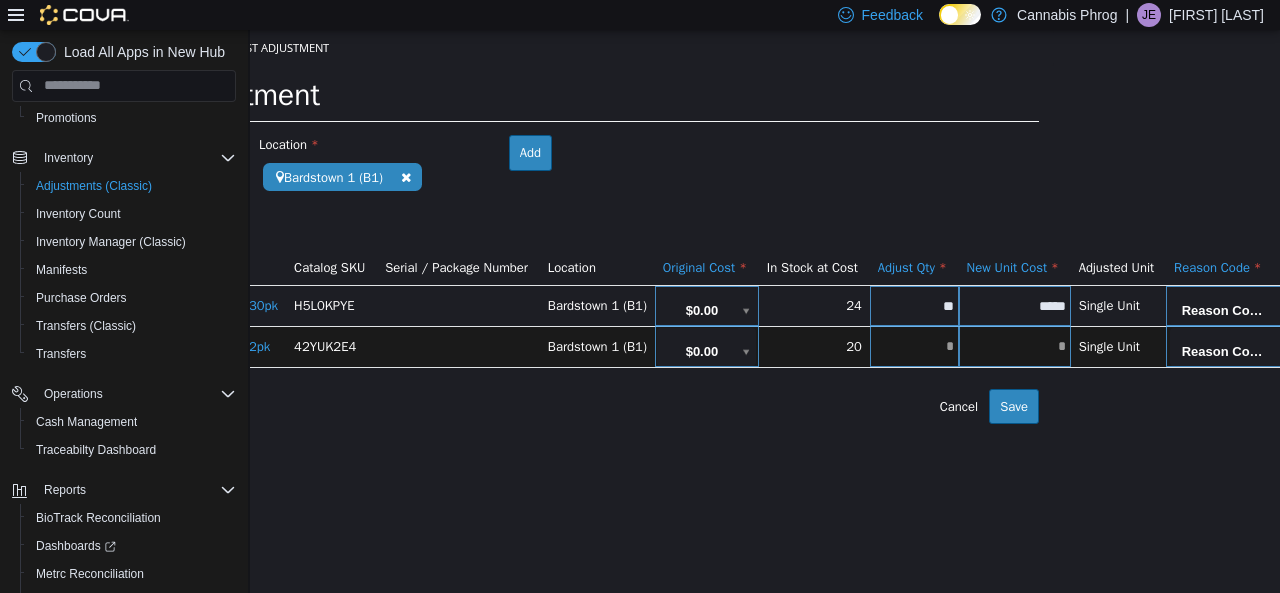 type on "******" 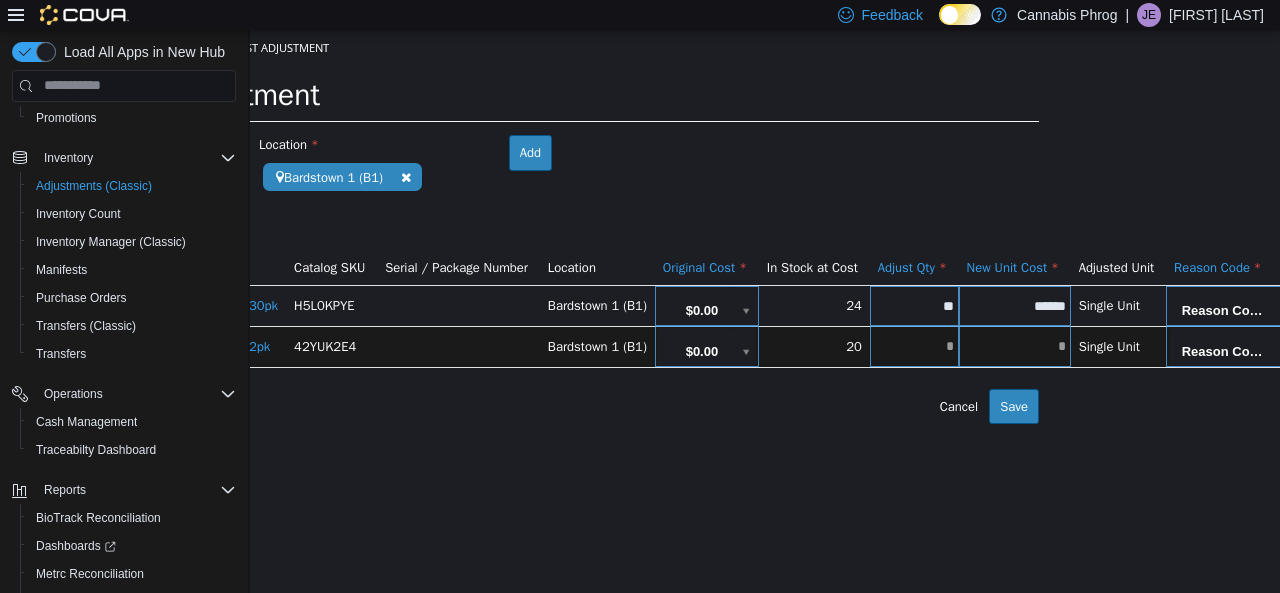 click at bounding box center [914, 345] 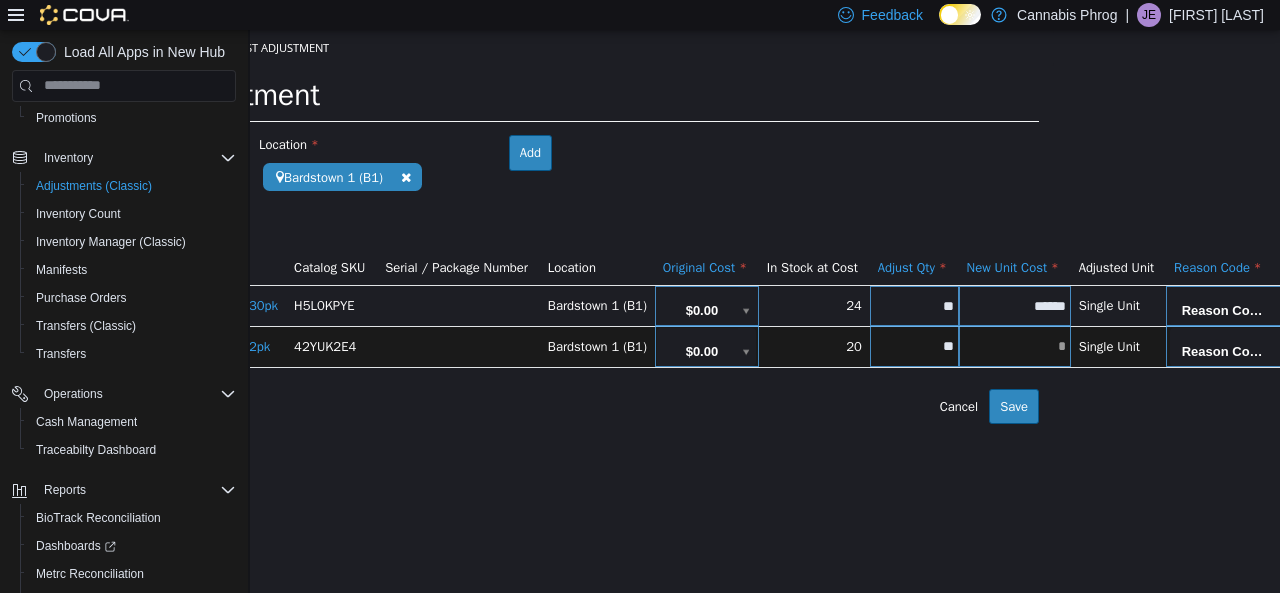 type on "**" 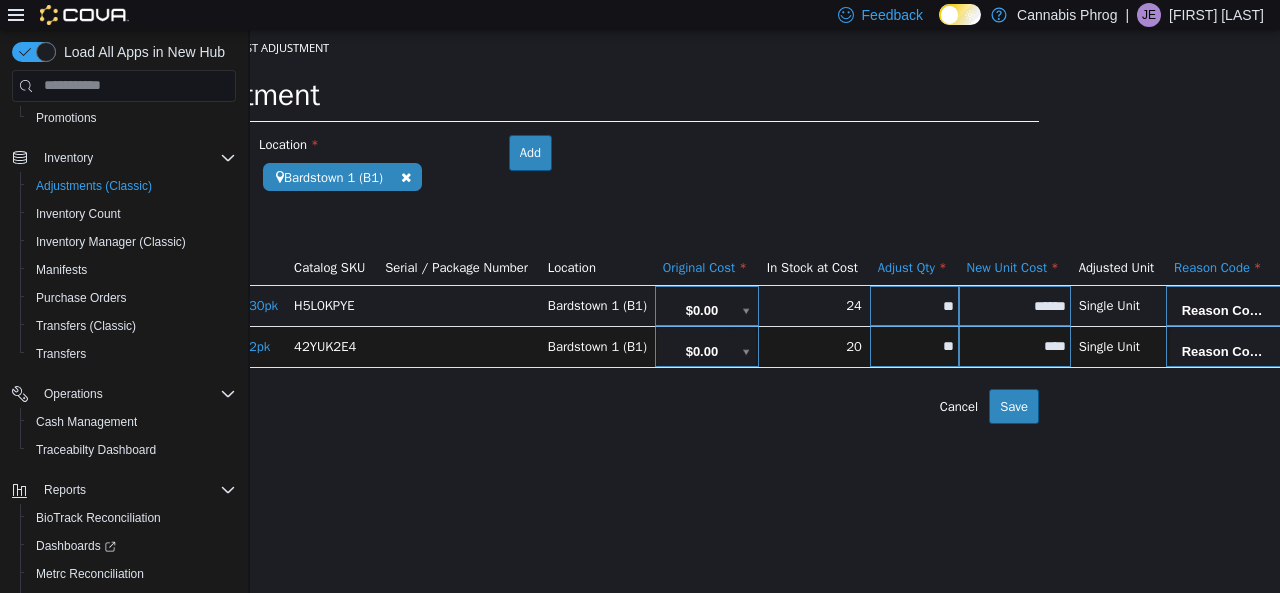 type on "*****" 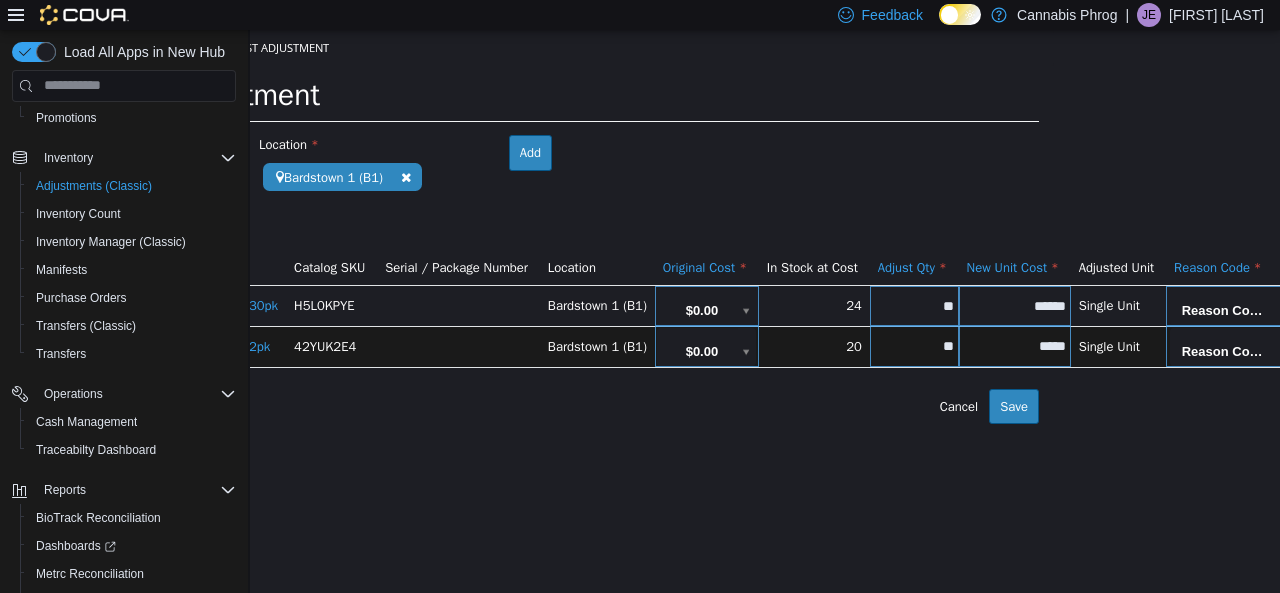 click on "**********" at bounding box center [539, 226] 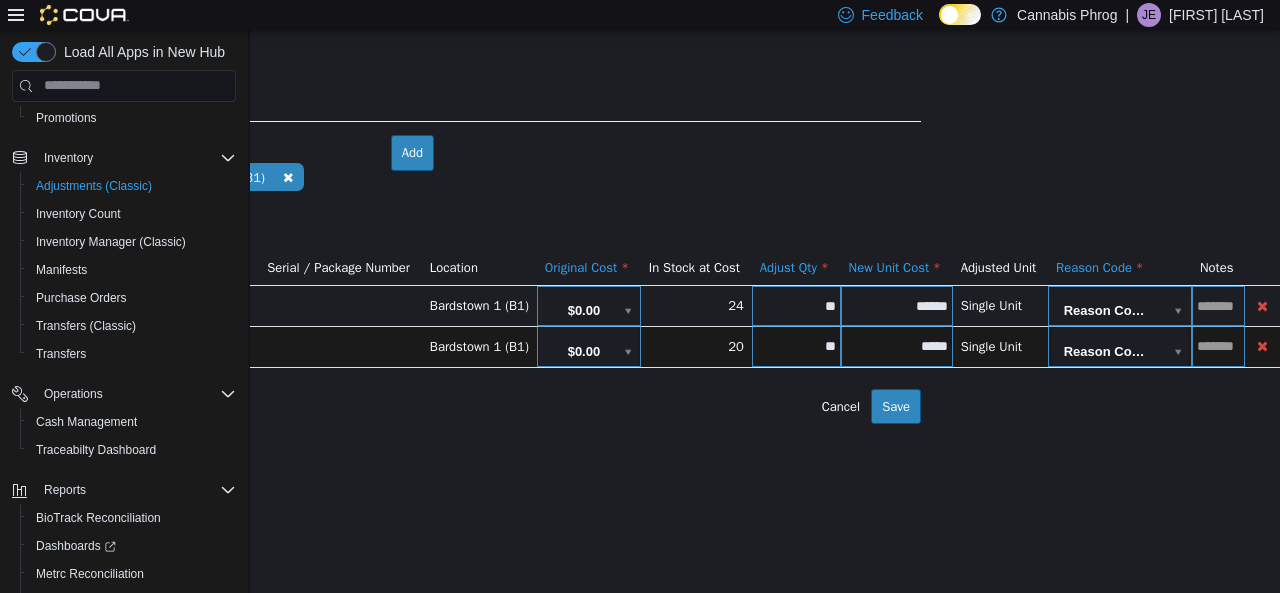 scroll, scrollTop: 0, scrollLeft: 300, axis: horizontal 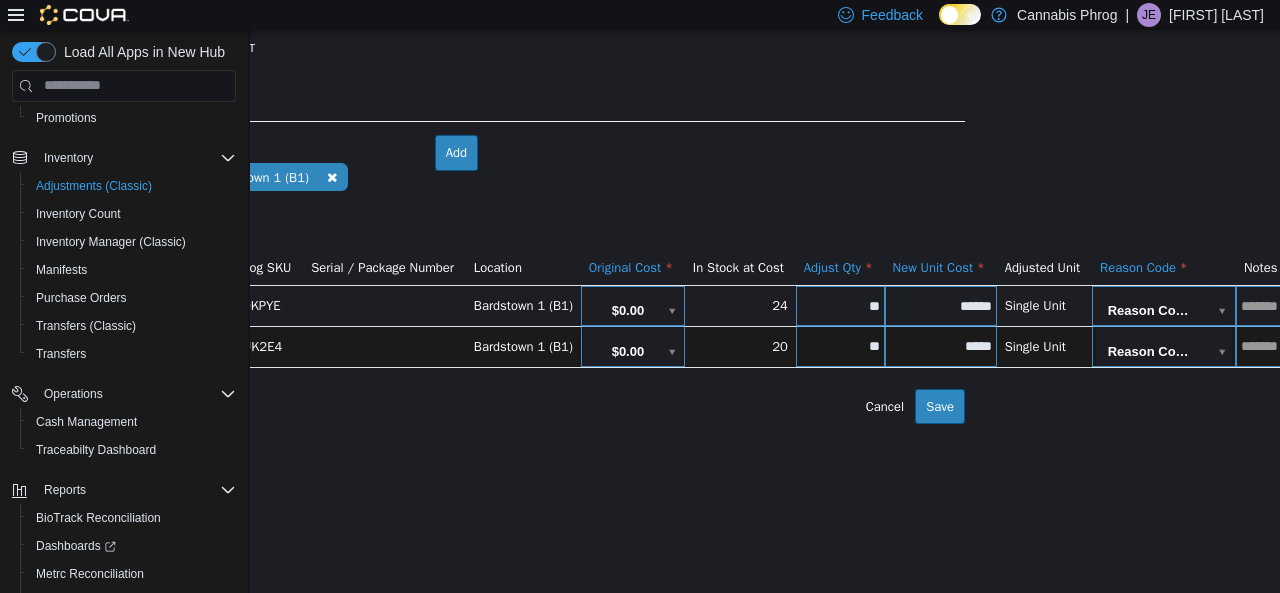 click on "**********" at bounding box center [465, 226] 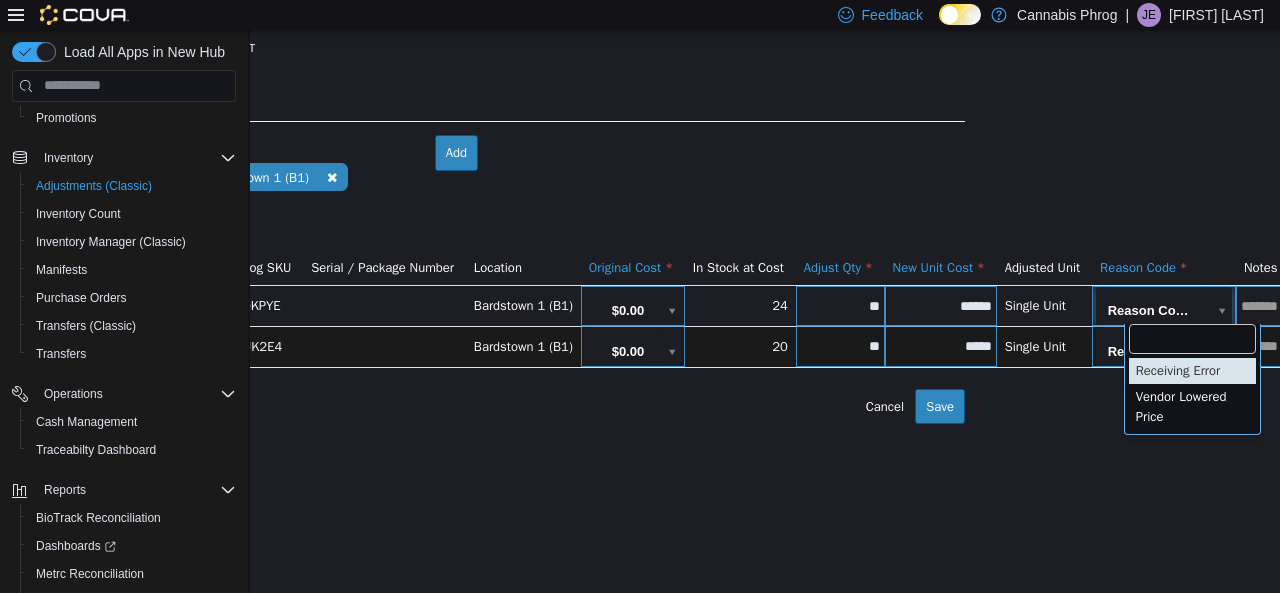 type on "**********" 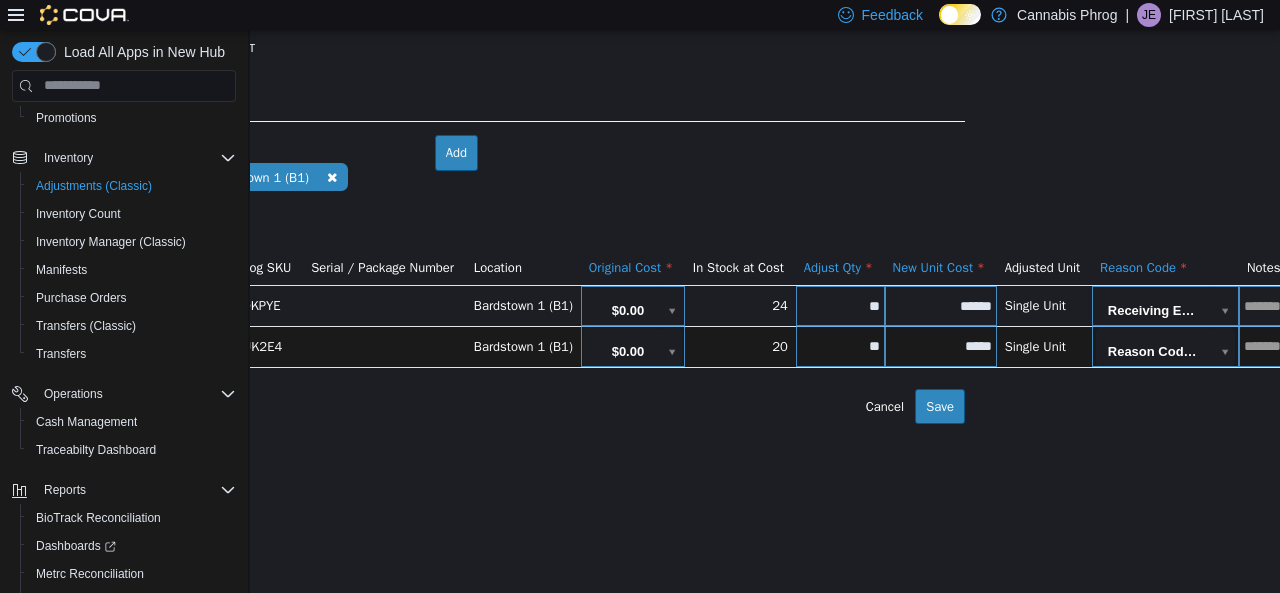 click on "**********" at bounding box center [465, 226] 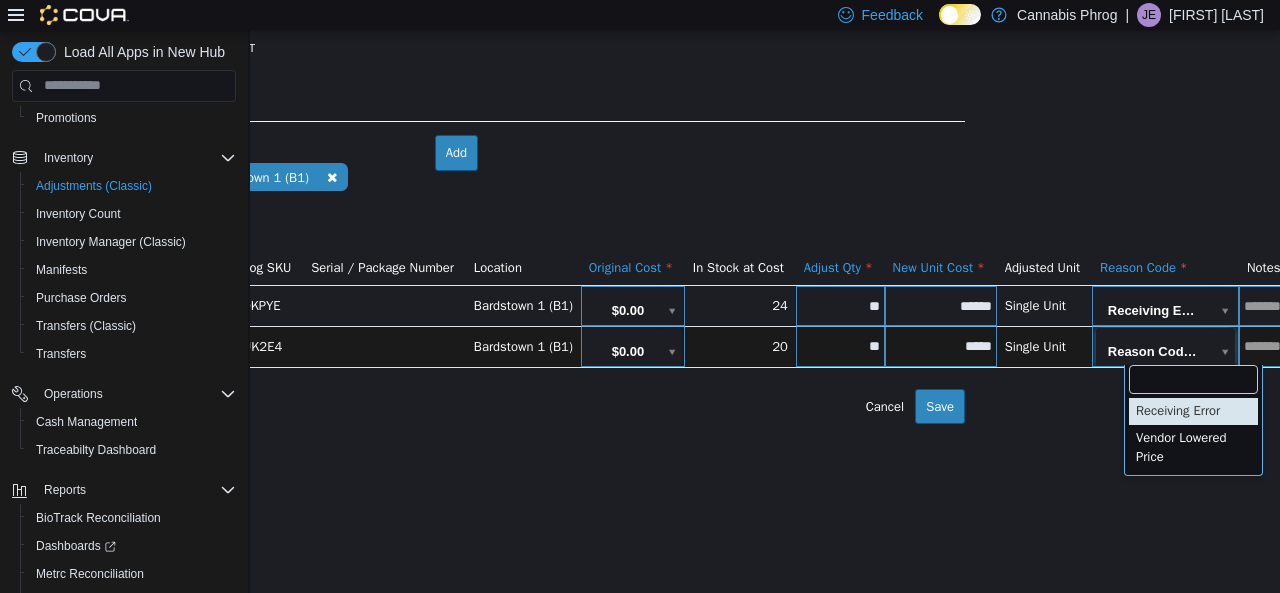 type on "**********" 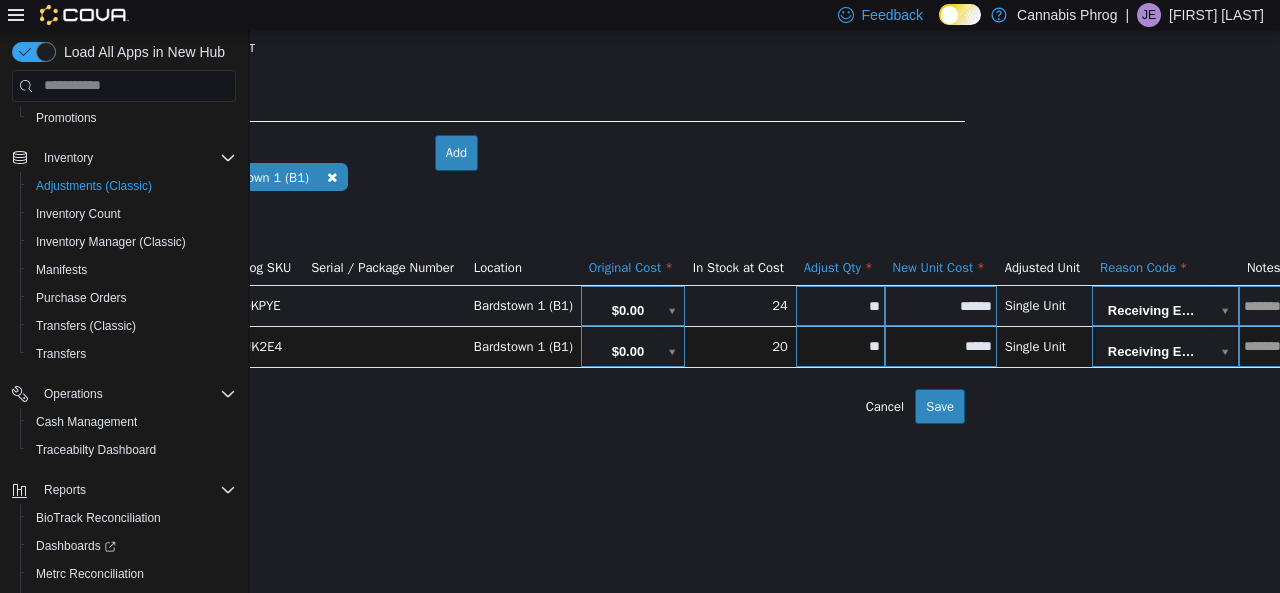 click on "**********" at bounding box center [465, 226] 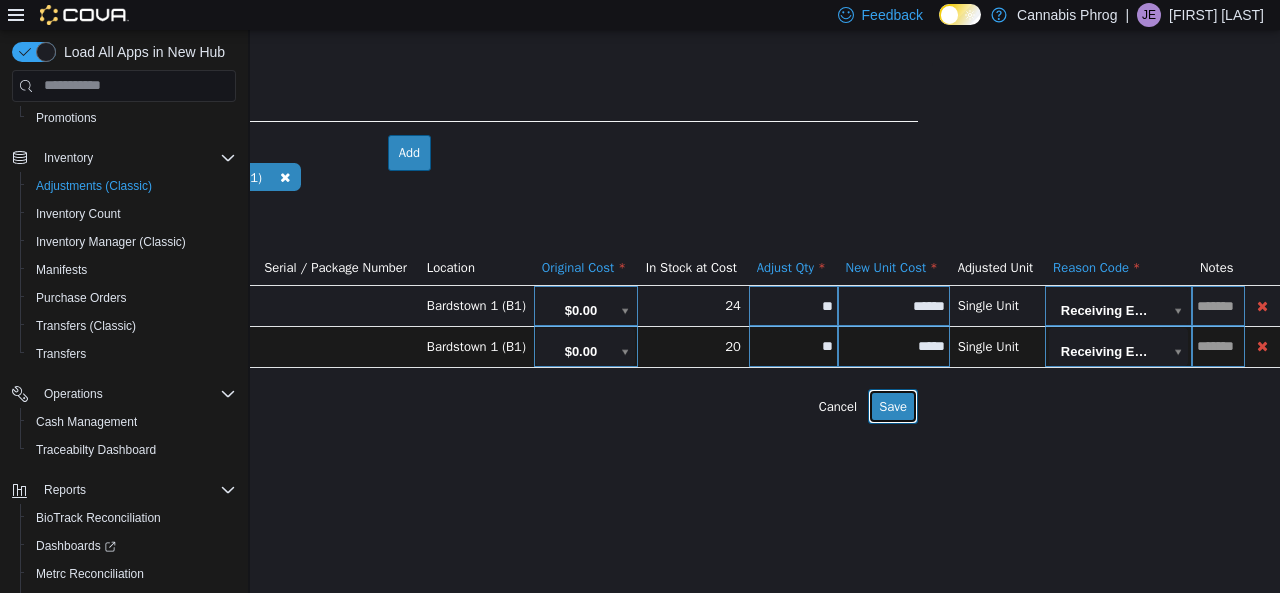 click on "Save" at bounding box center [893, 406] 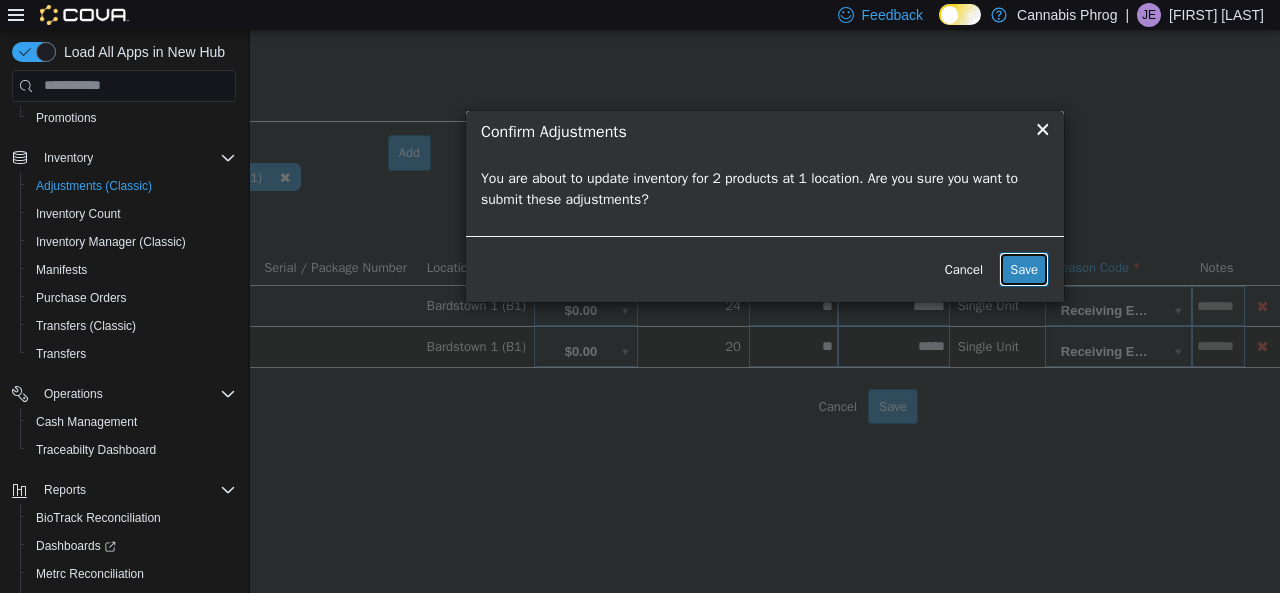 click on "Save" at bounding box center (1024, 269) 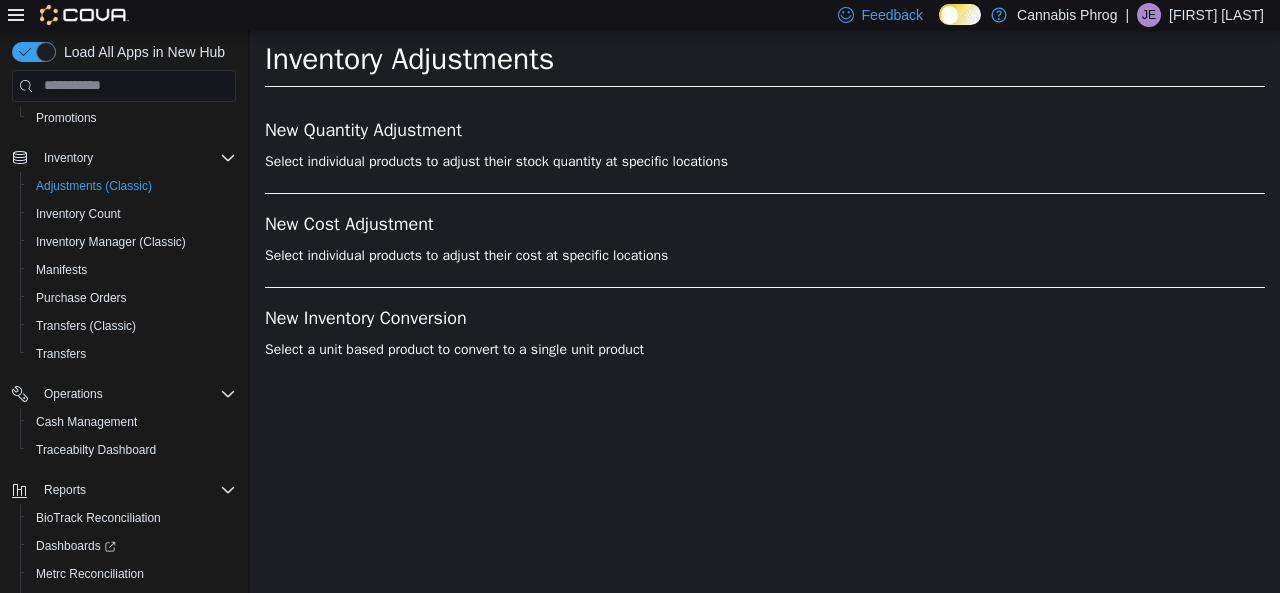 scroll, scrollTop: 0, scrollLeft: 0, axis: both 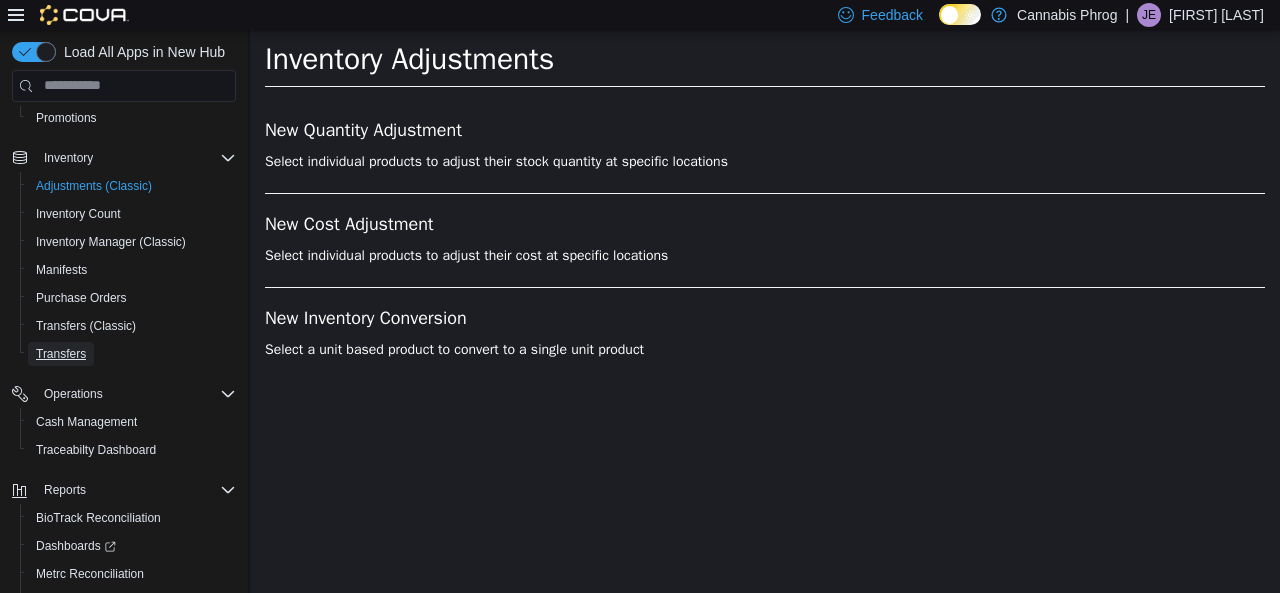 click on "Transfers" at bounding box center [61, 354] 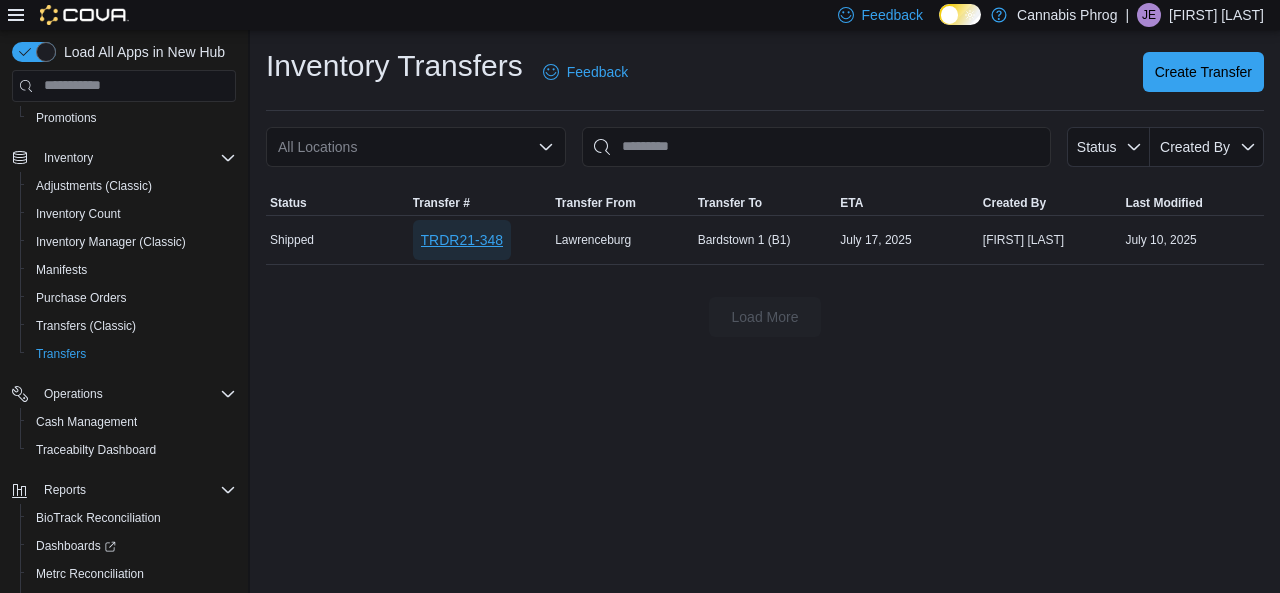 click on "TRDR21-348" at bounding box center [462, 240] 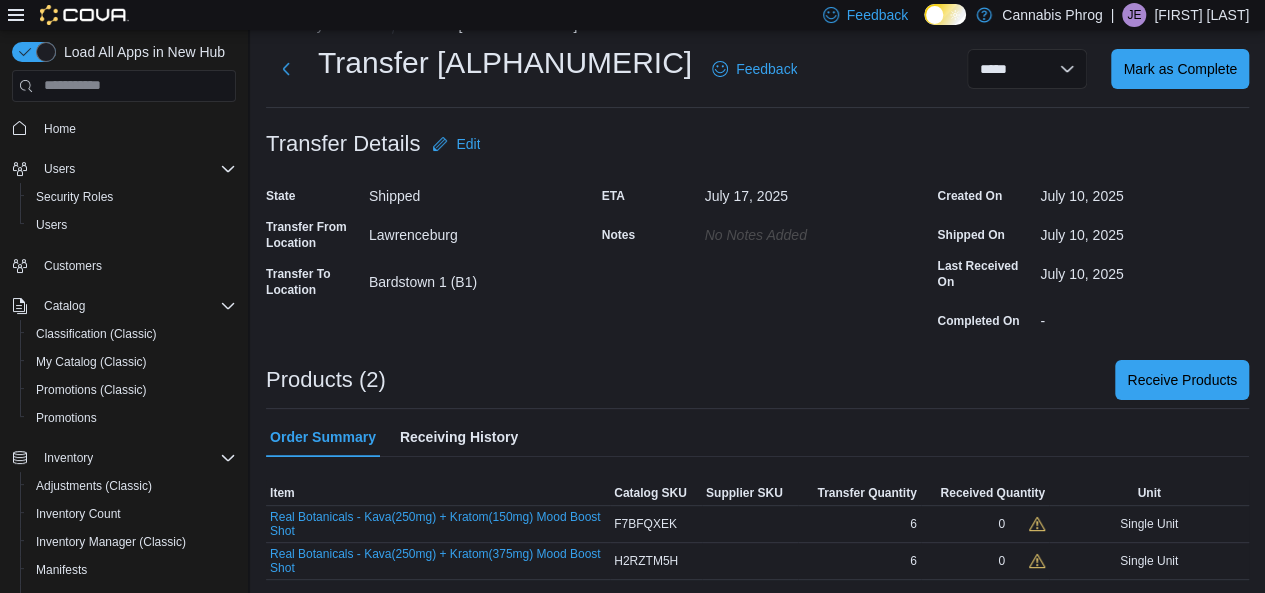 scroll, scrollTop: 40, scrollLeft: 0, axis: vertical 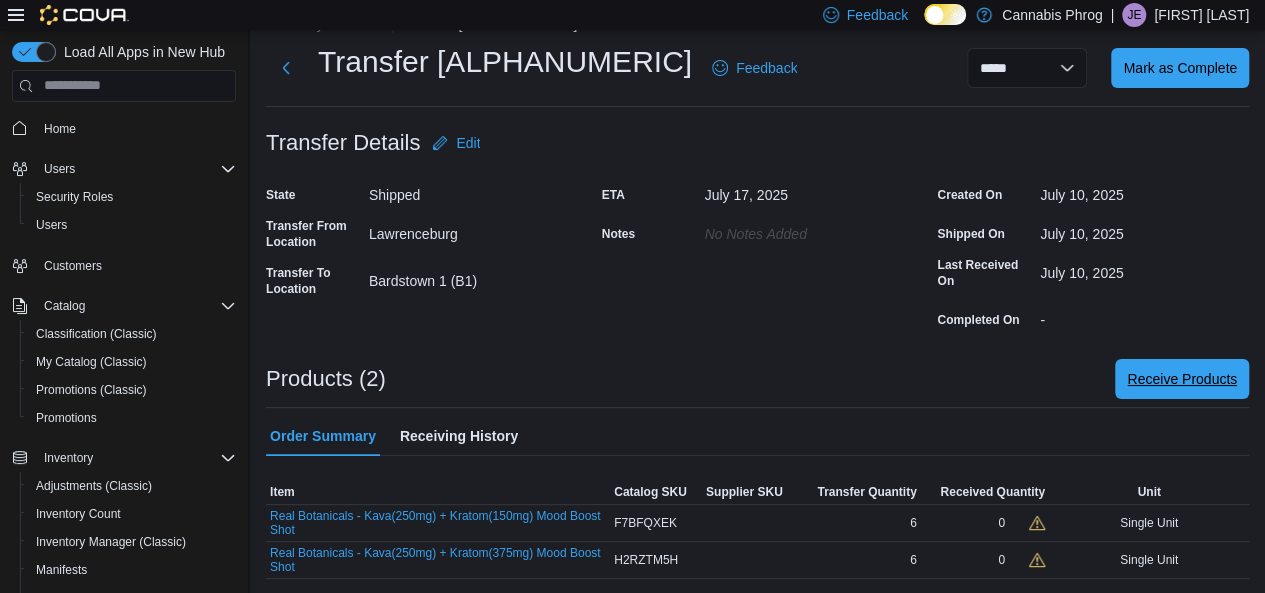 click on "Receive Products" at bounding box center [1182, 379] 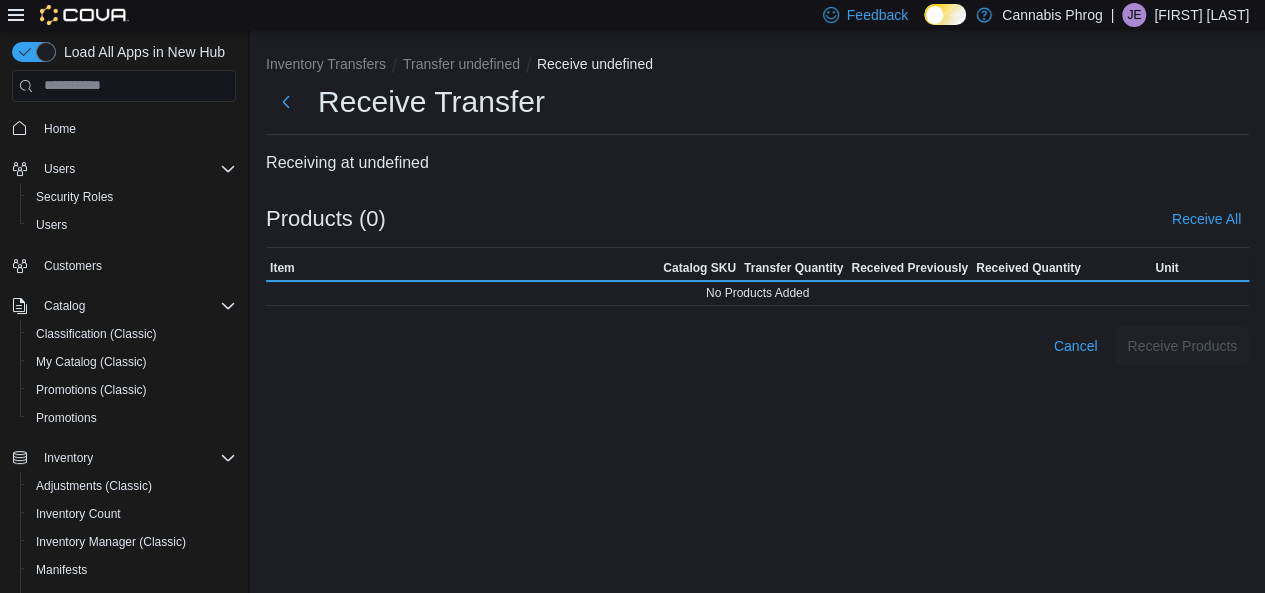 scroll, scrollTop: 0, scrollLeft: 0, axis: both 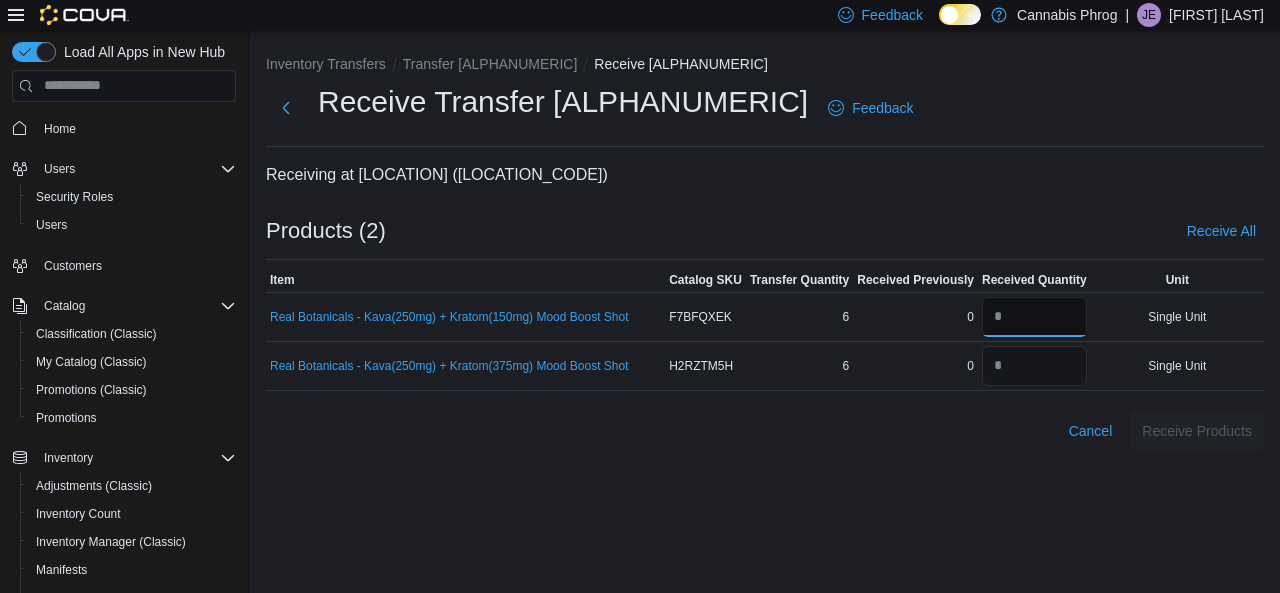 click at bounding box center [1034, 317] 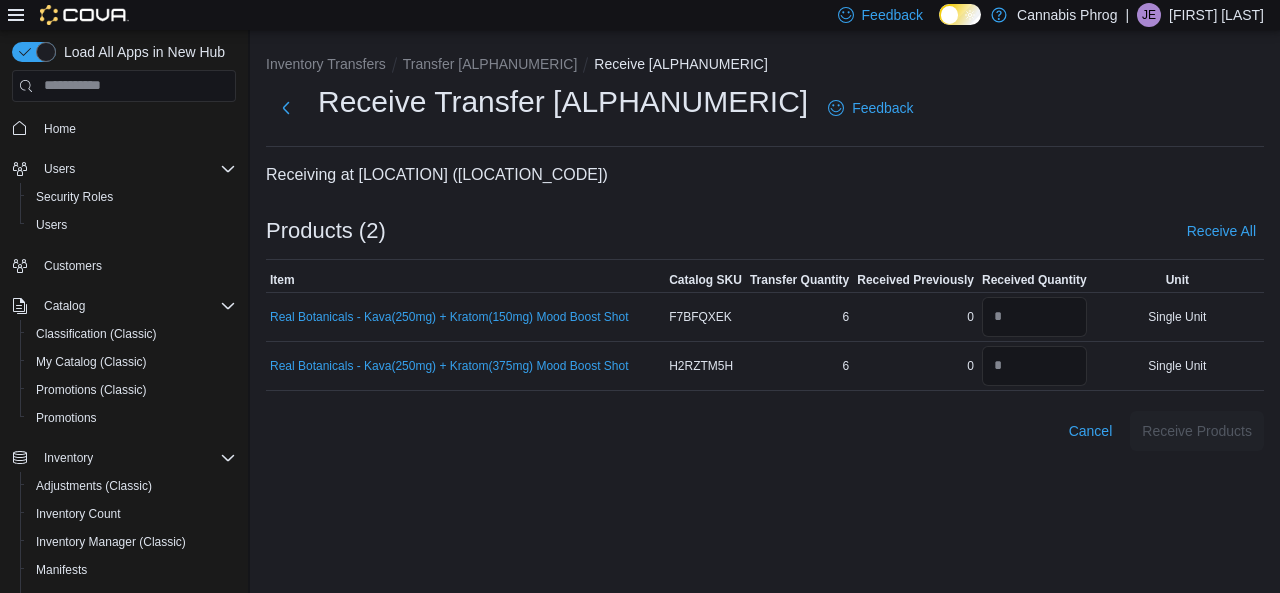 type 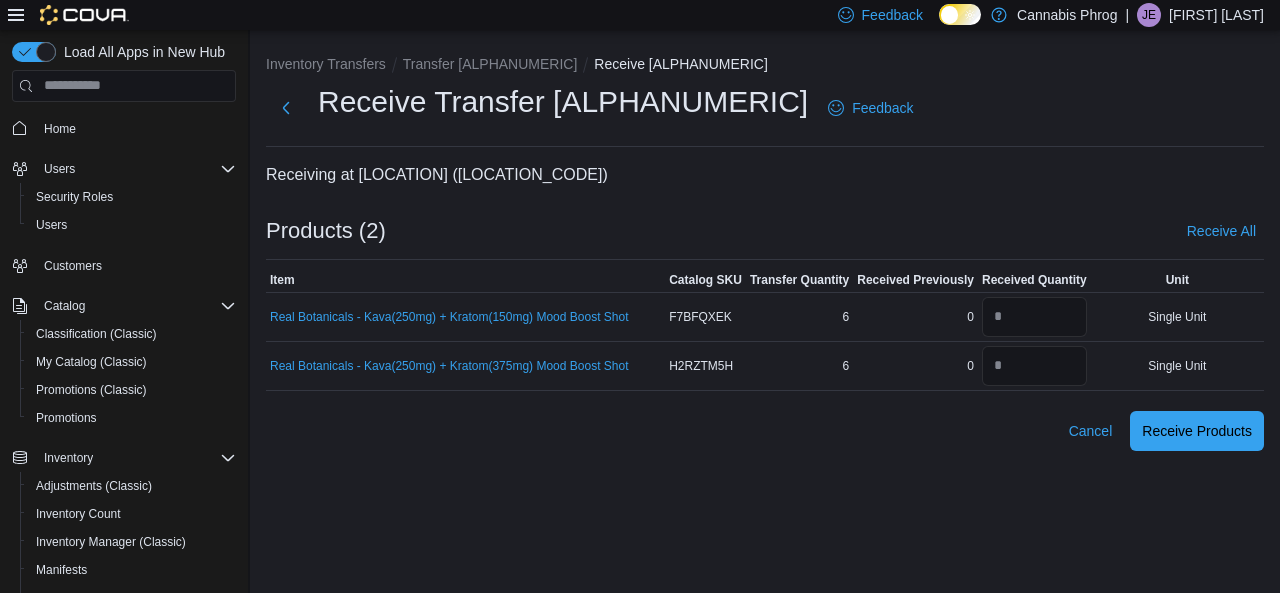 click at bounding box center (1034, 366) 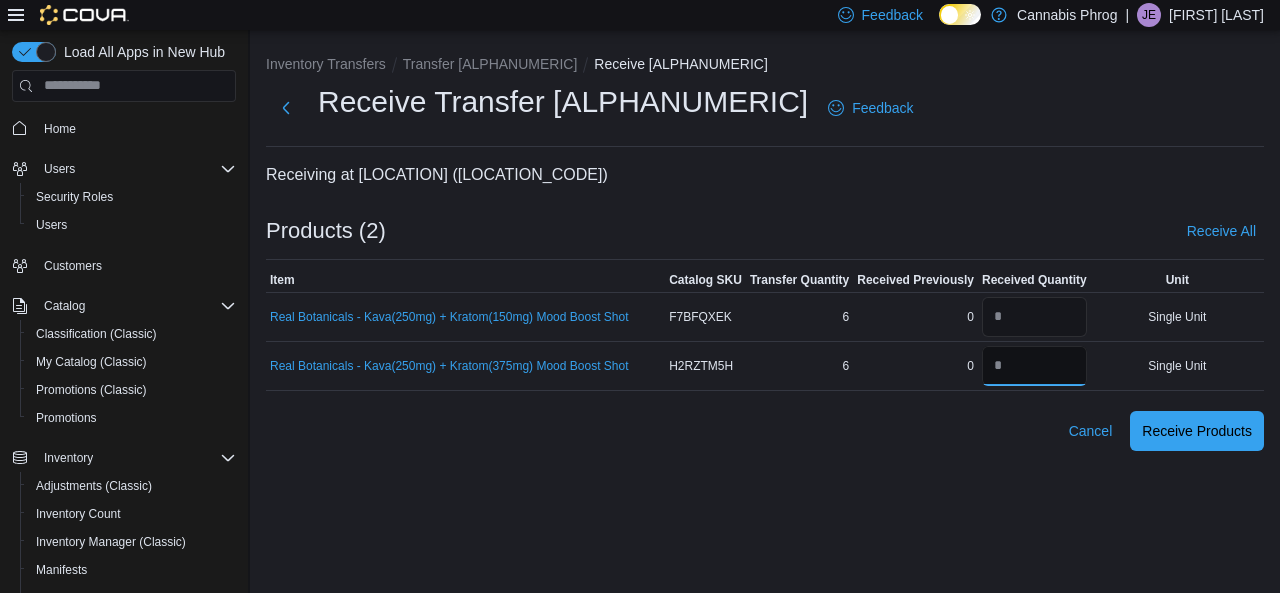 type on "*" 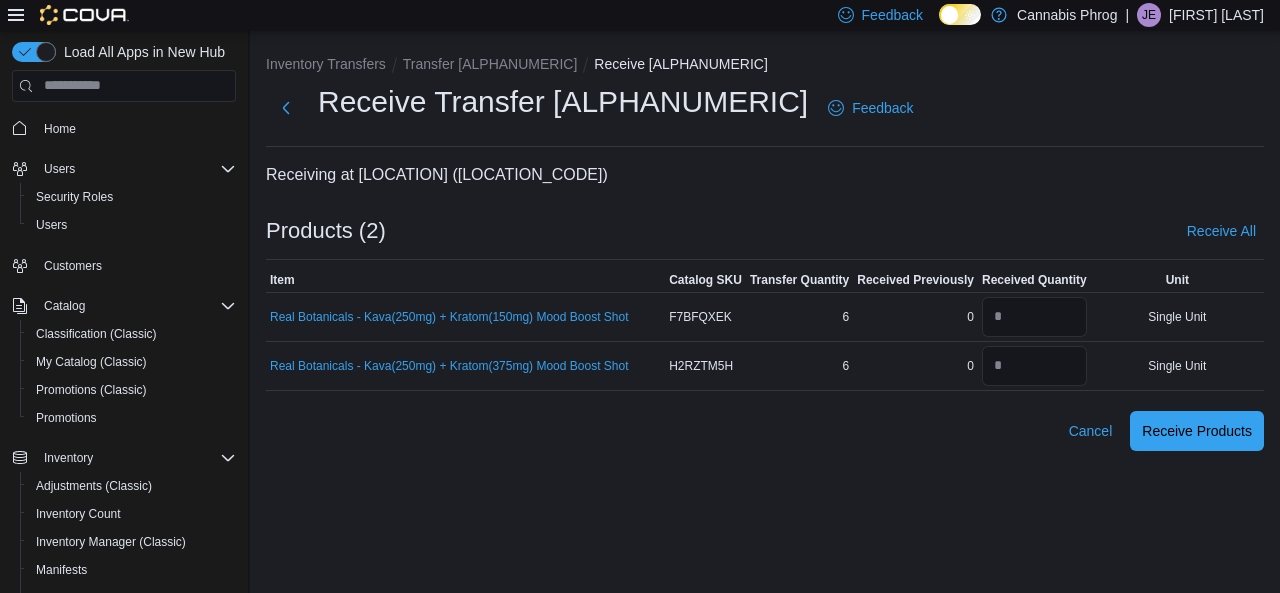 type 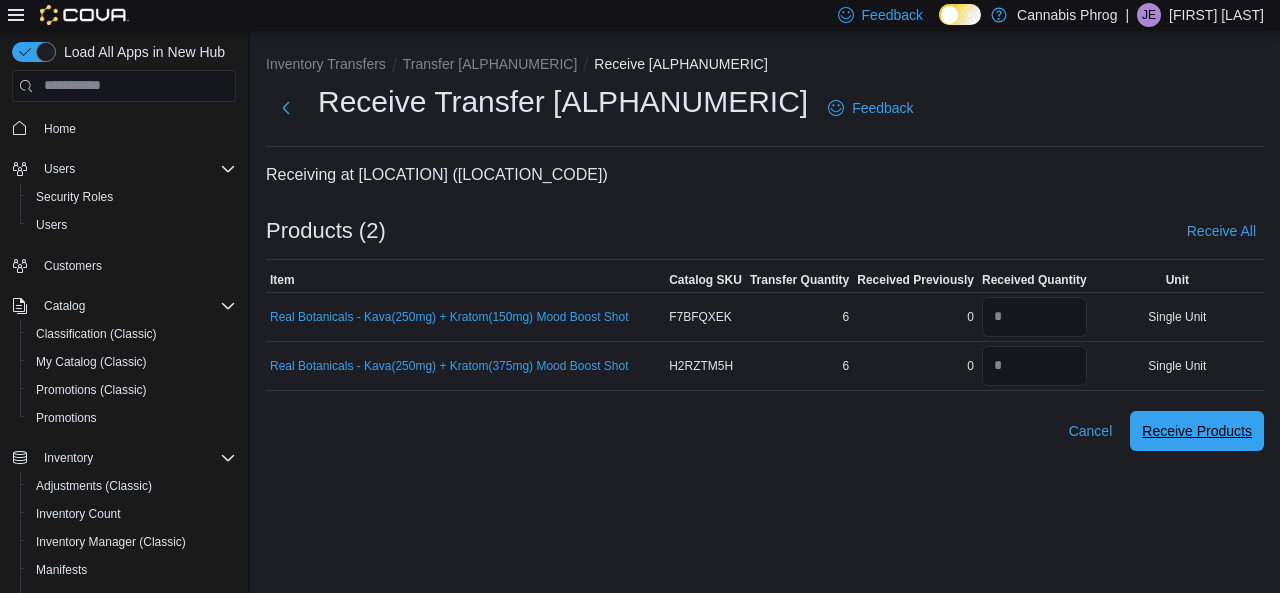click on "Receive Products" at bounding box center [1197, 431] 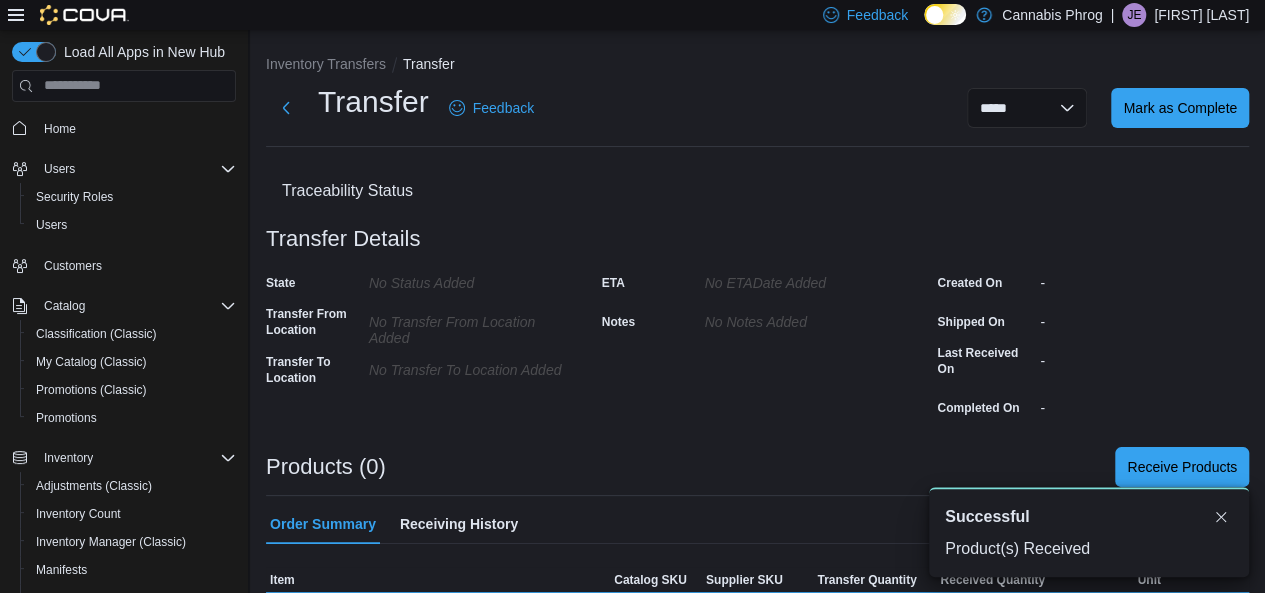 scroll, scrollTop: 0, scrollLeft: 0, axis: both 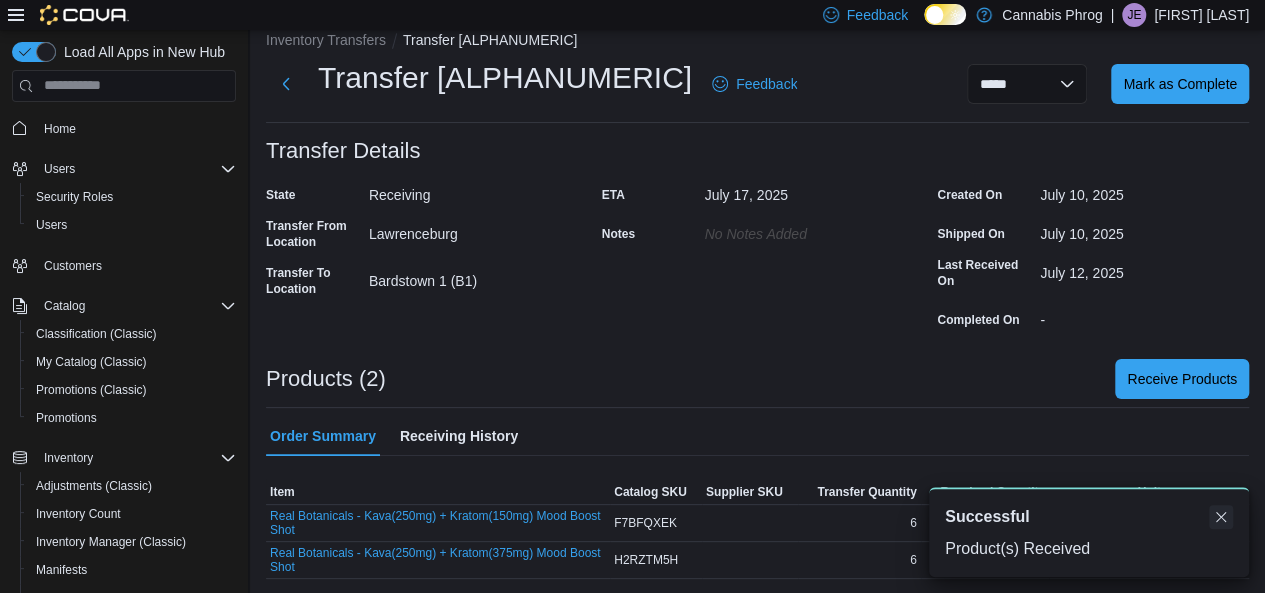 click at bounding box center [1221, 517] 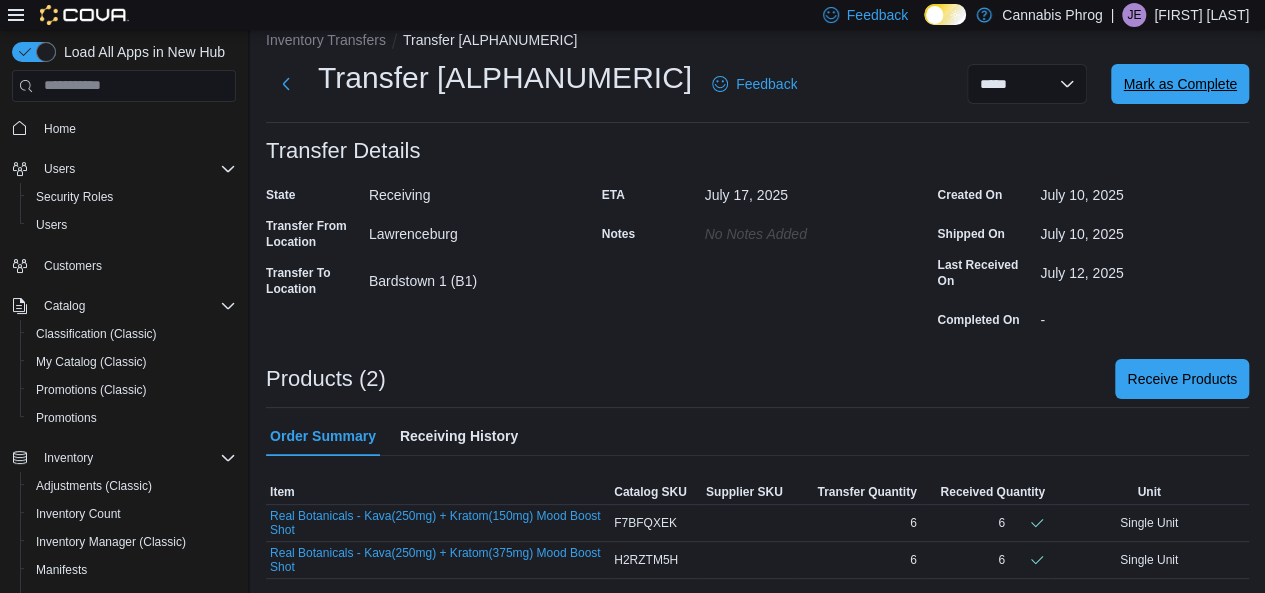 click on "Mark as Complete" at bounding box center (1180, 84) 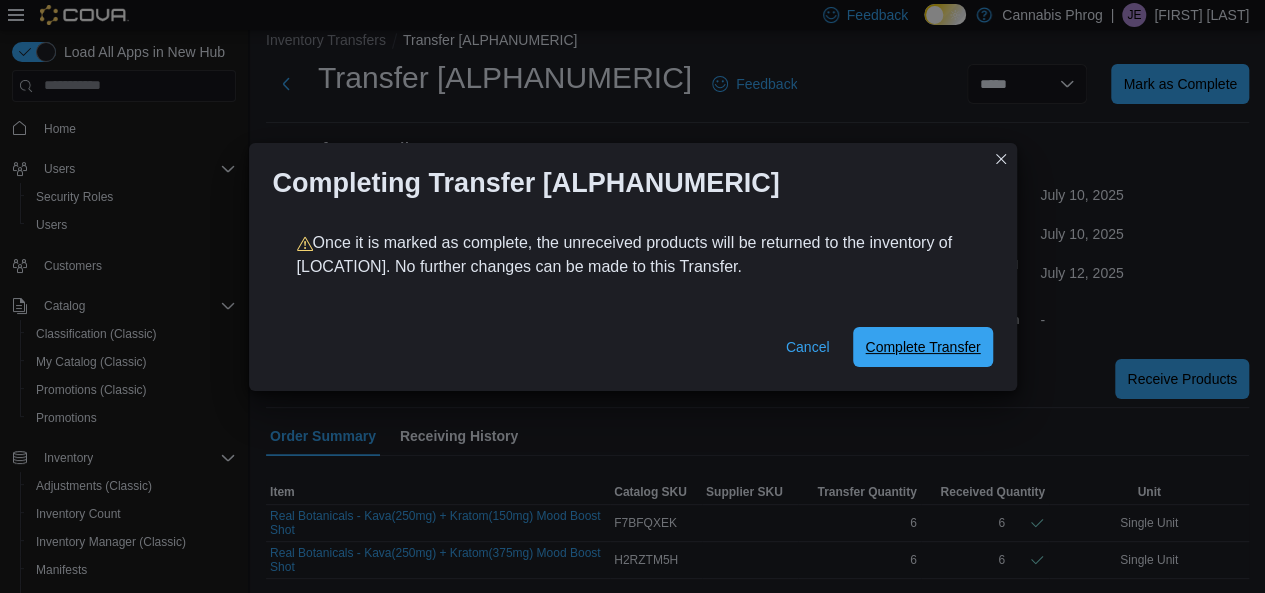 click on "Complete Transfer" at bounding box center (922, 347) 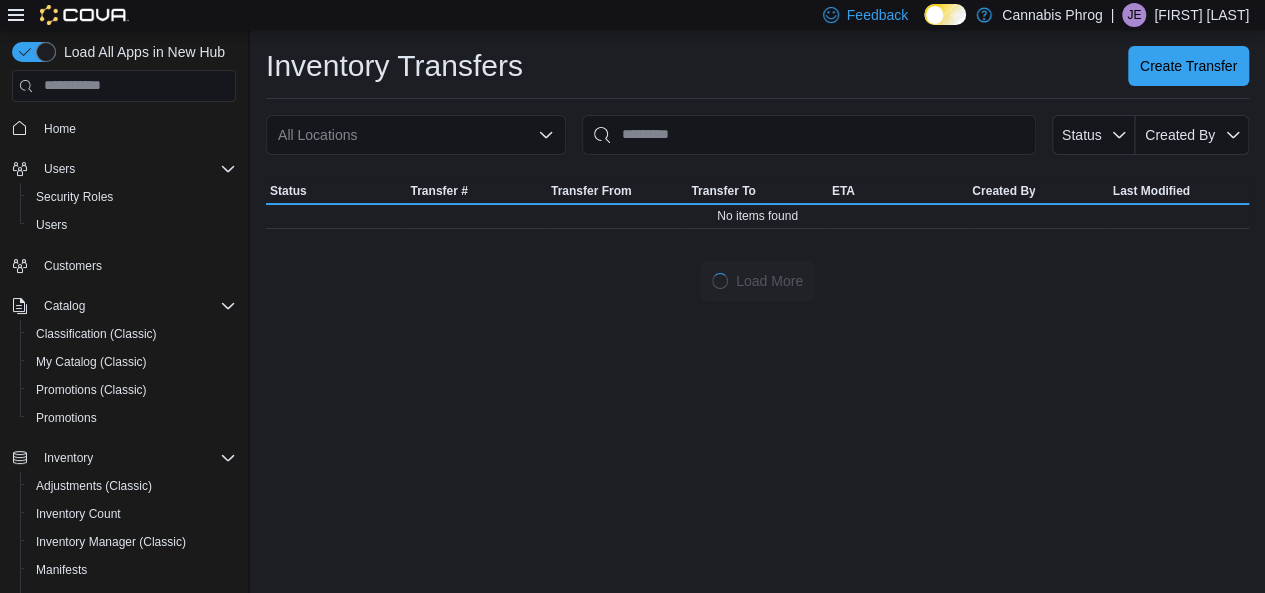 scroll, scrollTop: 0, scrollLeft: 0, axis: both 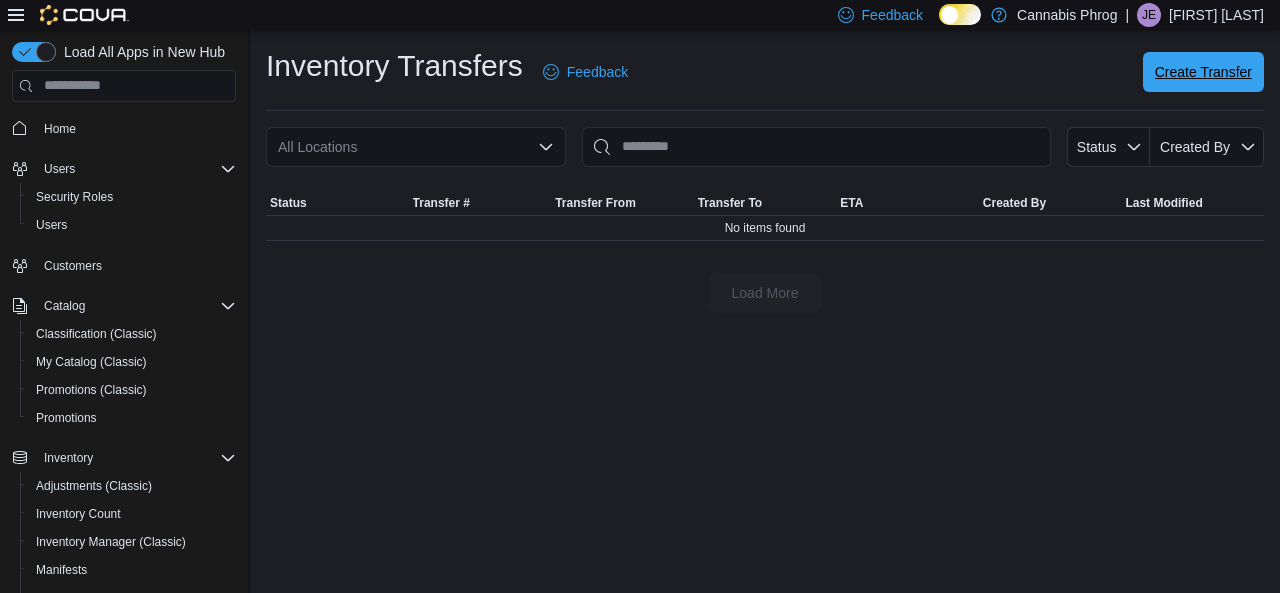 click on "Create Transfer" at bounding box center (1203, 72) 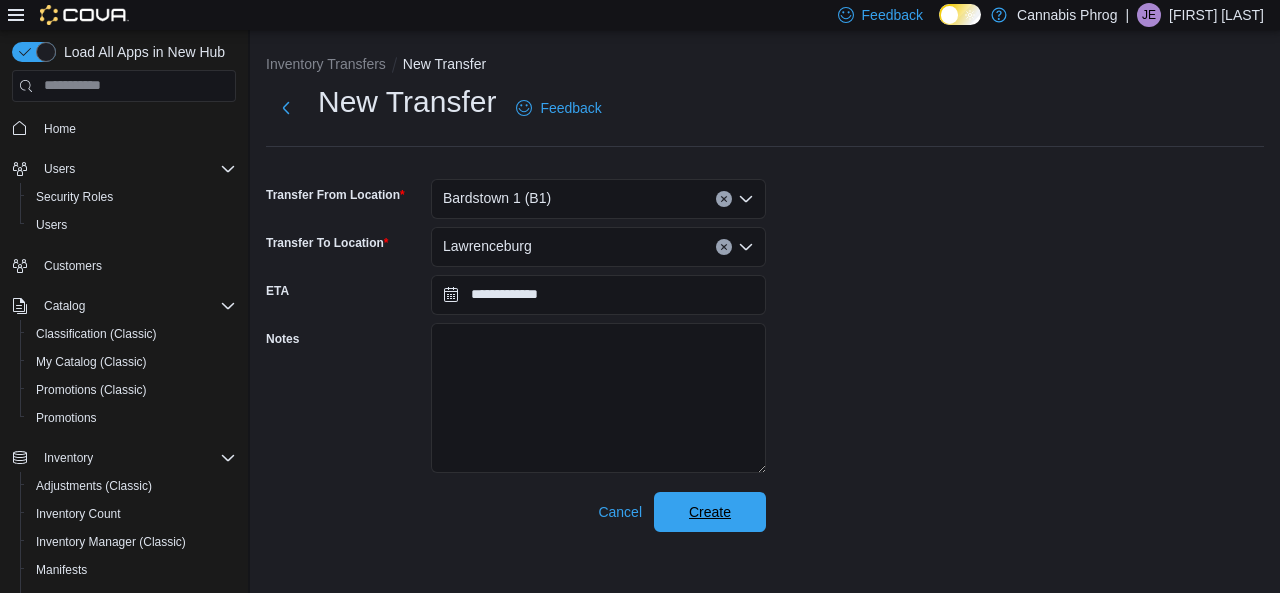 click on "Create" at bounding box center (710, 512) 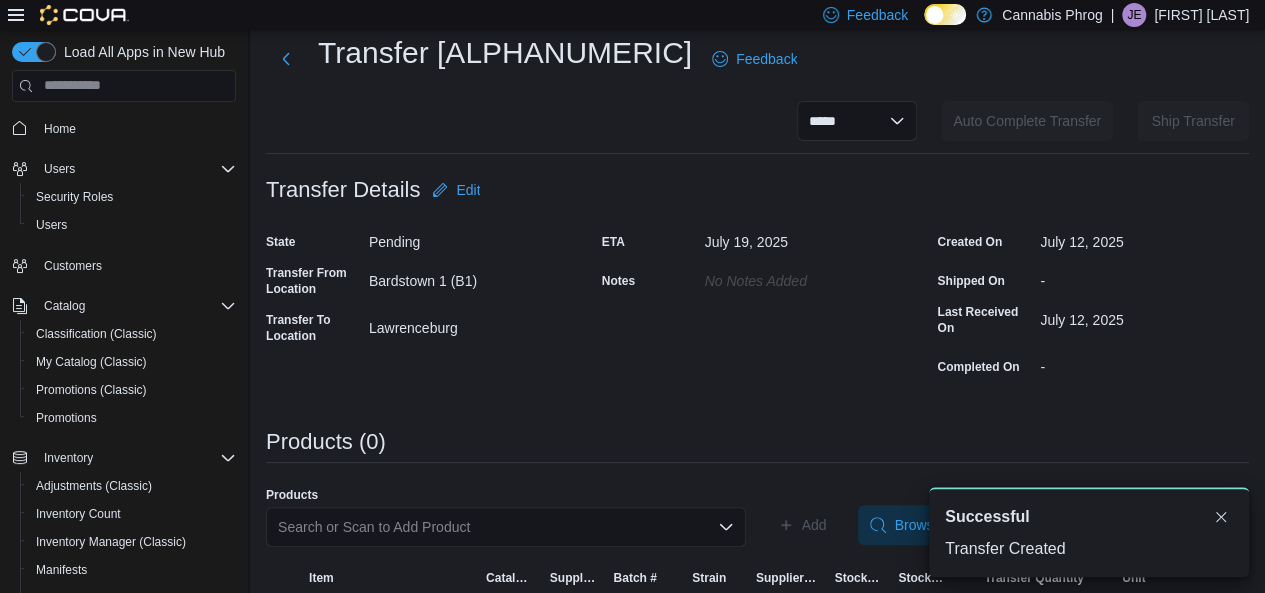 scroll, scrollTop: 50, scrollLeft: 0, axis: vertical 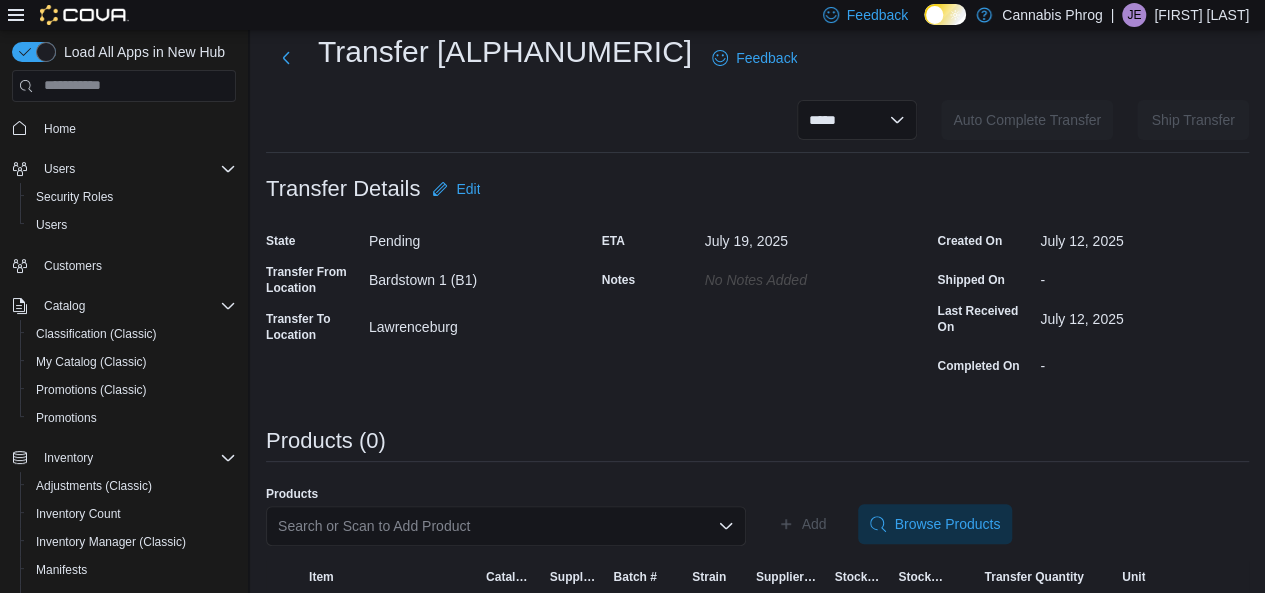click on "Search or Scan to Add Product" at bounding box center [506, 534] 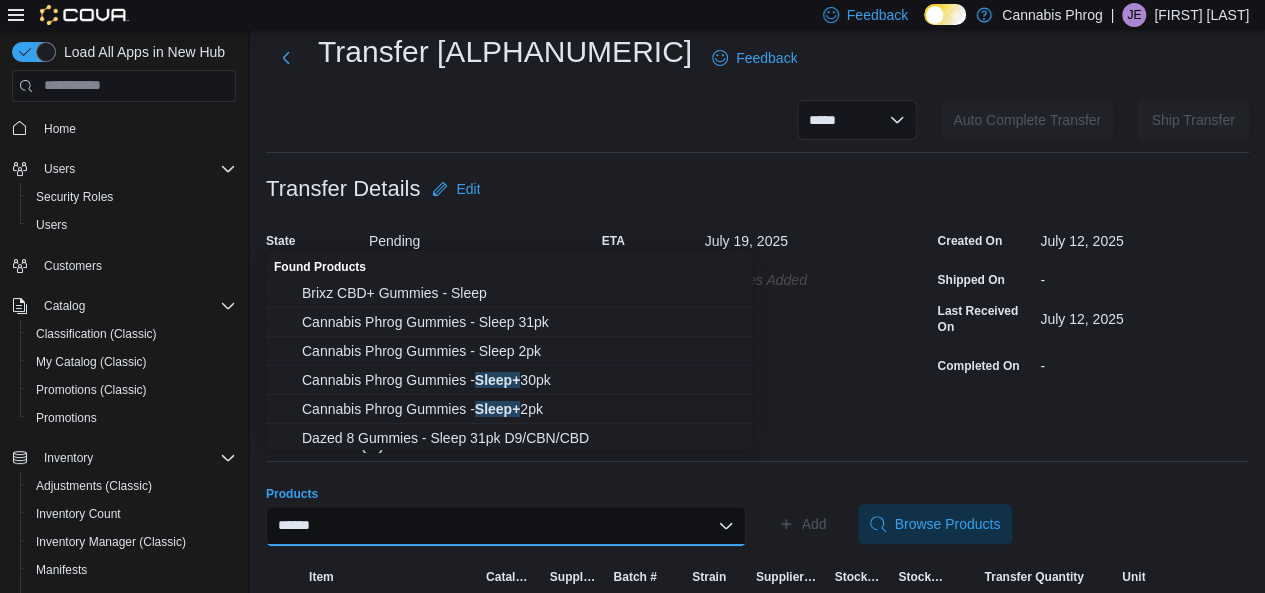 type on "******" 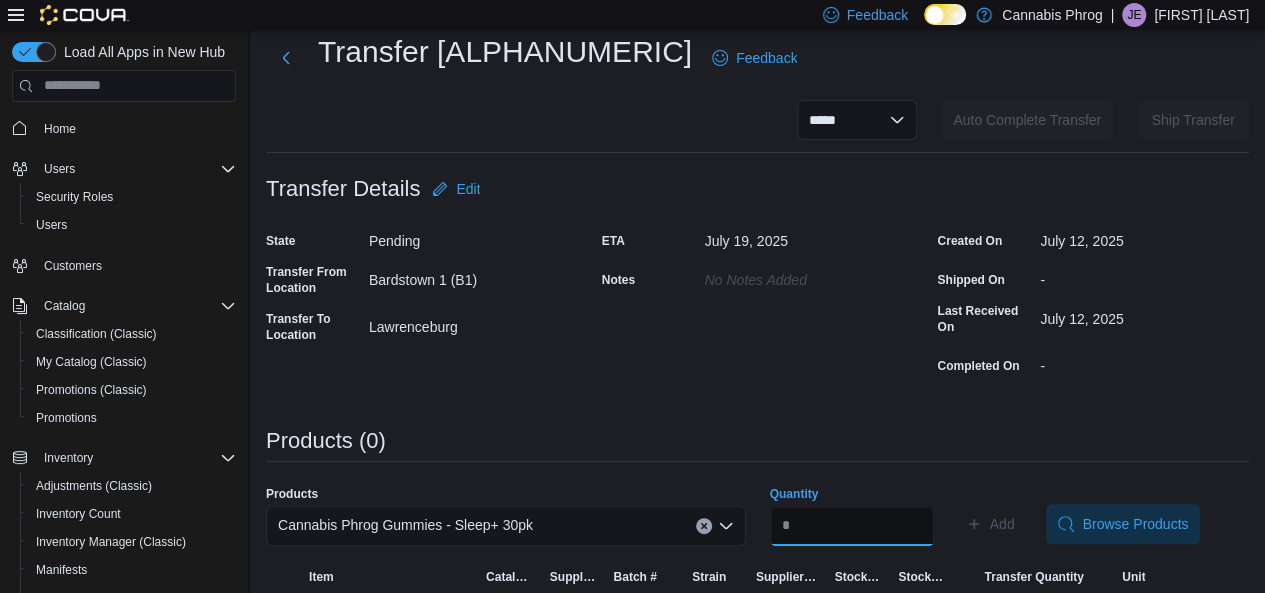 click on "Quantity" at bounding box center (852, 526) 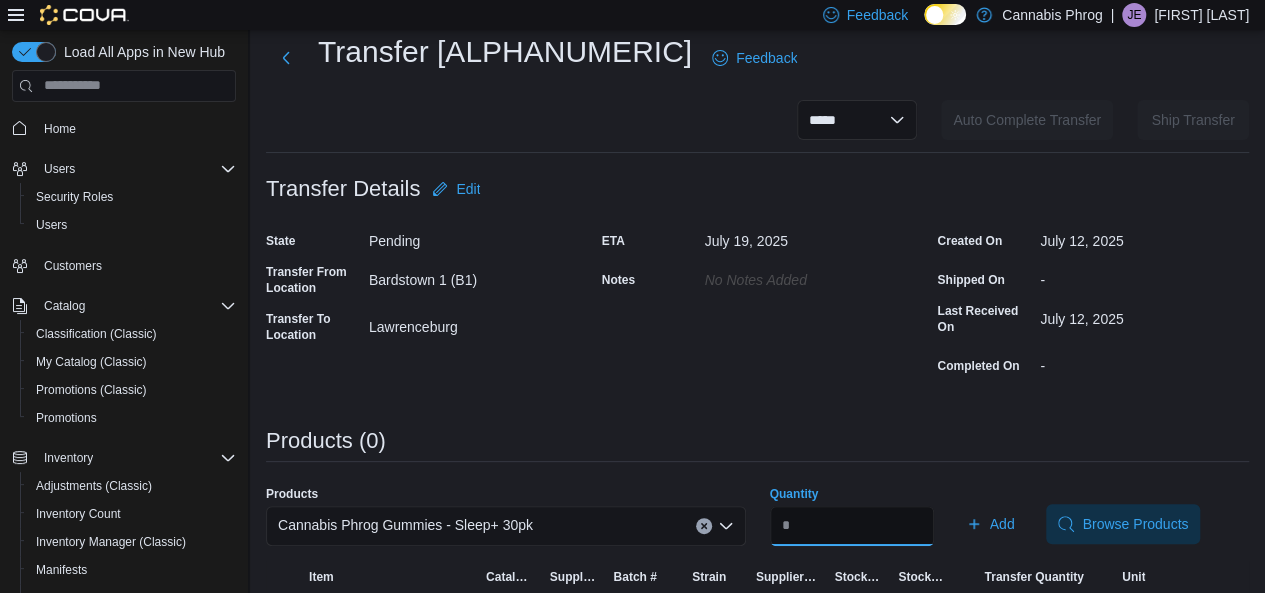 type on "*" 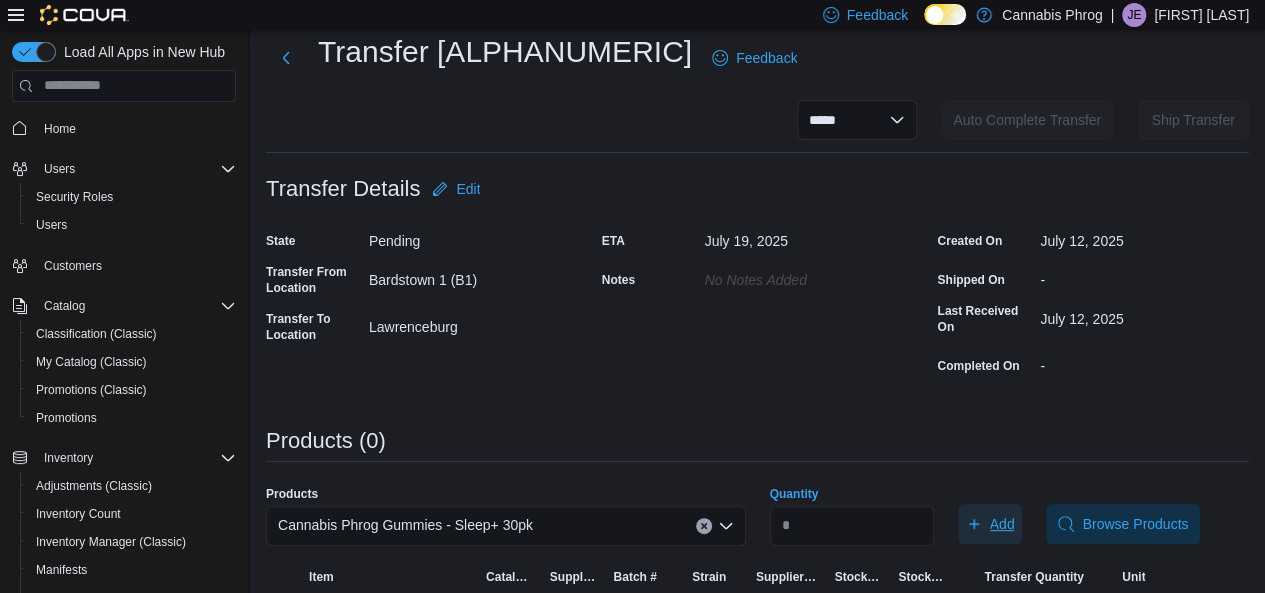 click on "Add" at bounding box center [1002, 524] 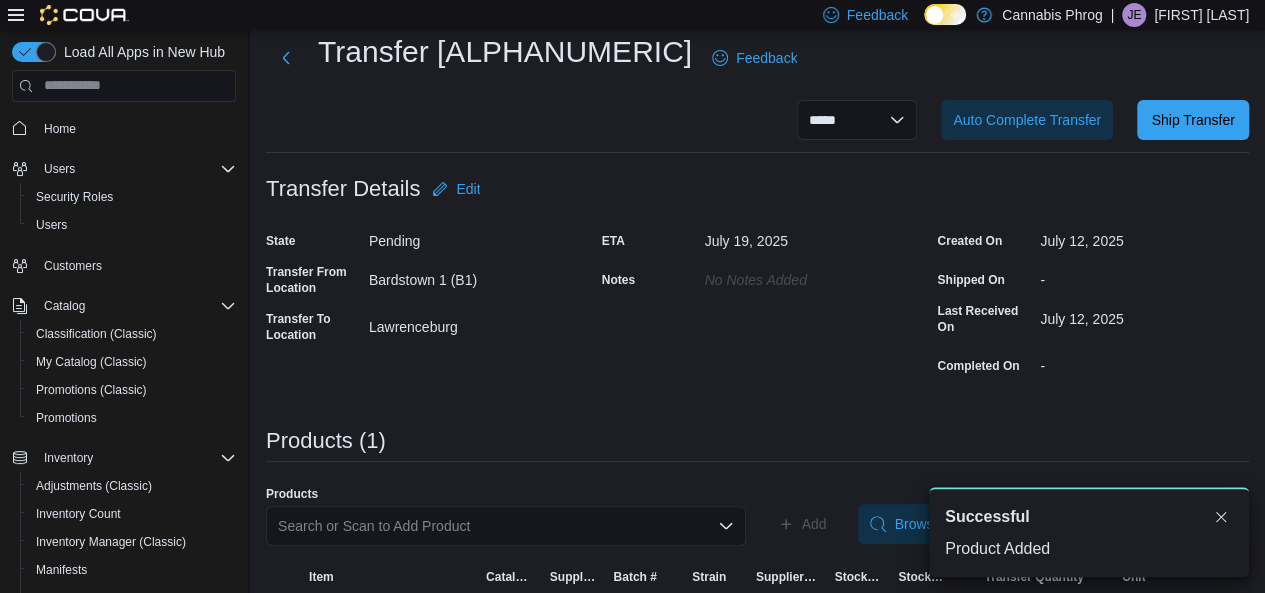 click on "Search or Scan to Add Product" at bounding box center [506, 526] 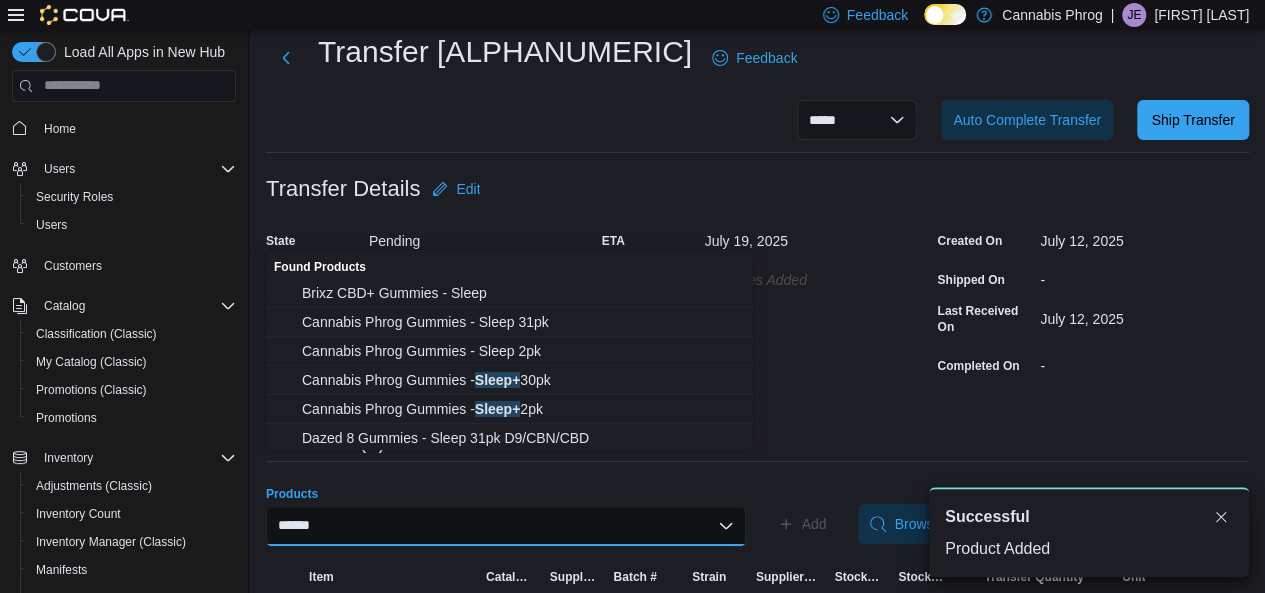 type on "******" 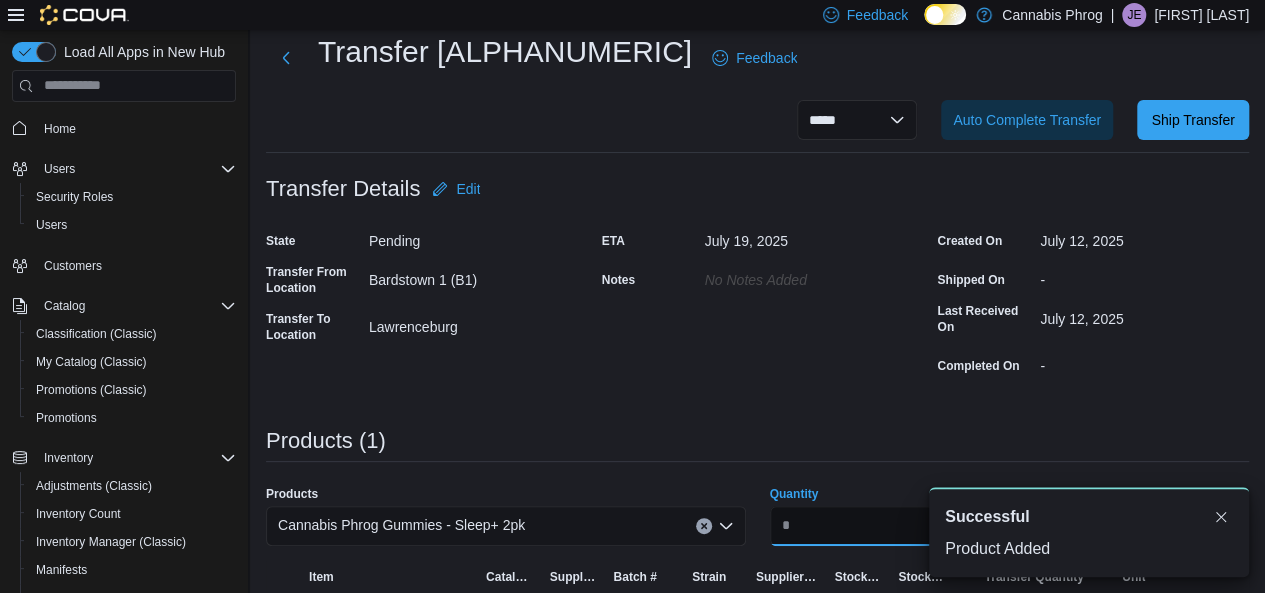 click on "Quantity" at bounding box center (852, 526) 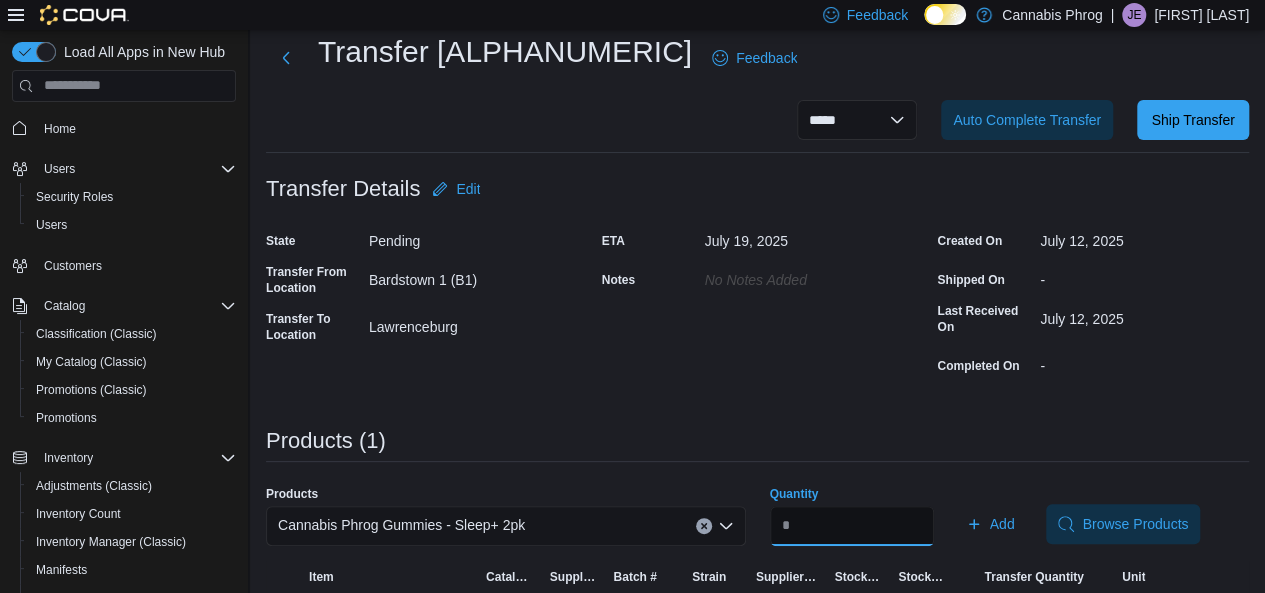 type on "**" 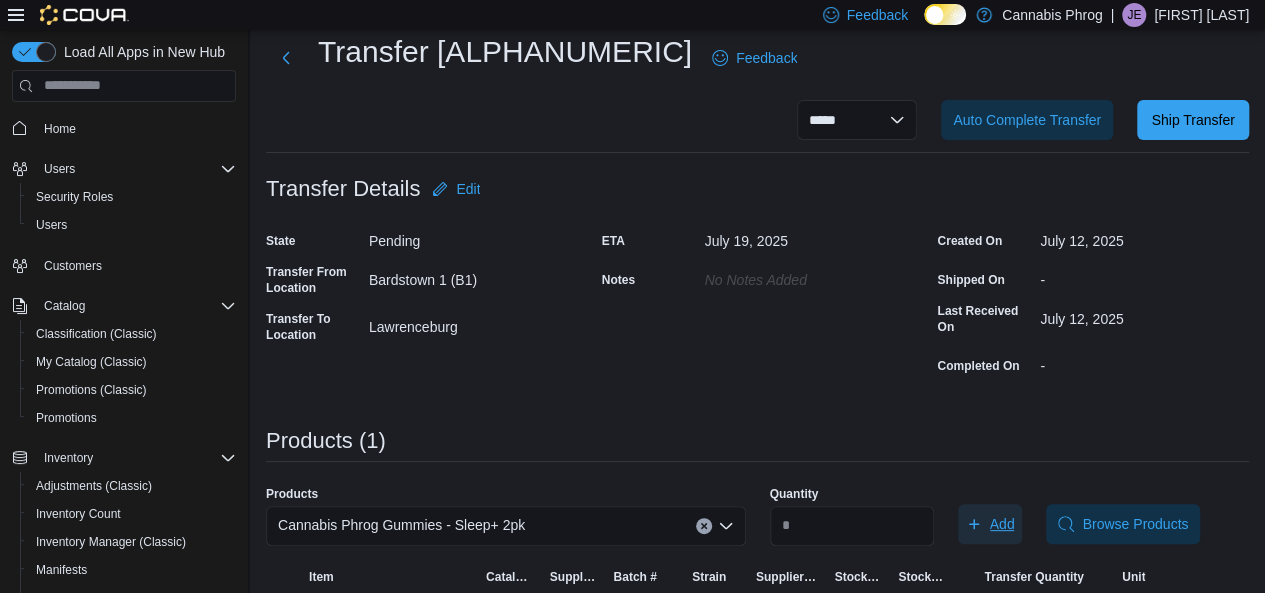 click on "Add" at bounding box center (990, 524) 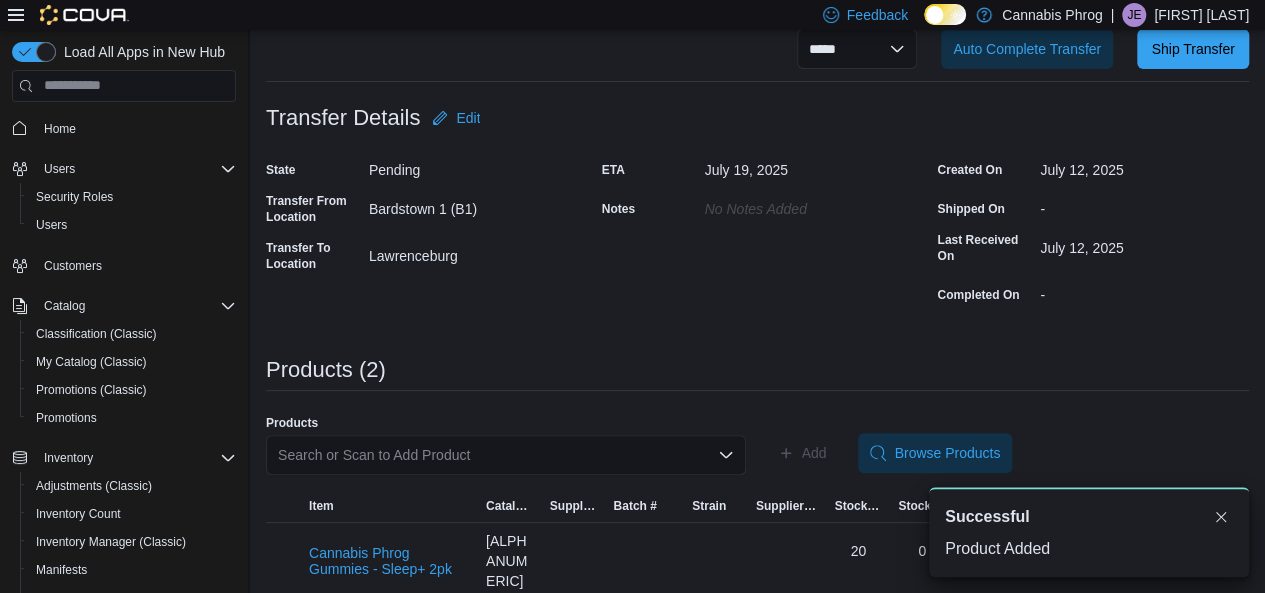 scroll, scrollTop: 123, scrollLeft: 0, axis: vertical 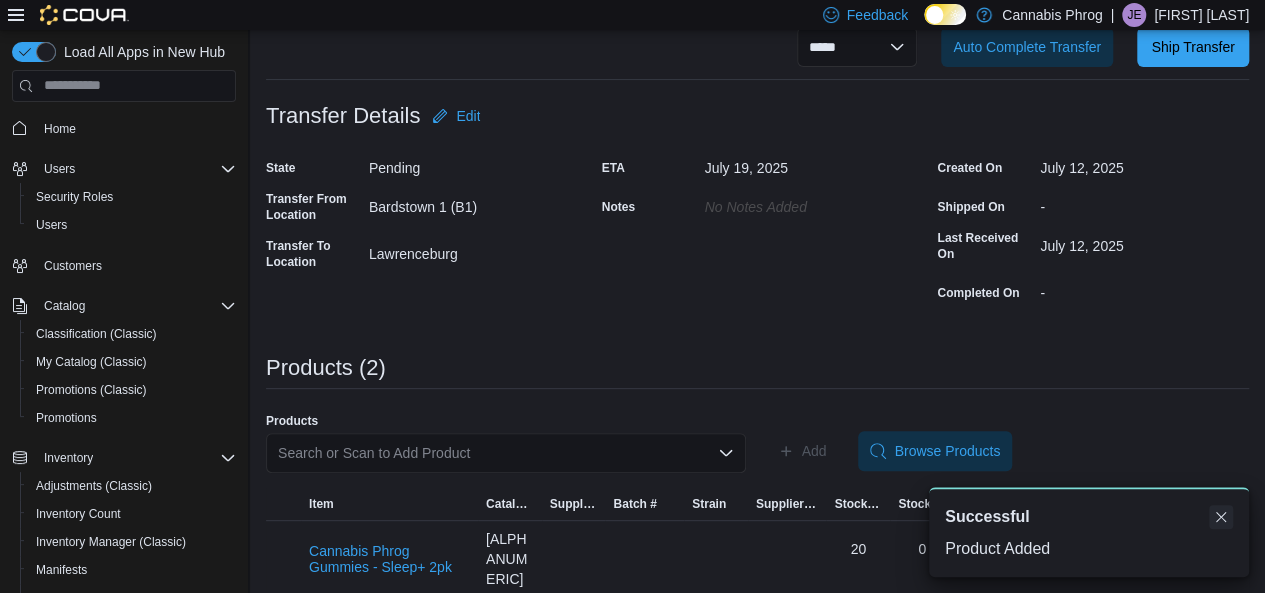 click at bounding box center [1221, 517] 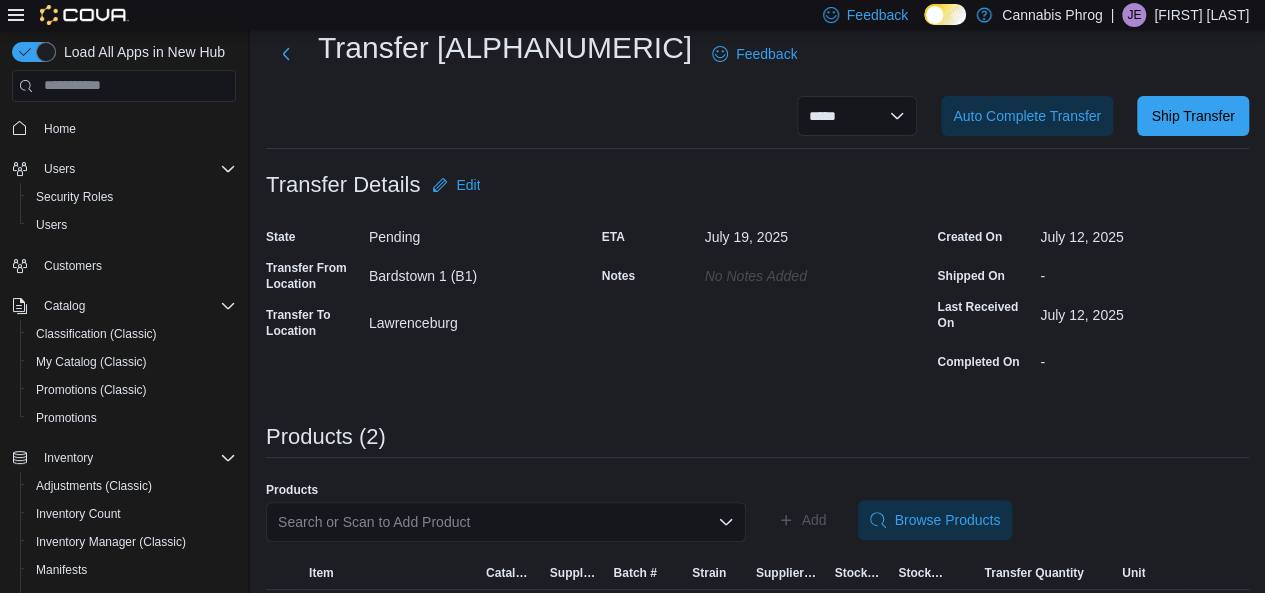 scroll, scrollTop: 0, scrollLeft: 0, axis: both 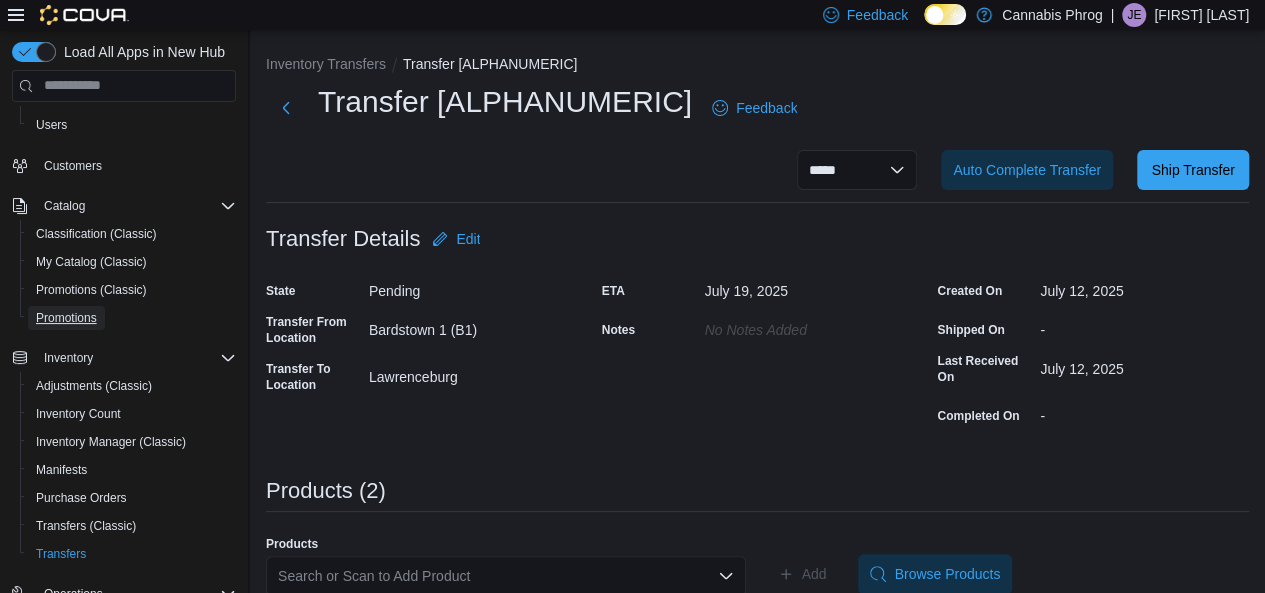 click on "Promotions" at bounding box center [66, 318] 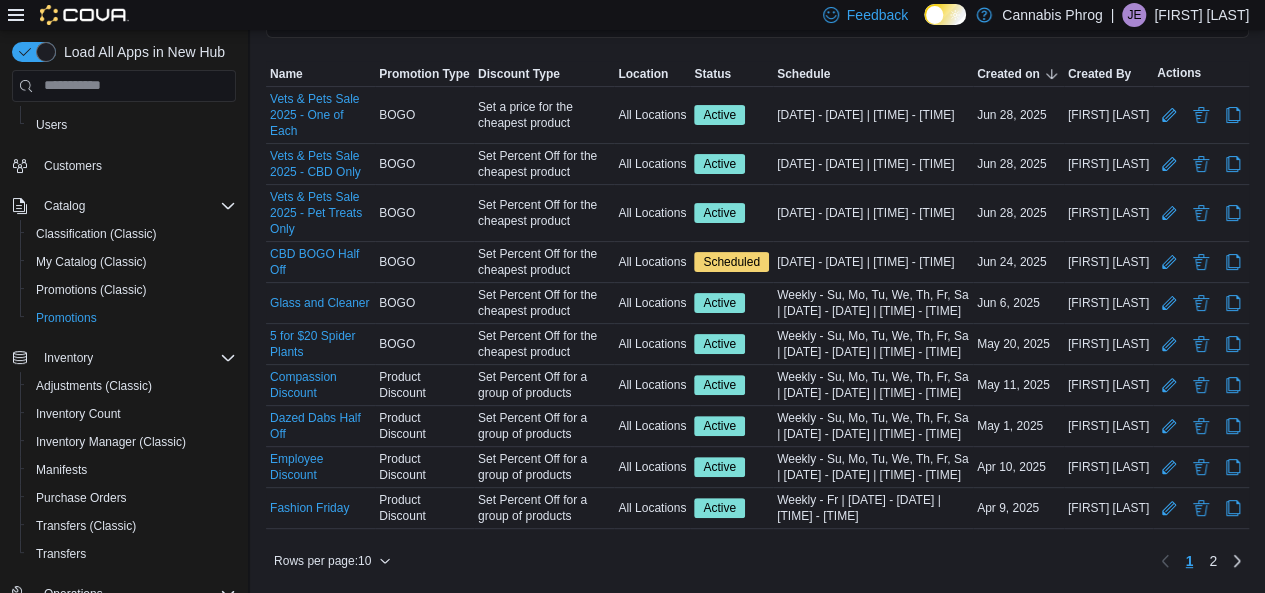 scroll, scrollTop: 188, scrollLeft: 0, axis: vertical 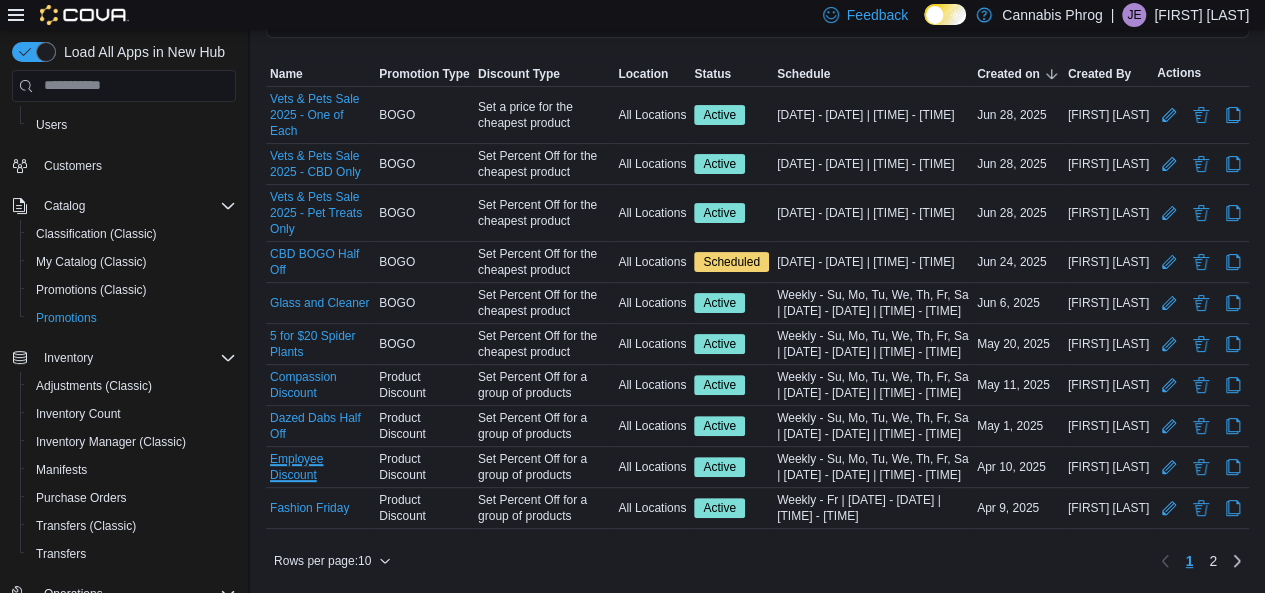 click on "Employee Discount" at bounding box center [320, 467] 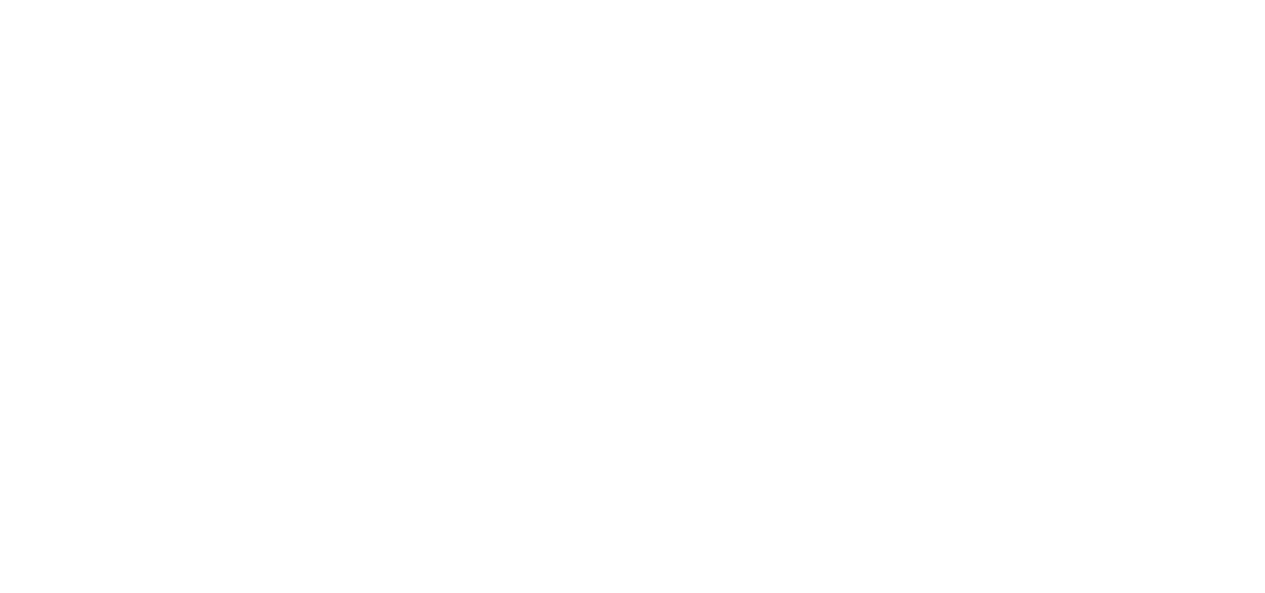 scroll, scrollTop: 0, scrollLeft: 0, axis: both 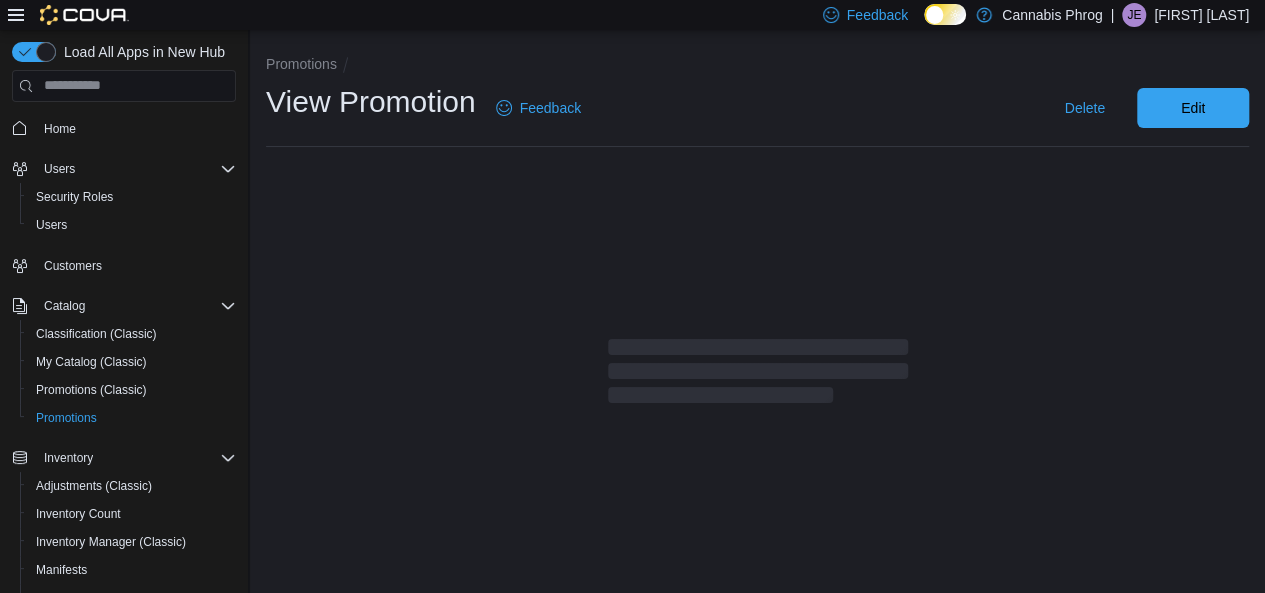 select on "**" 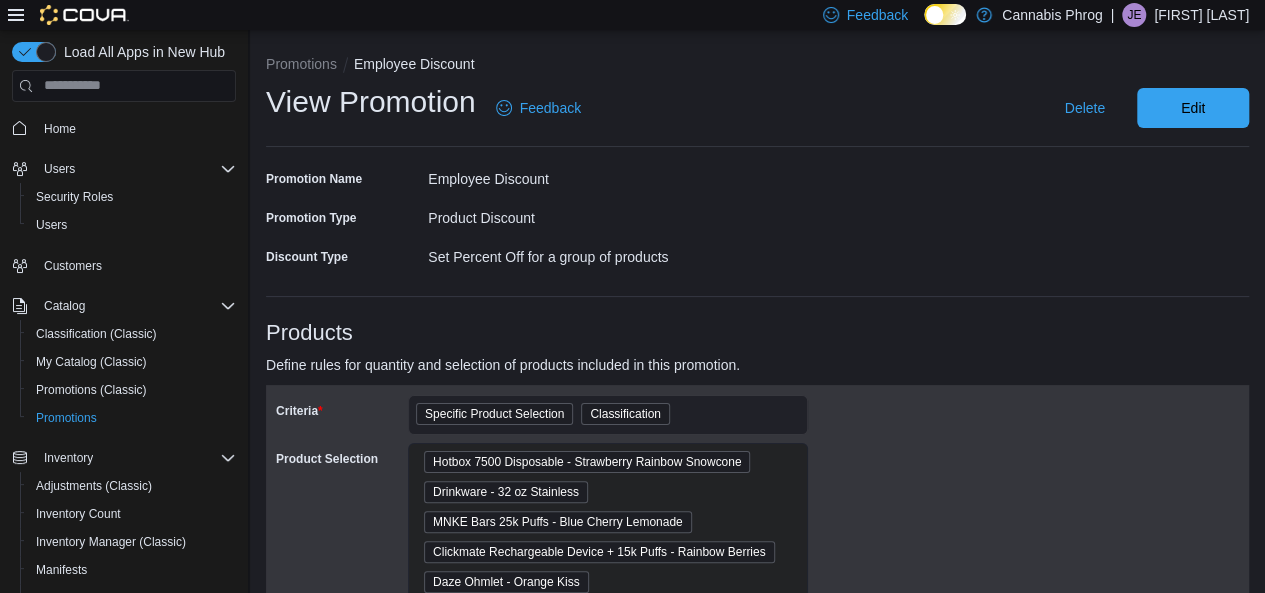 select on "**" 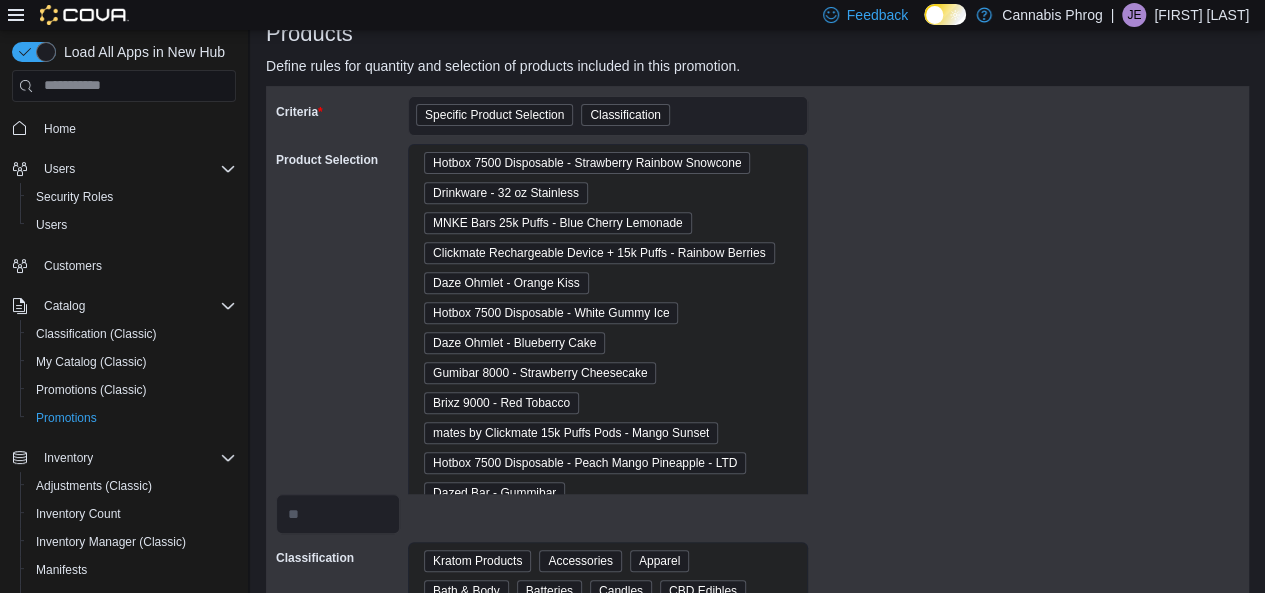scroll, scrollTop: 300, scrollLeft: 0, axis: vertical 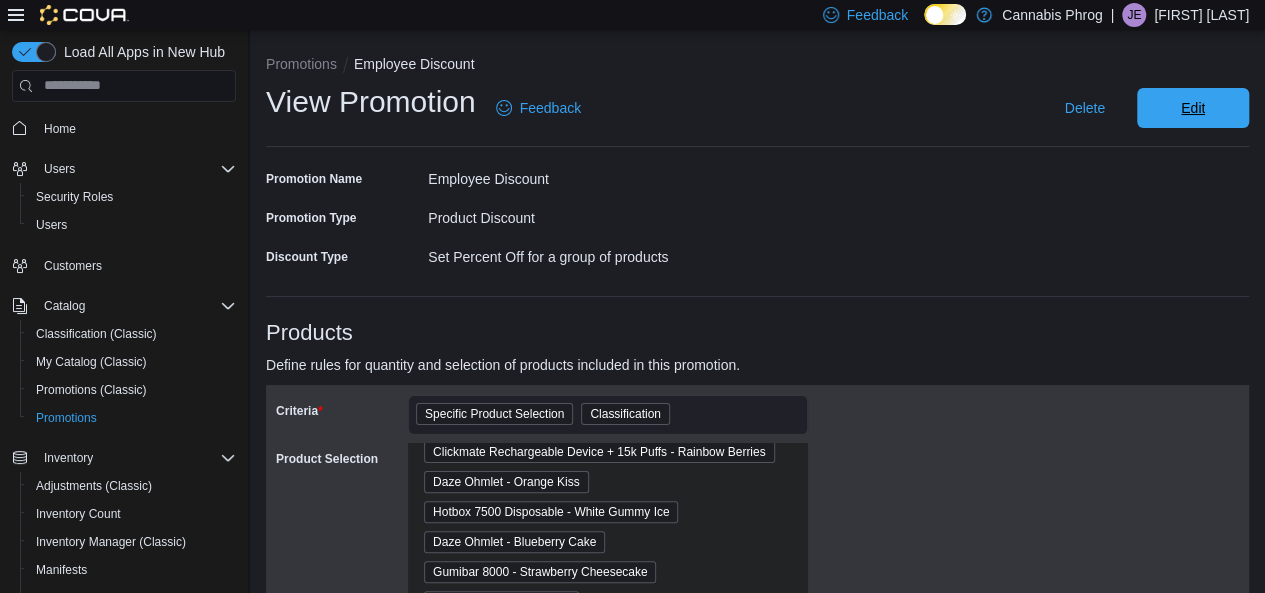 click on "Edit" at bounding box center [1193, 108] 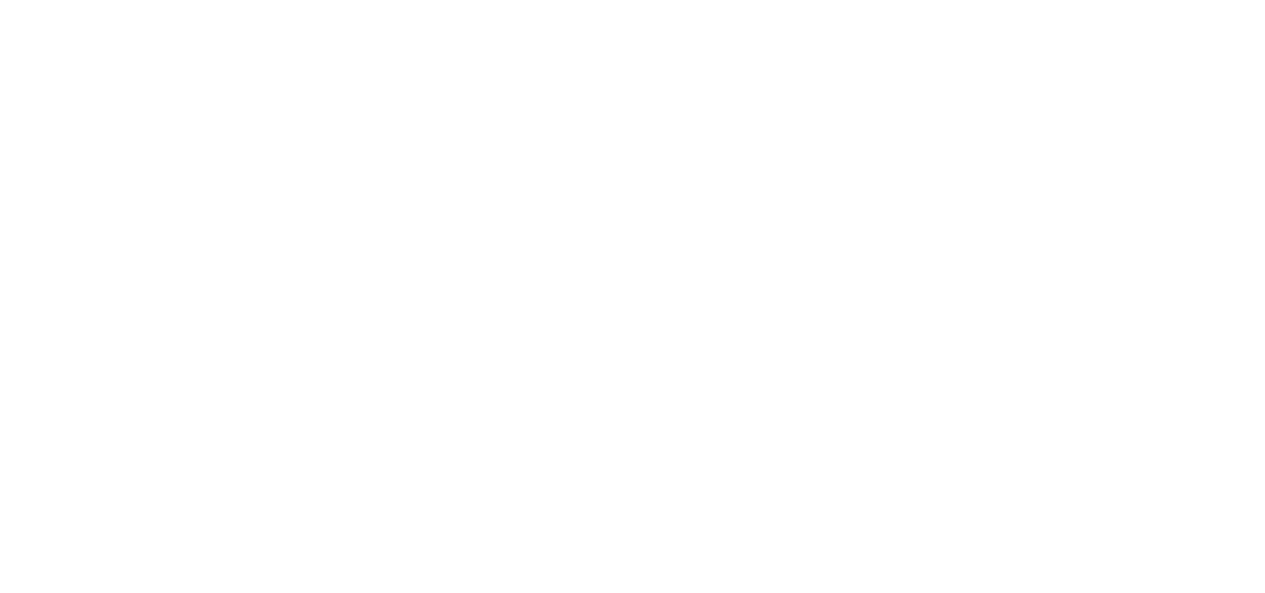 scroll, scrollTop: 0, scrollLeft: 0, axis: both 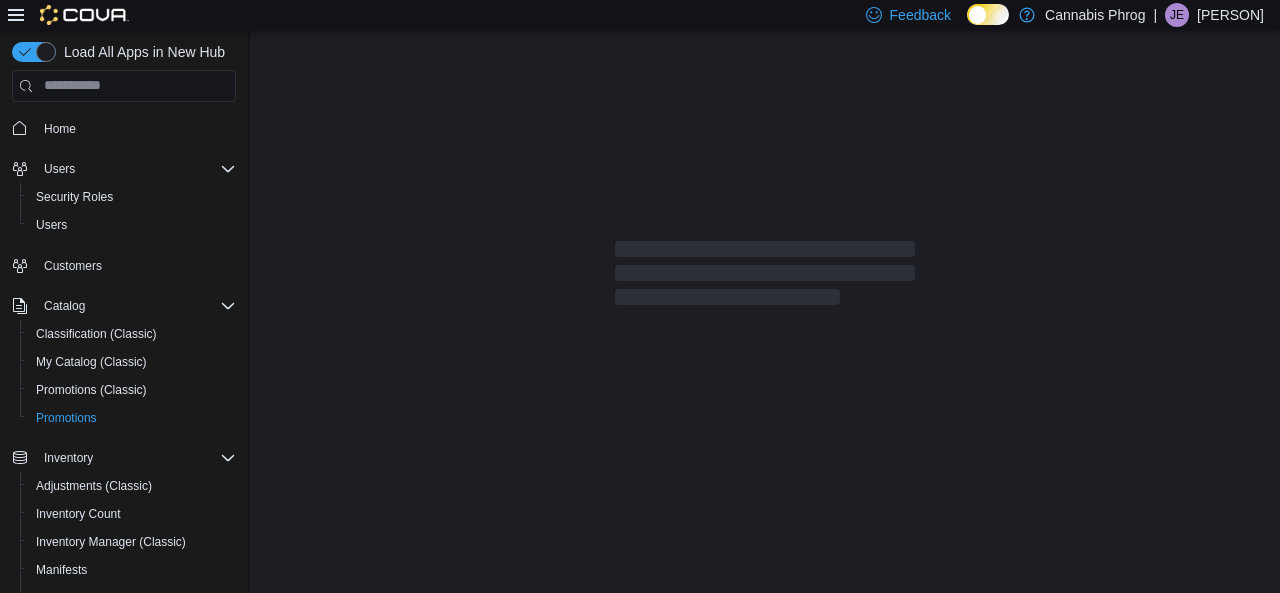 select on "**" 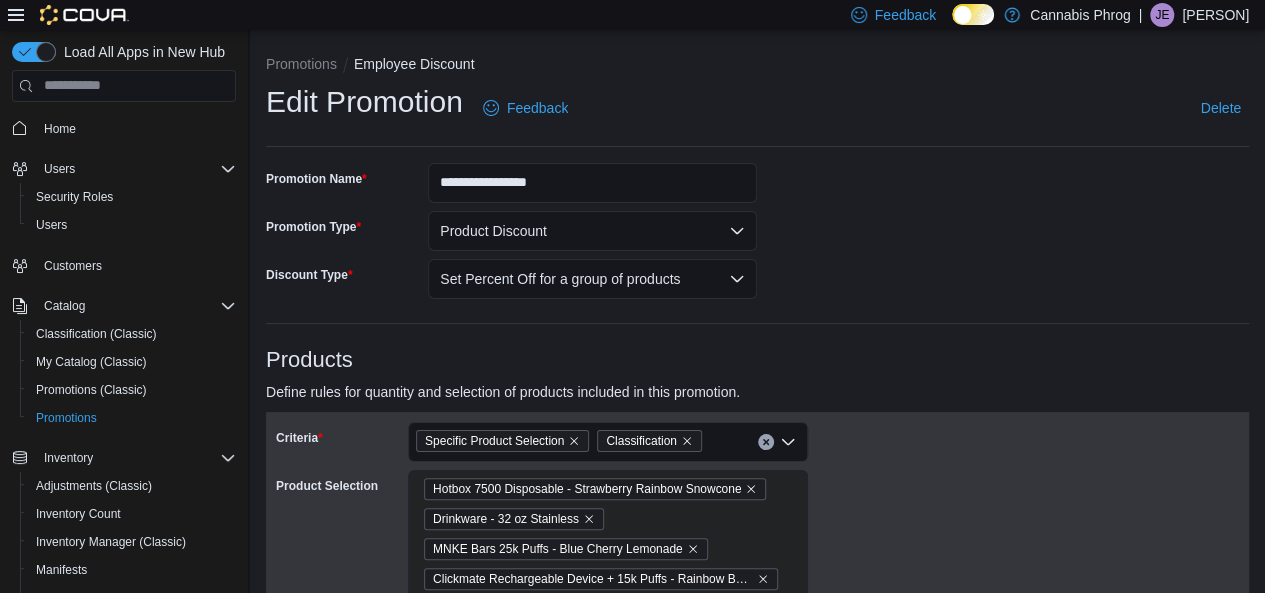 select on "**" 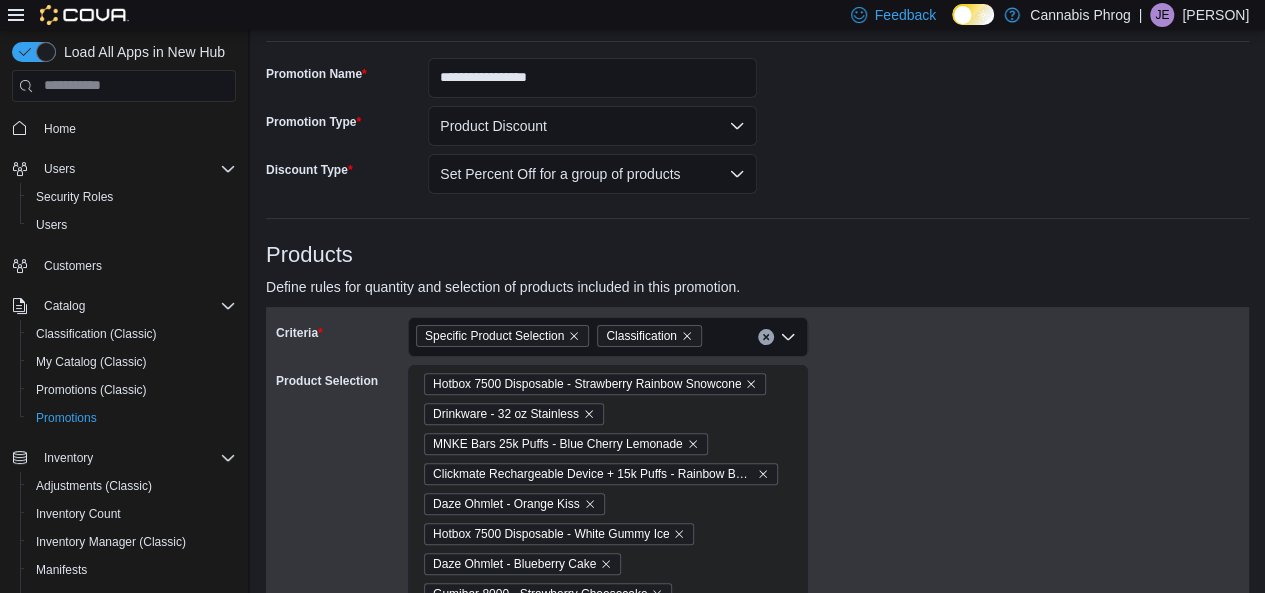 scroll, scrollTop: 100, scrollLeft: 0, axis: vertical 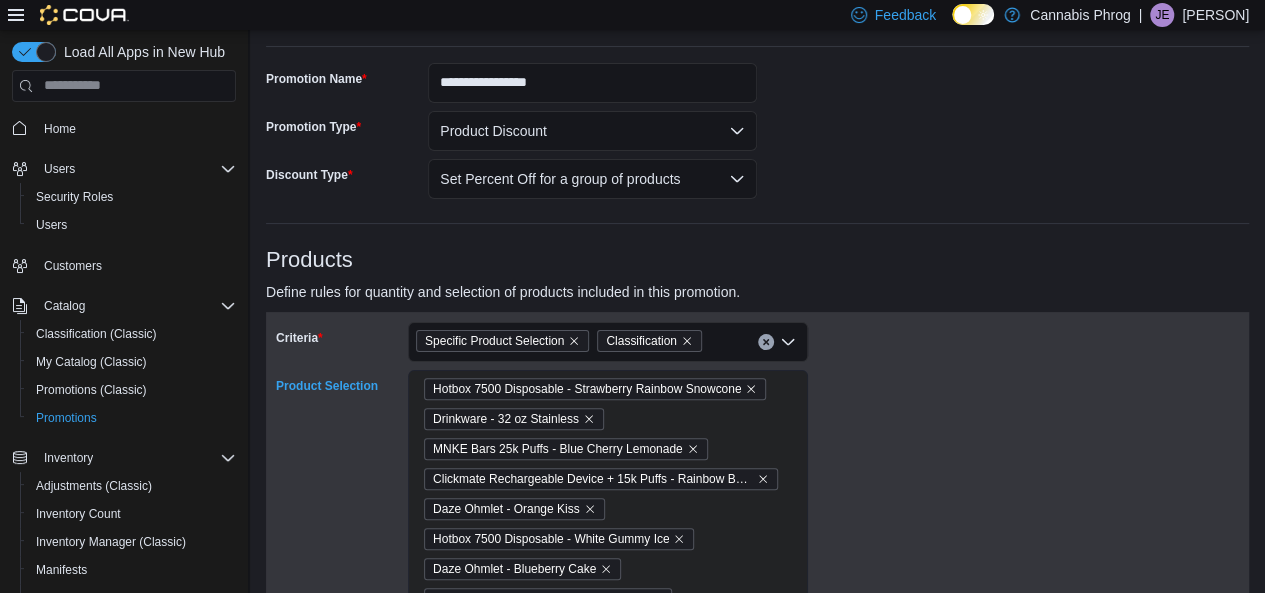click on "MNKE Bars 25k Puffs - Blue Cherry Lemonade Clickmate Rechargeable Device + 15k Puffs - Rainbow Berries Daze Ohmlet - Orange Kiss Hotbox 7500 Disposable - White Gummy Ice Daze Ohmlet - Blueberry Cake Gumibar 8000 - Strawberry Cheesecake Brixz 9000 - Red Tobacco mates by Clickmate 15k Puffs Pods - Mango Sunset Hotbox 7500 Disposable - Peach Mango Pineapple - LTD Dazed Bar - Gummibar Sugarbar Dual Turbo - Georgia Peach Freeze Cannabis Phrog Freeze Dried Candy - Mixed Berries Gumibar 8000 - Sweet Mint Drinkware - 20 oz Stainless Dazed Bar - Frosted Purp Hotbox 7500 Disposable - White Peach Razz Hotbox 7500 Disposable - Ice Cream Cake mates by Clickmate 15k Puffs Pods - Georgia Peach Cannabis Phrog Freeze Dried Candy - Taffy Dazed Bar - Dom Rosé mates by Clickmate 15k Puffs Pods - Strawberry Watermelon Pouch Nurdz Blue Razz Sugarbar Dual Turbo - Grape Ropes Hotbox 7500 Disposable - Blue Razz Cherry Lime - LTD Dazed Bar - Blue Razzard" at bounding box center (608, 2429) 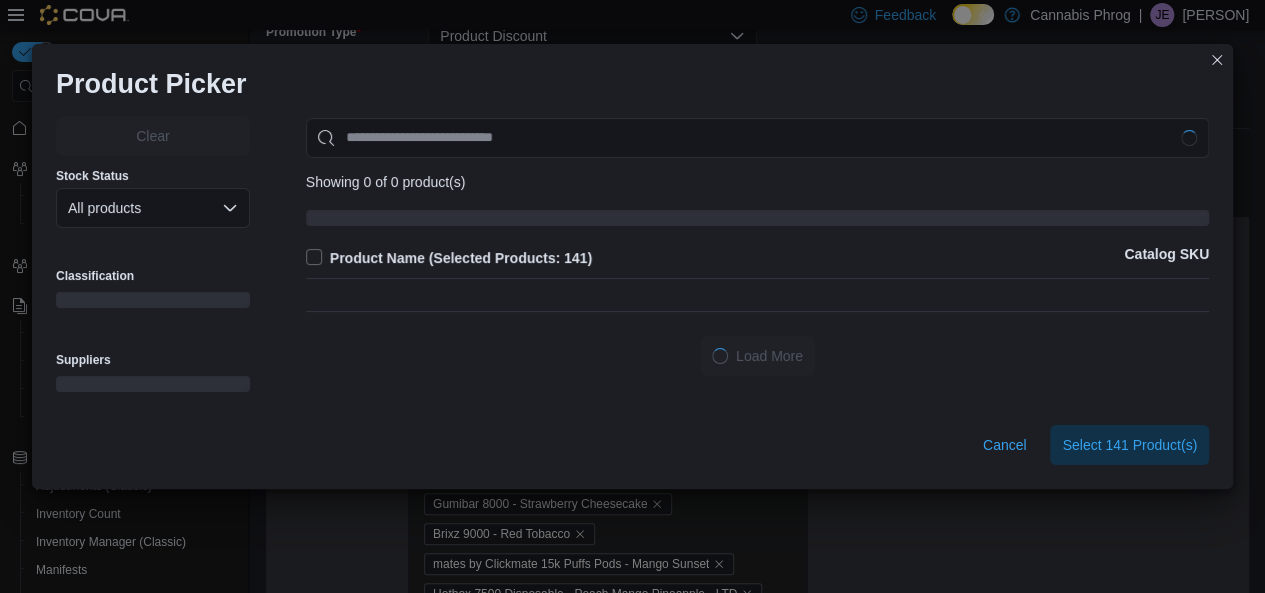 scroll, scrollTop: 100, scrollLeft: 0, axis: vertical 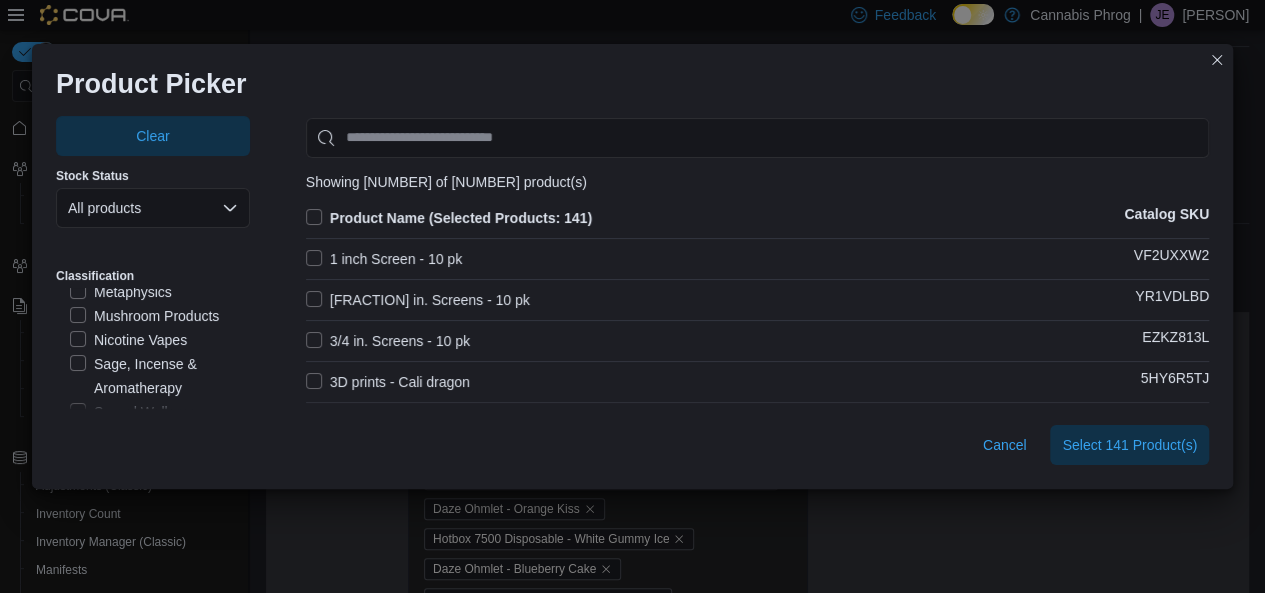 click on "Nicotine Vapes" at bounding box center (128, 340) 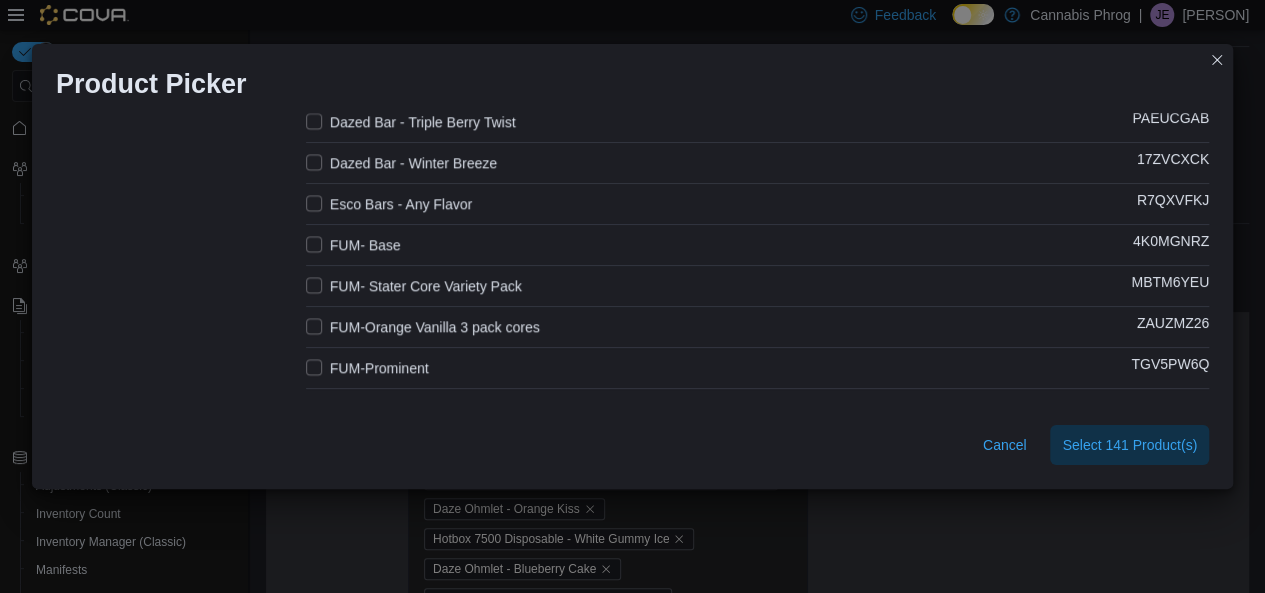 scroll, scrollTop: 1982, scrollLeft: 0, axis: vertical 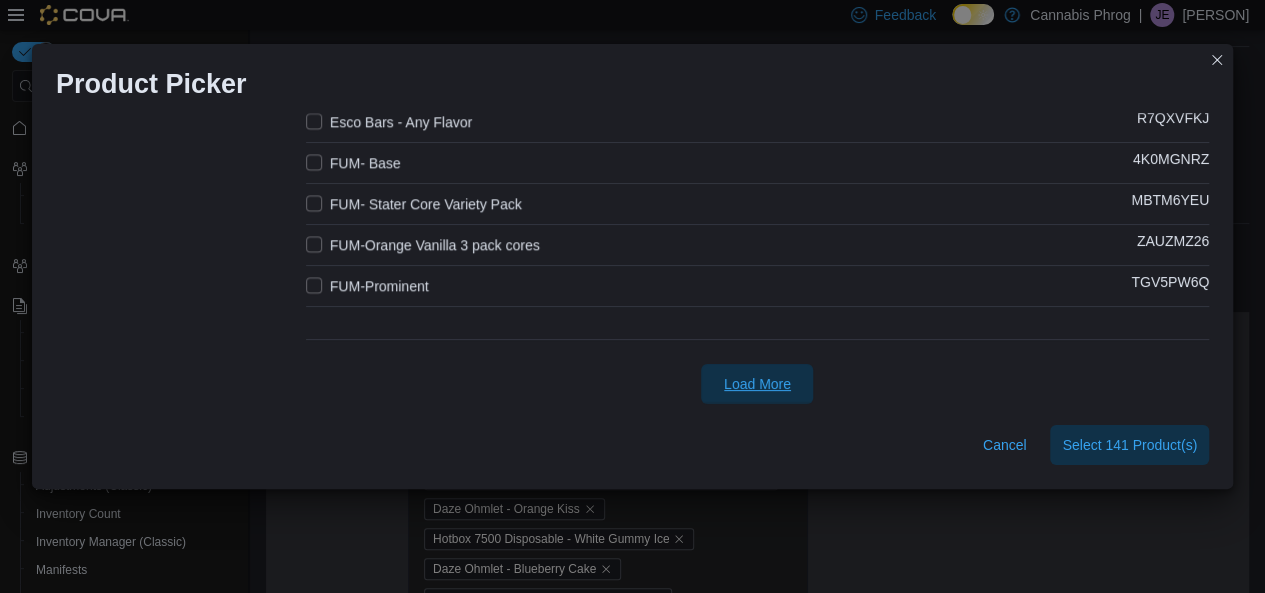 click on "Load More" at bounding box center [757, 384] 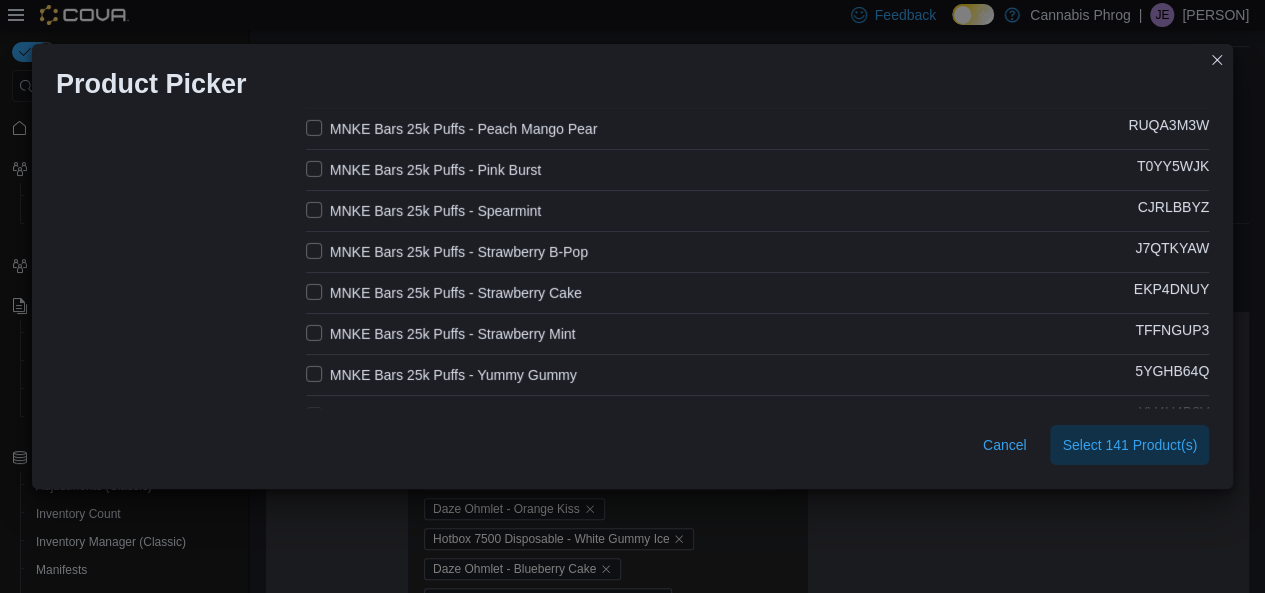 scroll, scrollTop: 3382, scrollLeft: 0, axis: vertical 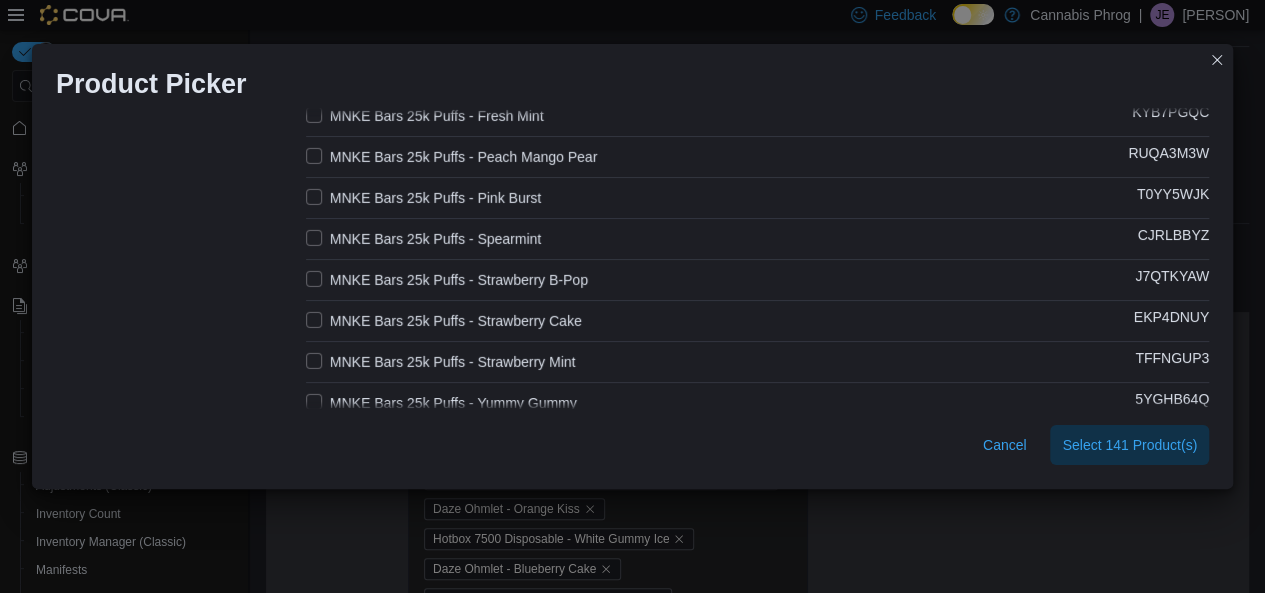 click on "MNKE Bars 25k Puffs - Spearmint" at bounding box center [423, 239] 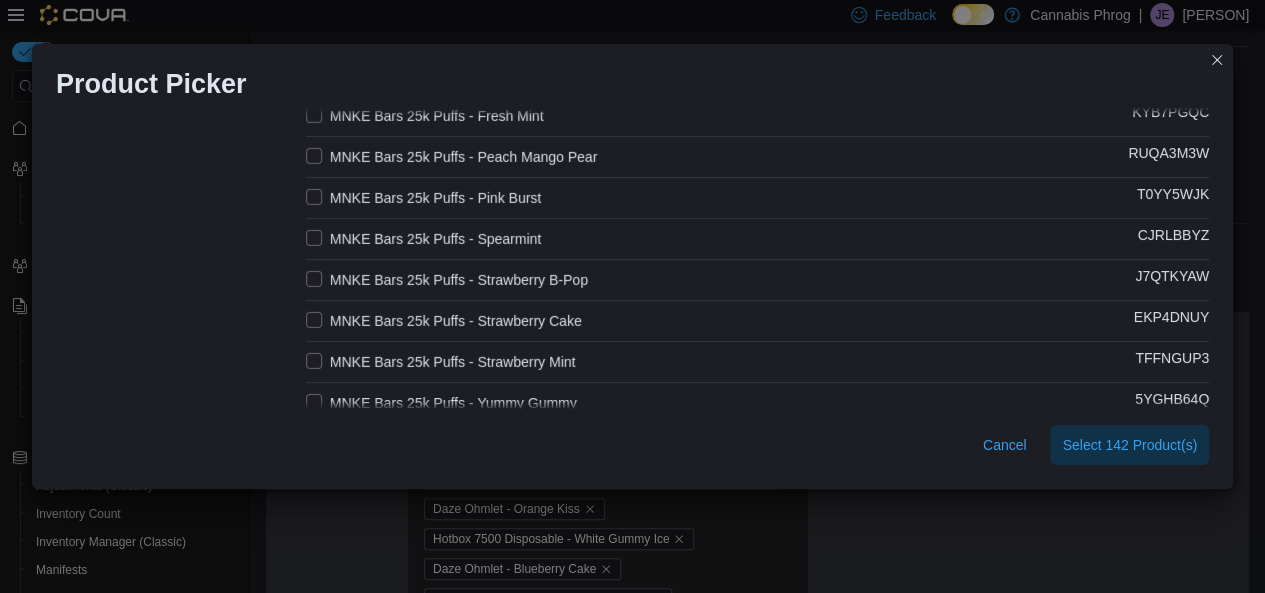 click on "MNKE Bars 25k Puffs - Strawberry B-Pop" at bounding box center [447, 280] 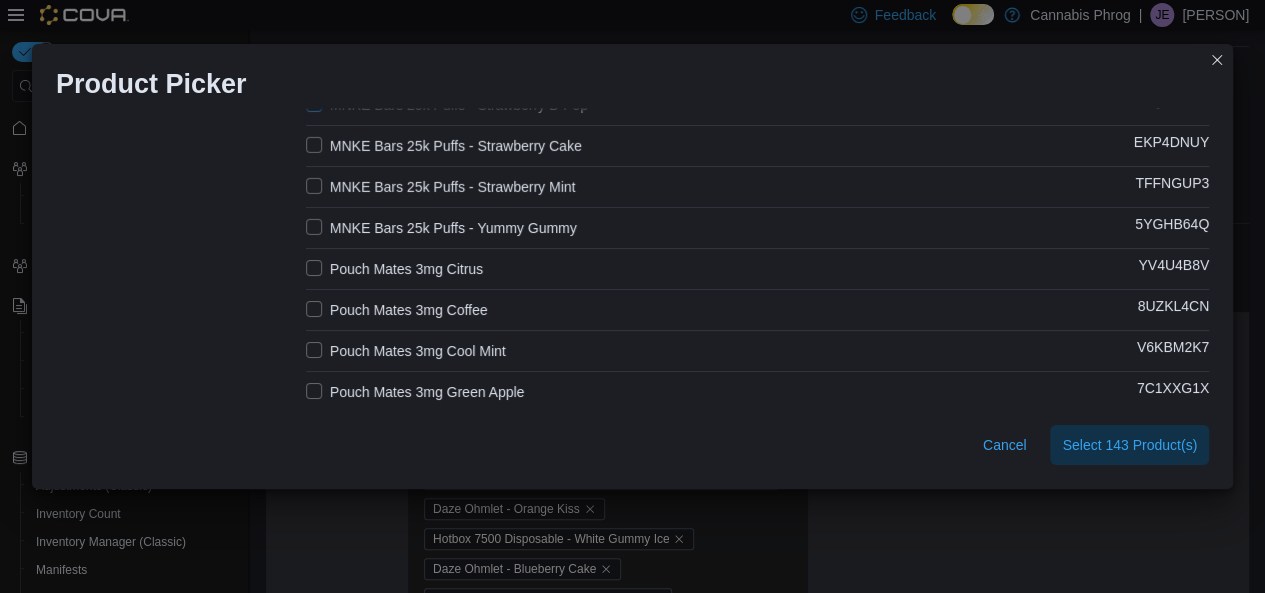 scroll, scrollTop: 3582, scrollLeft: 0, axis: vertical 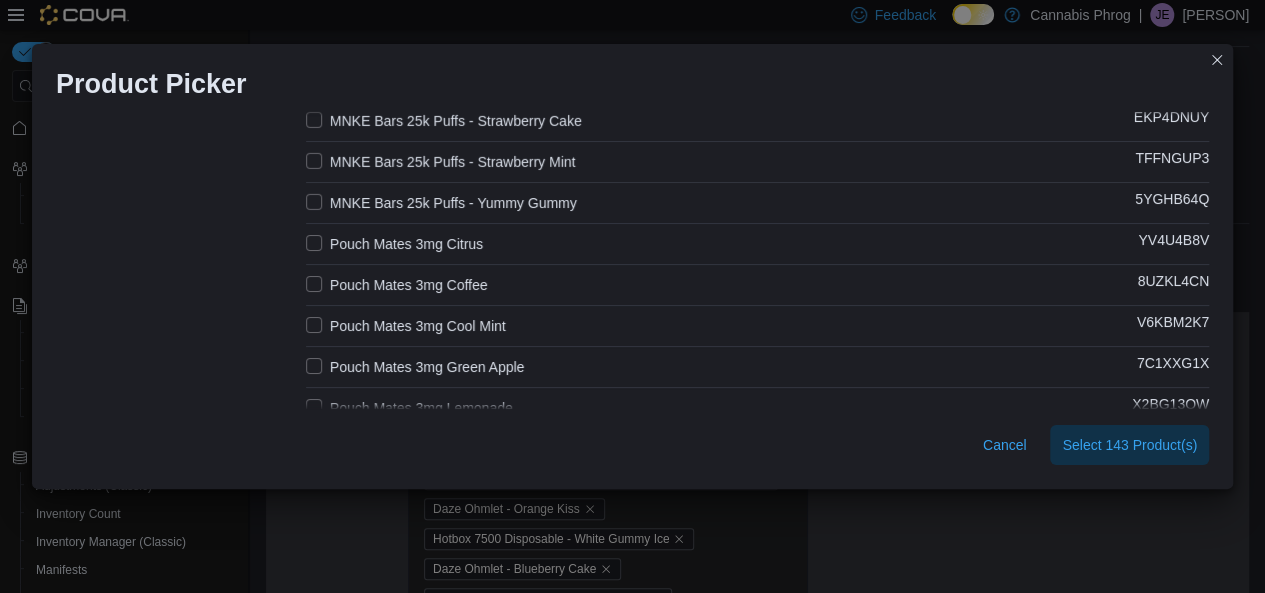 click on "Pouch Mates 3mg Citrus" at bounding box center (394, 244) 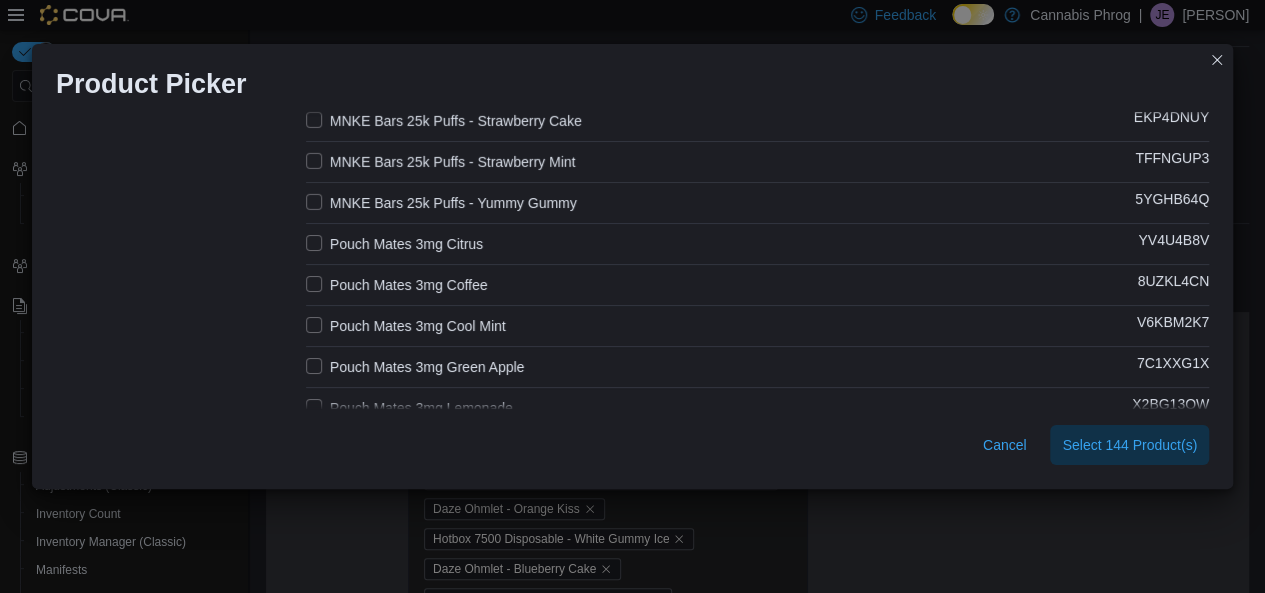 click on "Pouch Mates 3mg Coffee" at bounding box center [397, 285] 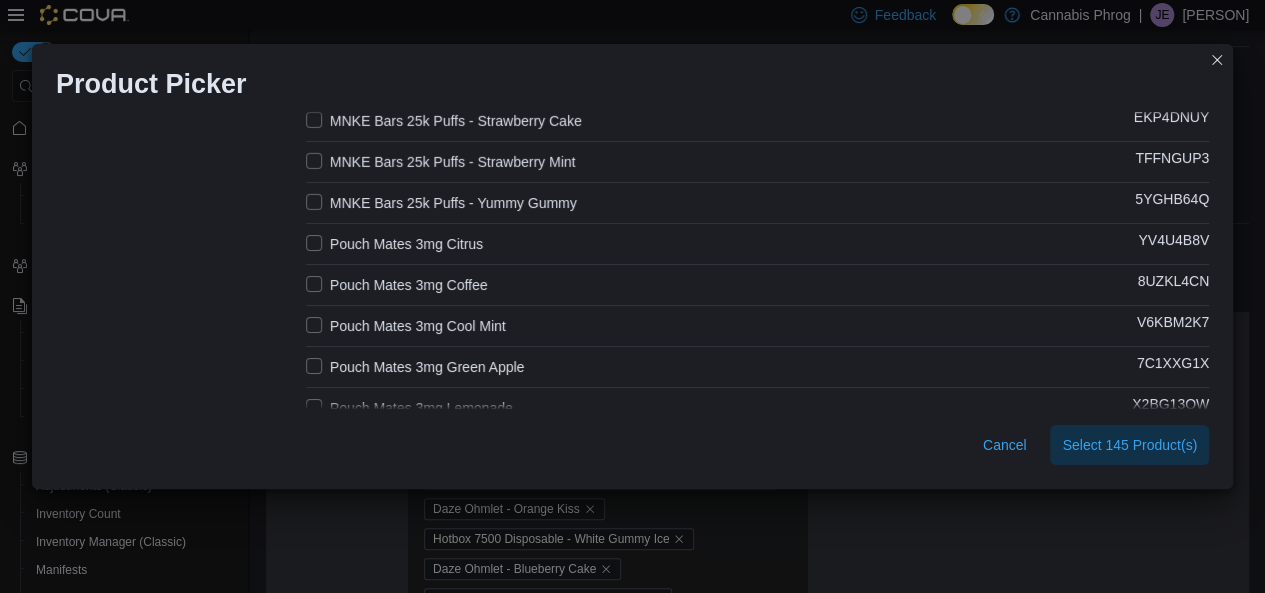 click on "Pouch Mates 3mg Cool Mint" at bounding box center (406, 326) 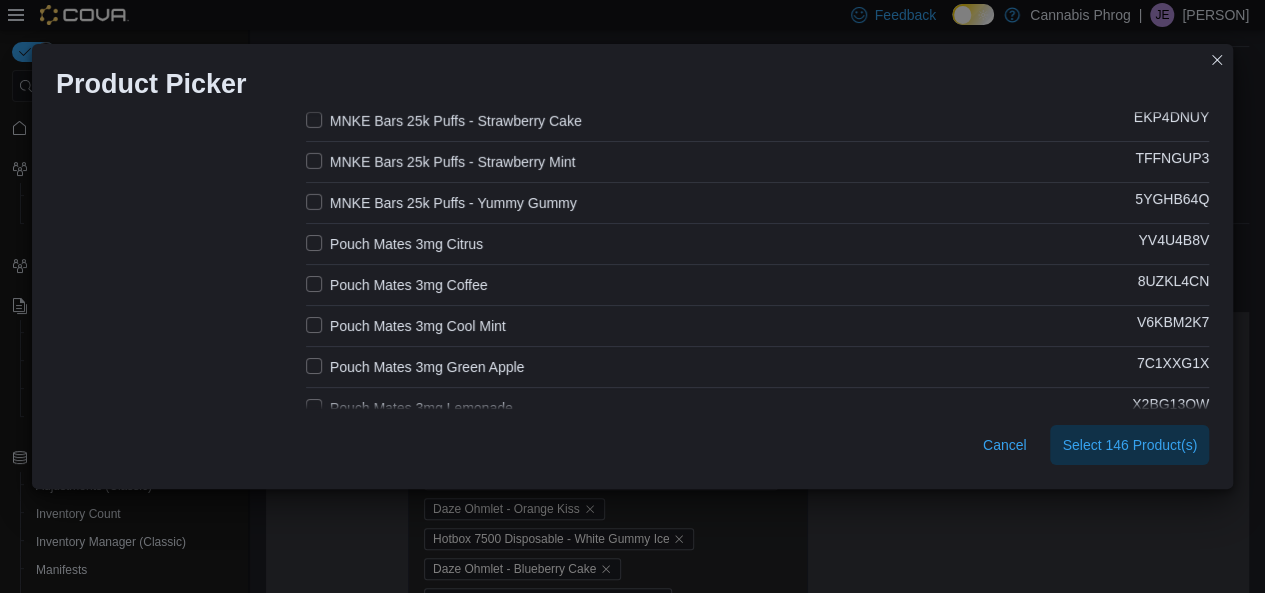 click on "Pouch Mates 3mg Green Apple" at bounding box center (415, 367) 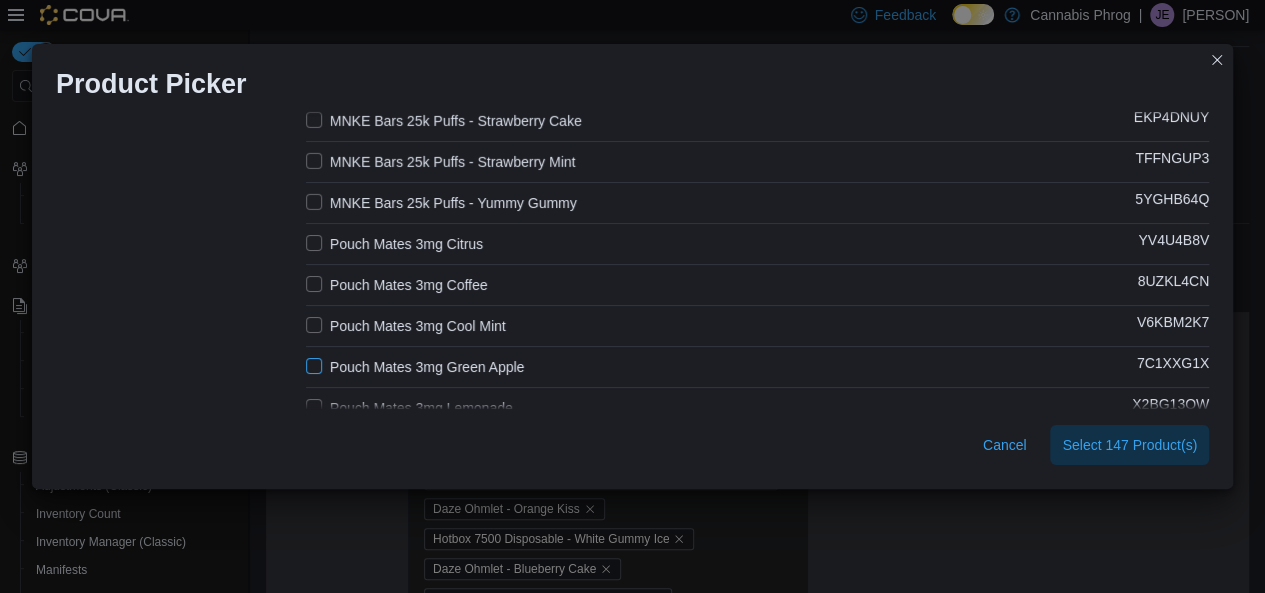 scroll, scrollTop: 3682, scrollLeft: 0, axis: vertical 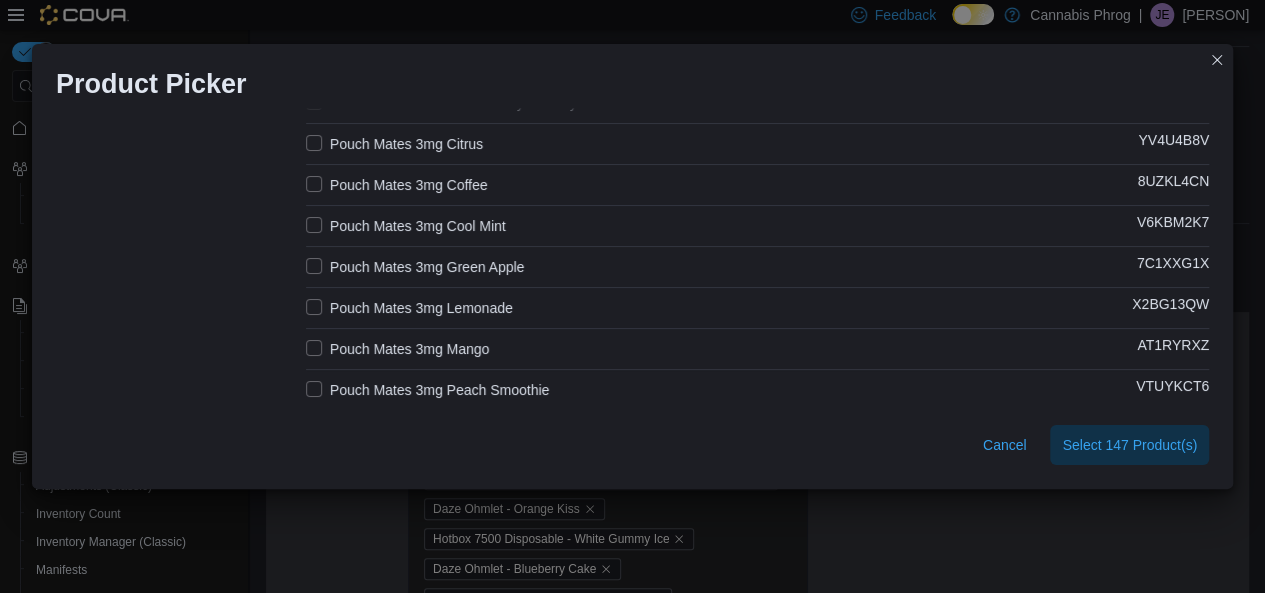 click on "Pouch Mates 3mg Lemonade" at bounding box center [409, 308] 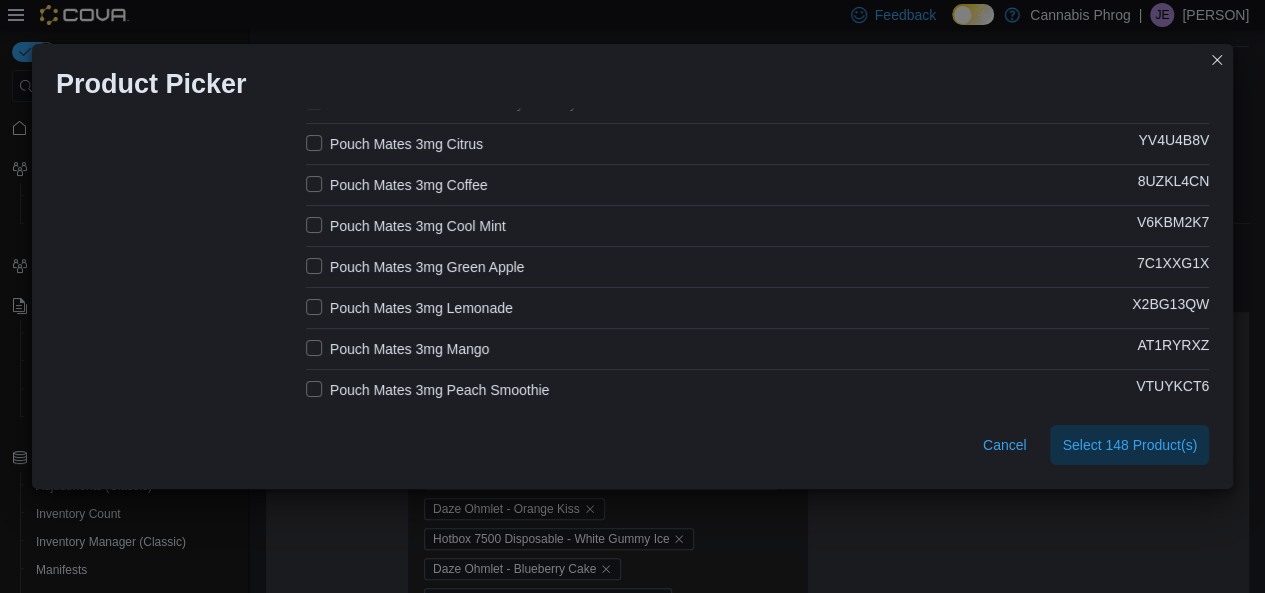 click on "Pouch Mates 3mg Mango" at bounding box center [398, 349] 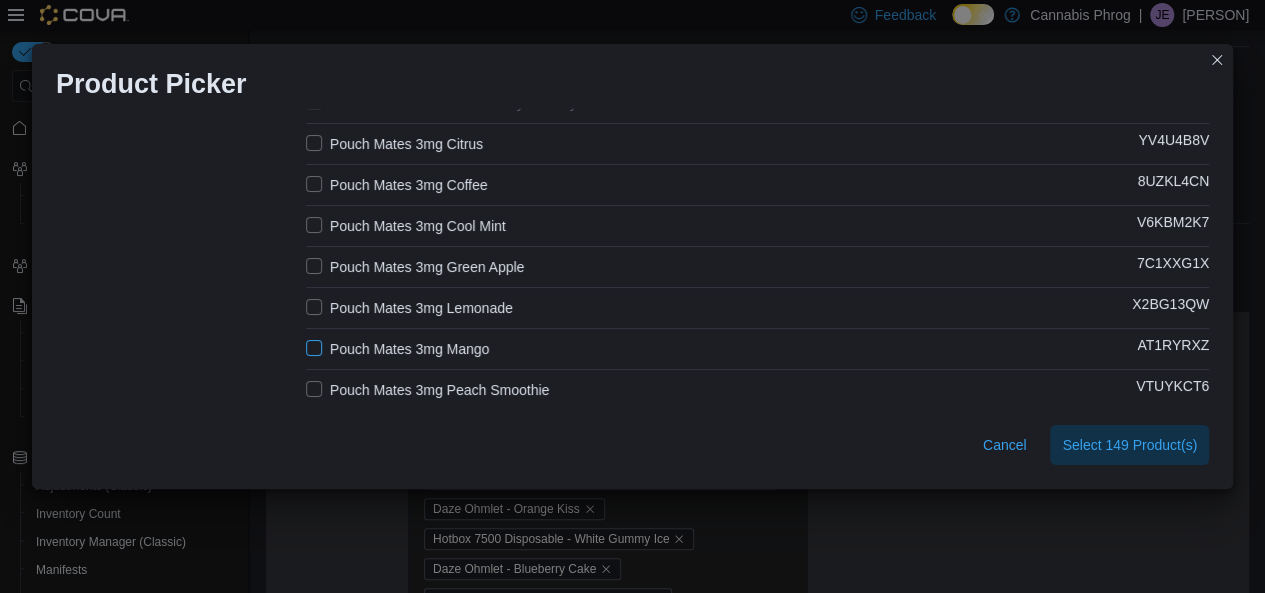 scroll, scrollTop: 3782, scrollLeft: 0, axis: vertical 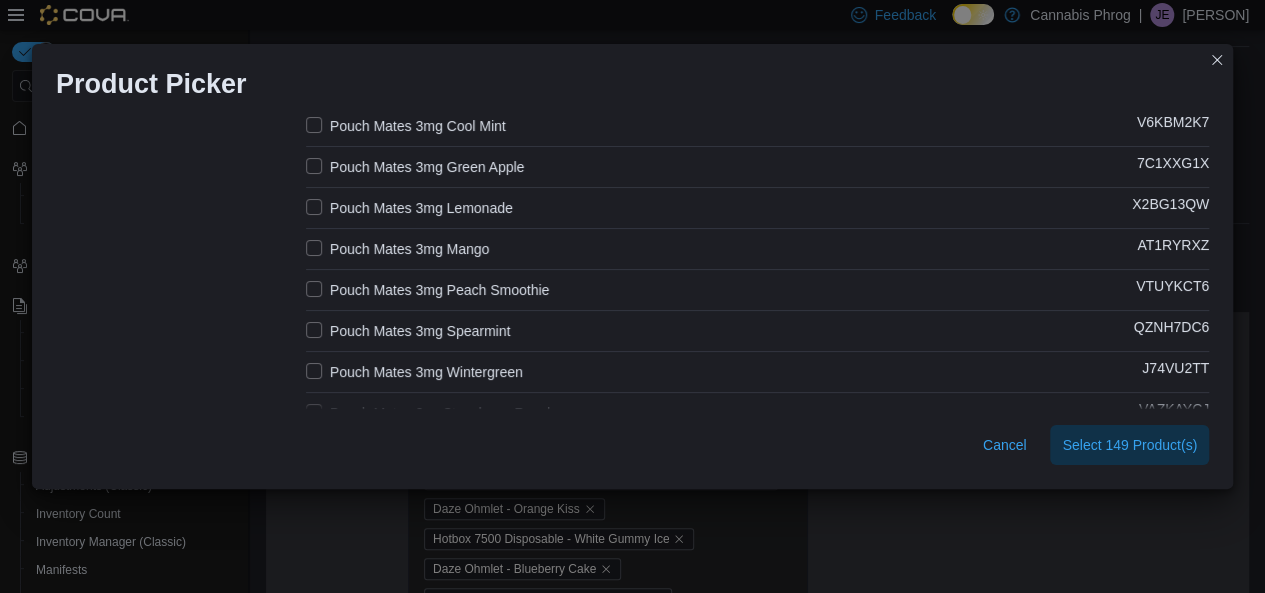 click on "Pouch Mates 3mg Peach Smoothie" at bounding box center [427, 290] 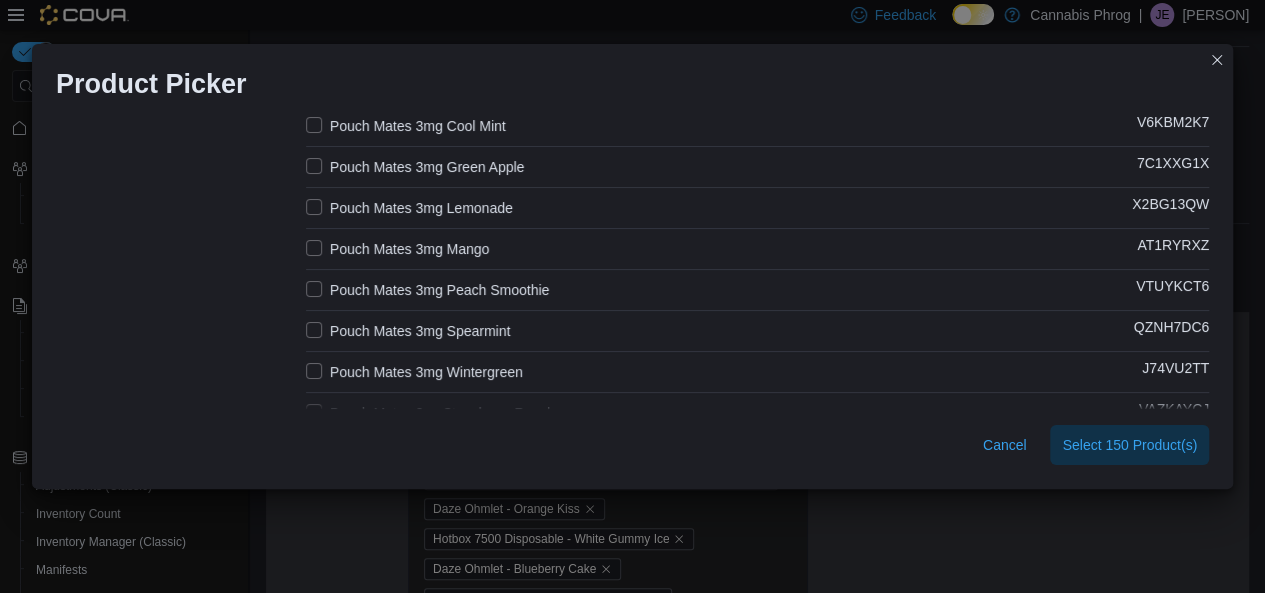 click on "Pouch Mates 3mg Spearmint" at bounding box center [408, 331] 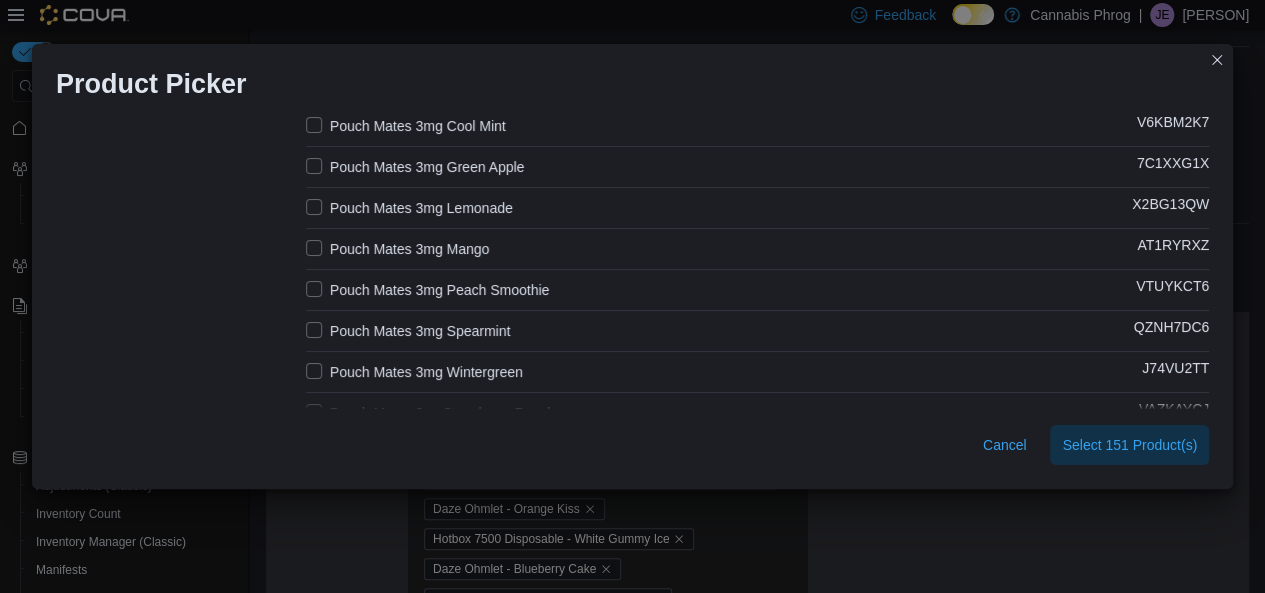 click on "Pouch Mates 3mg Wintergreen" at bounding box center (414, 372) 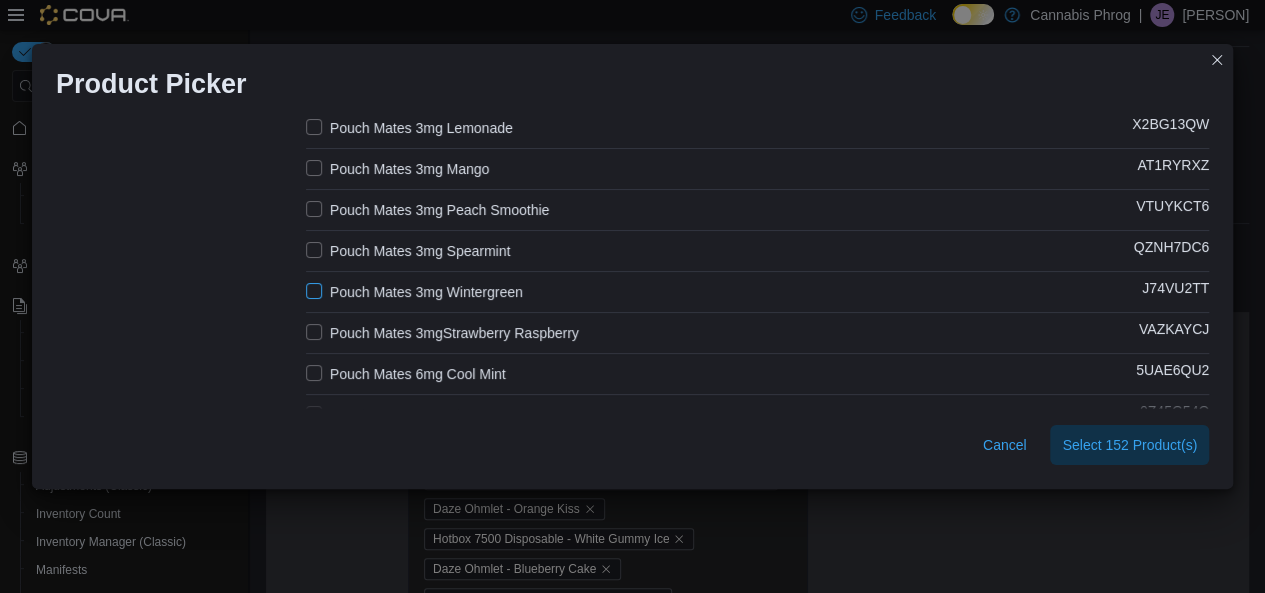 scroll, scrollTop: 3982, scrollLeft: 0, axis: vertical 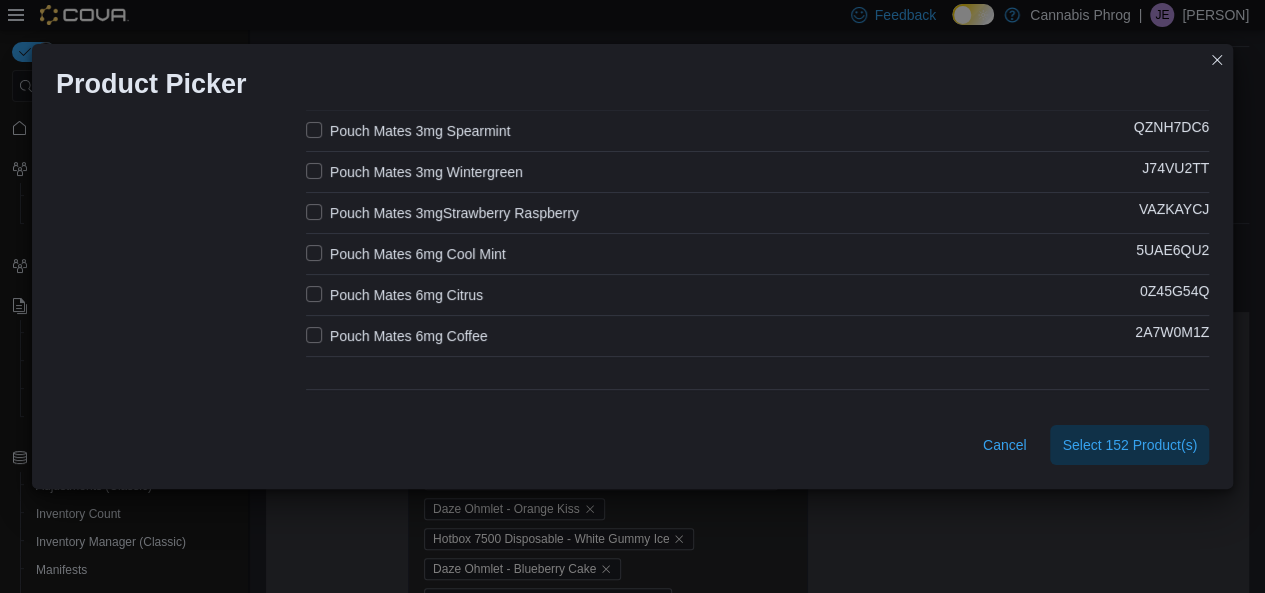 click on "Pouch Mates 3mgStrawberry Raspberry" at bounding box center (442, 213) 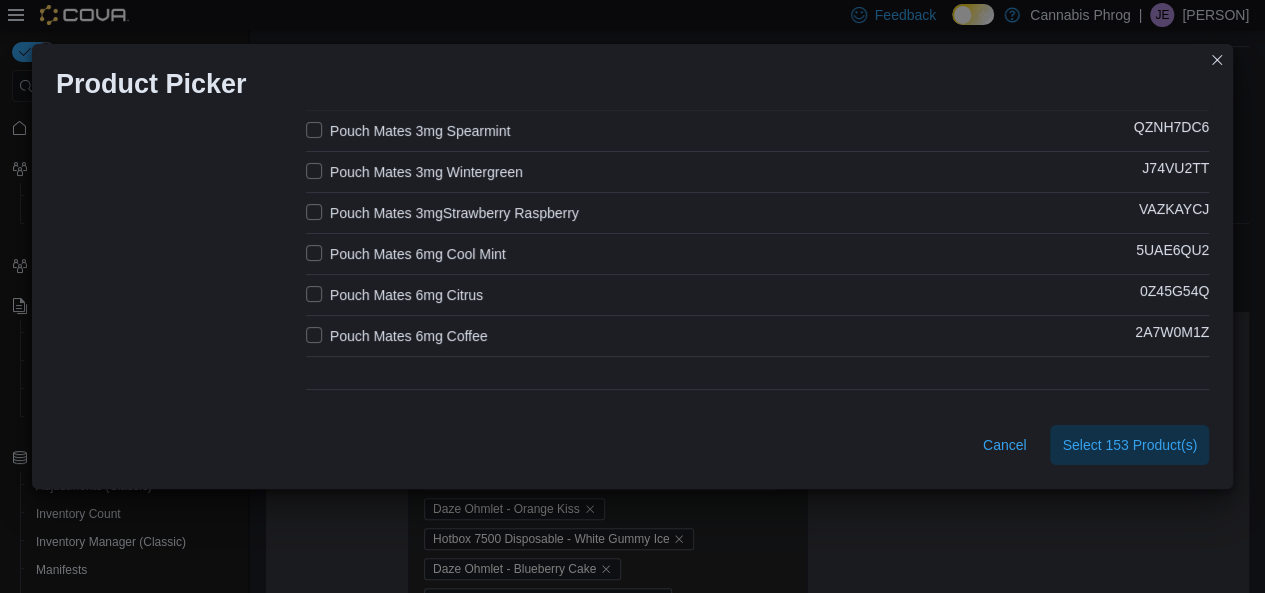 click on "Pouch Mates 6mg  Cool Mint" at bounding box center (406, 254) 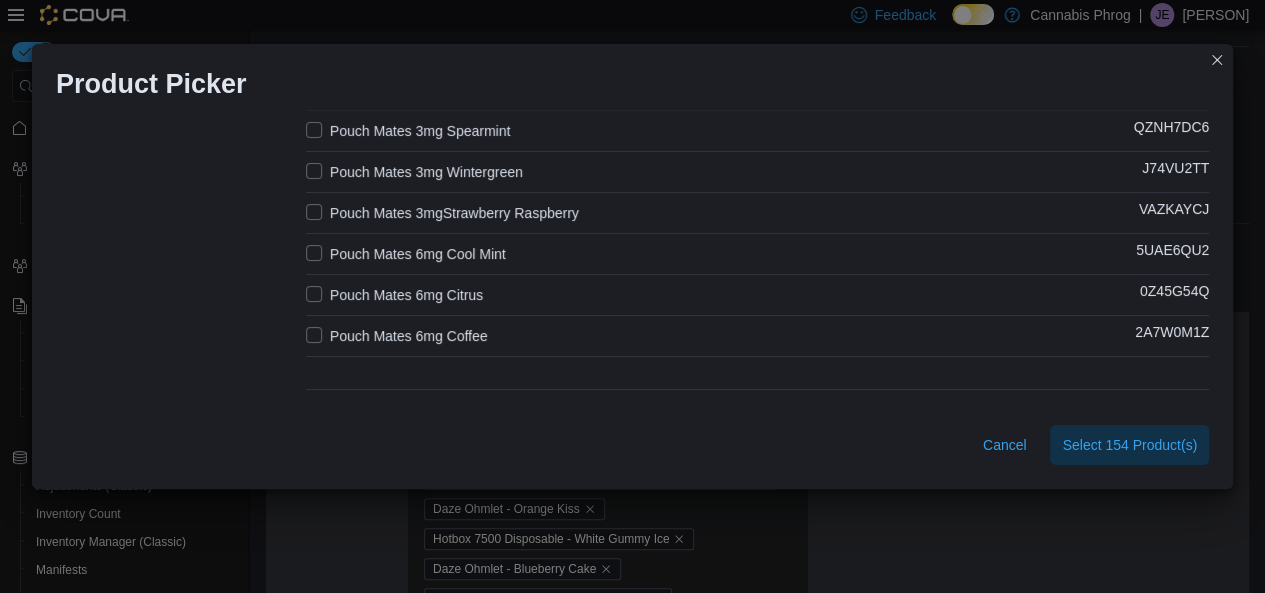 click on "Product Name (Selected Products: 154) Catalog SKU Brixz 9000 - Aloe Mango NFBU4NTM Brixz 9000 - Arctic Watermelon YE1MQX31 Brixz 9000 - Azure Tobacco JVNDZTMR Brixz 9000 - Banana Blizzard FQM7X70Z Brixz 9000 - Blue Lemonade 0XTE67Q4 Brixz 9000 - Blue Razz Icee AH1WUUCT Brixz 9000 - Blueberry Zkittles 27KTDRMV Brixz 9000 - Frozen Grape JJNXZJCA Brixz 9000 - Pink Starzburst E3Z4NVQT Brixz 9000 - Red Tobacco 40PLQ4AM Brixz 9000 - Royal Tobacco 5QJ7ZRDG Brixz 9000 - Strawberry Chill R1KJ8MJJ Brixz 9000 - Strawmelon FF1P83TH Brixz 9000 - Tropical Gummies 0ZLE386T Clickmate Rechargeable Device + 15k Puffs - Blue Razz Y6XEPNJT Clickmate Rechargeable Device + 15k Puffs - Bomb Pop GABZ5VP7 Clickmate Rechargeable Device + 15k Puffs - Georgia Peach UT2BE38K Clickmate Rechargeable Device + 15k Puffs - Hawaiian Gummii TPRGNPJW Clickmate Rechargeable Device + 15k Puffs - Icy Blast NWF1L766 Clickmate Rechargeable Device + 15k Puffs - Lush Ice NB35MTC6 Clickmate Rechargeable Device + 15k Puffs - Mango Sunset ZYMA356G" at bounding box center [757, -1706] 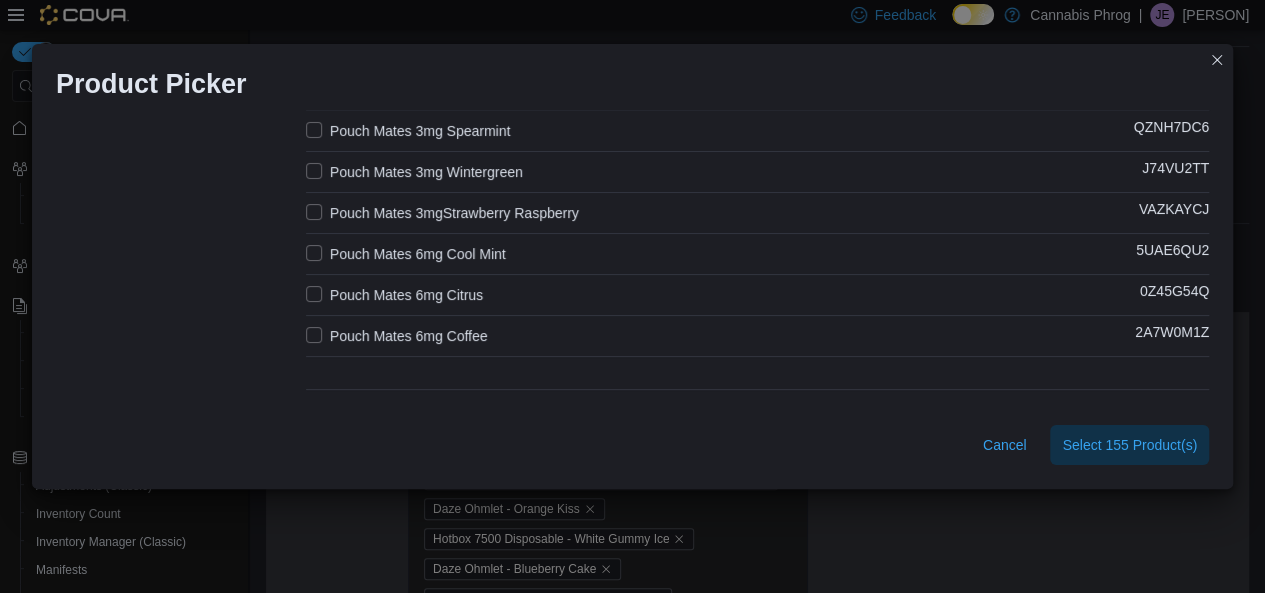 click on "Pouch Mates 6mg Coffee" at bounding box center (397, 336) 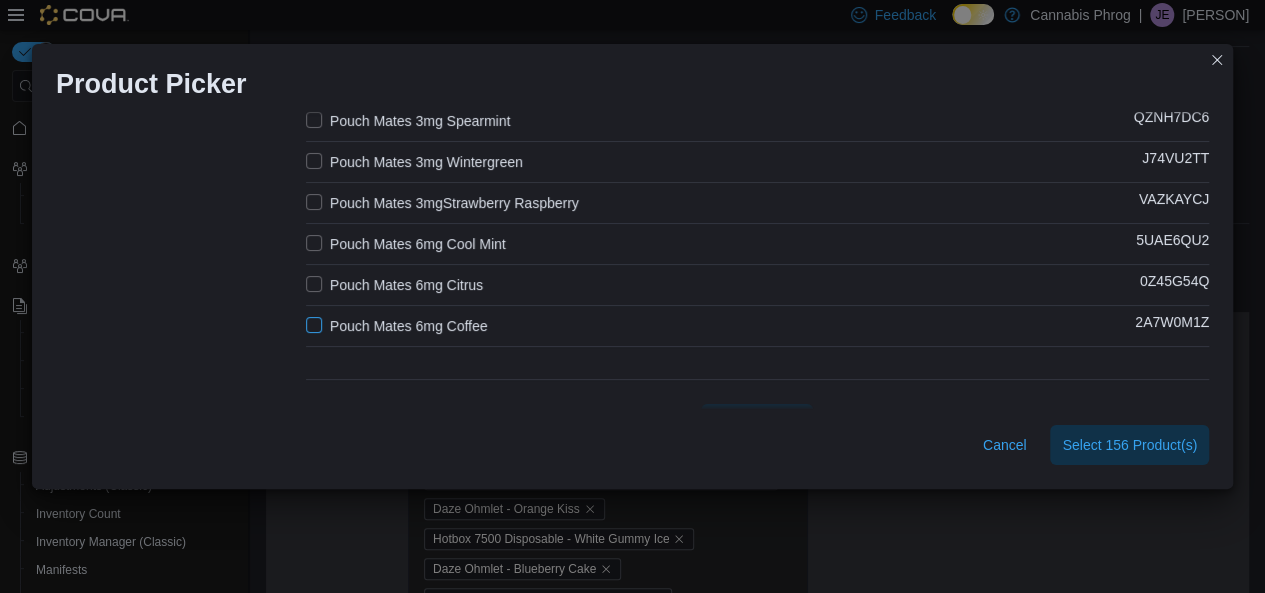 scroll, scrollTop: 4032, scrollLeft: 0, axis: vertical 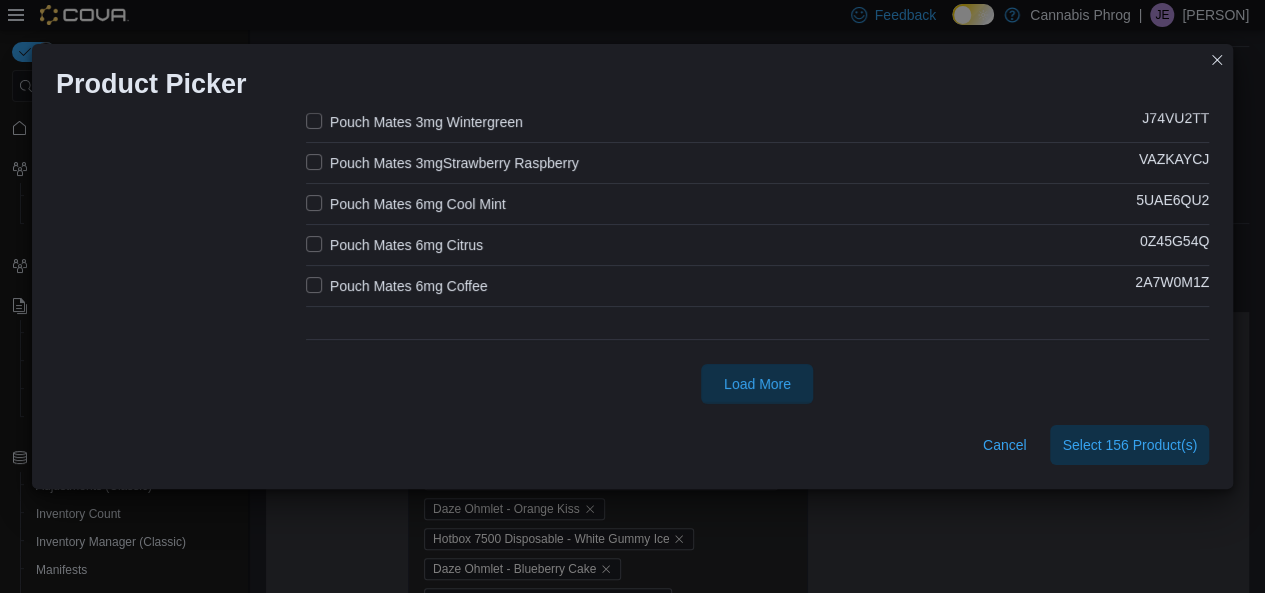 click on "Load More" at bounding box center (757, 384) 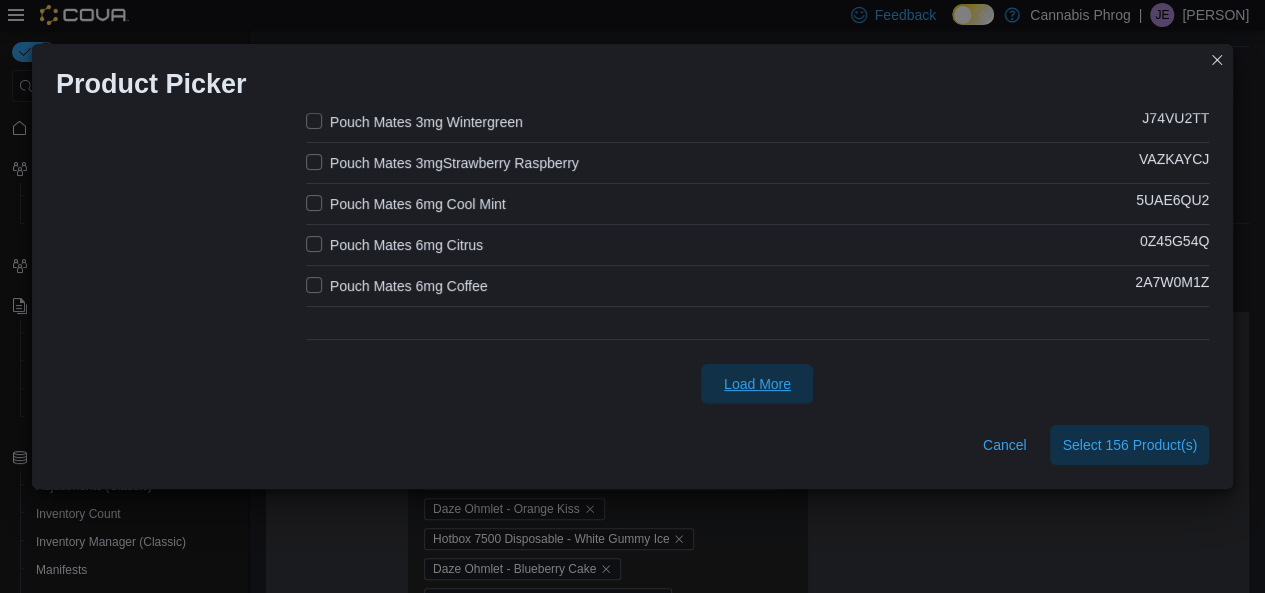click on "Load More" at bounding box center [757, 384] 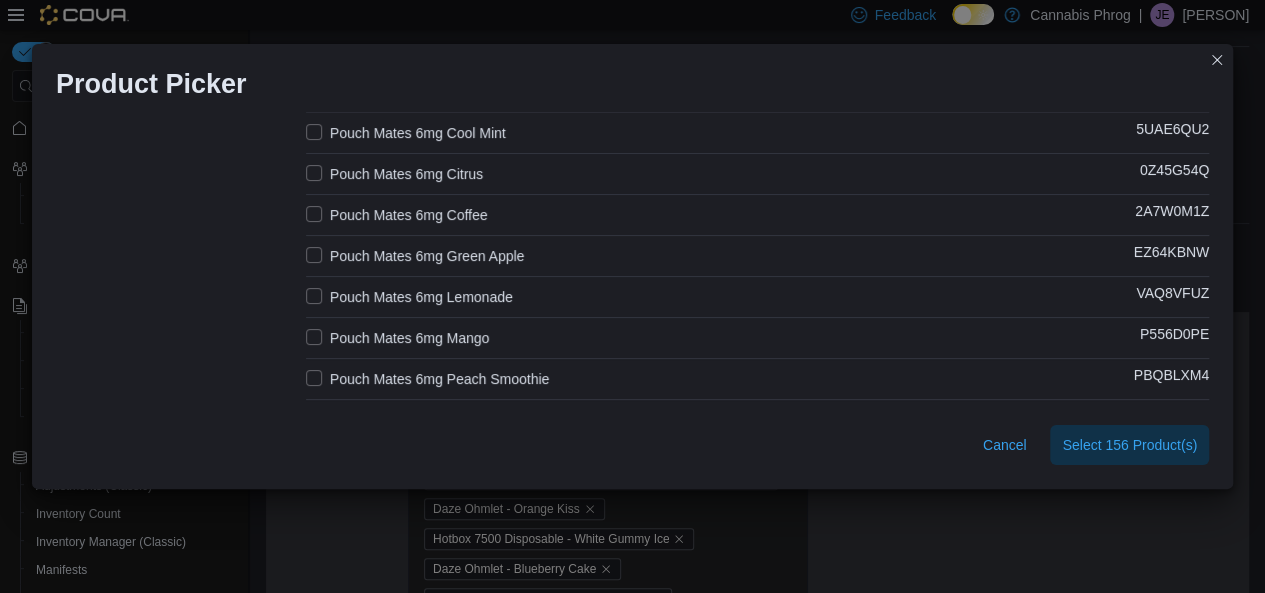 scroll, scrollTop: 4132, scrollLeft: 0, axis: vertical 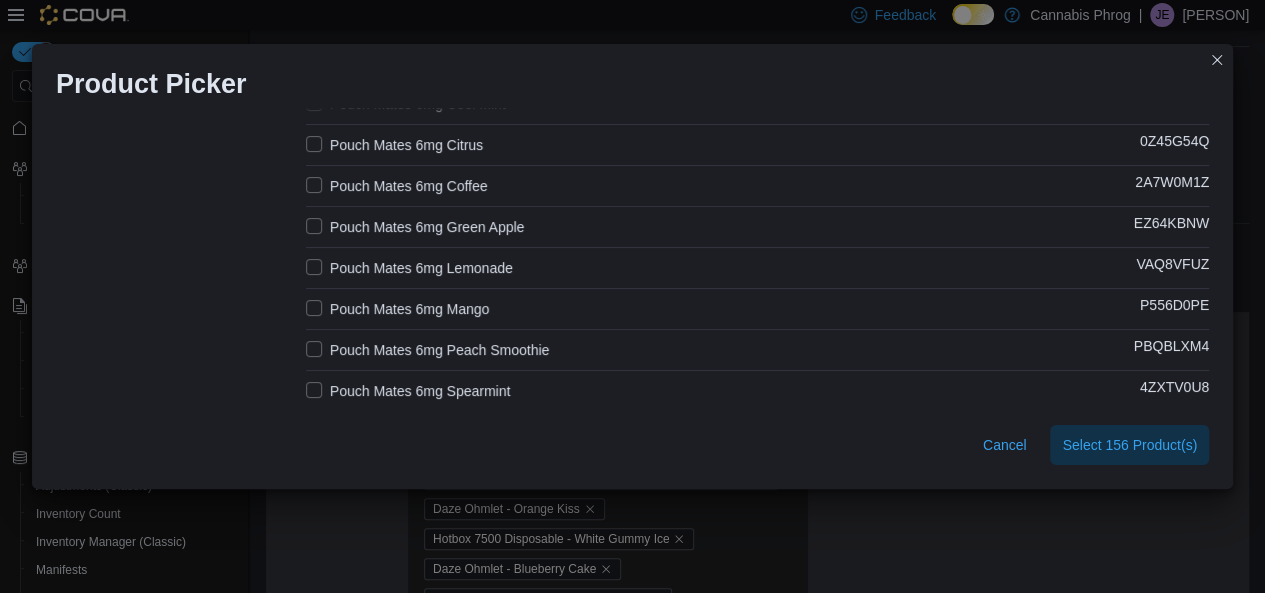 click on "Pouch Mates 6mg Green Apple" at bounding box center [415, 227] 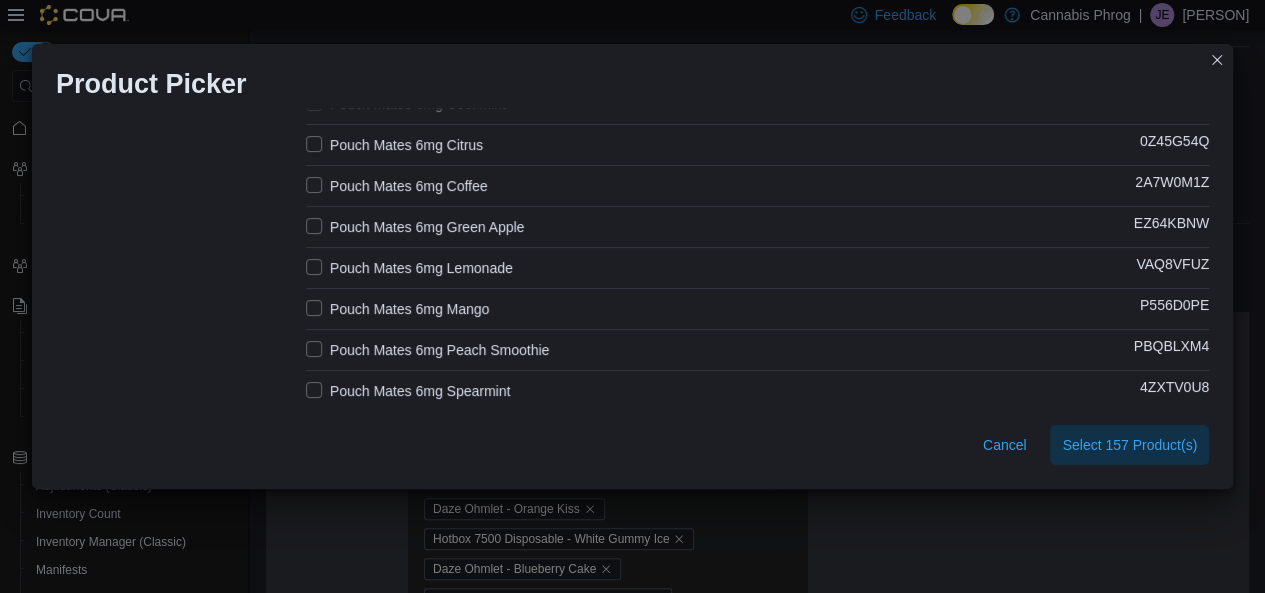 click on "Pouch Mates 6mg Lemonade" at bounding box center [409, 268] 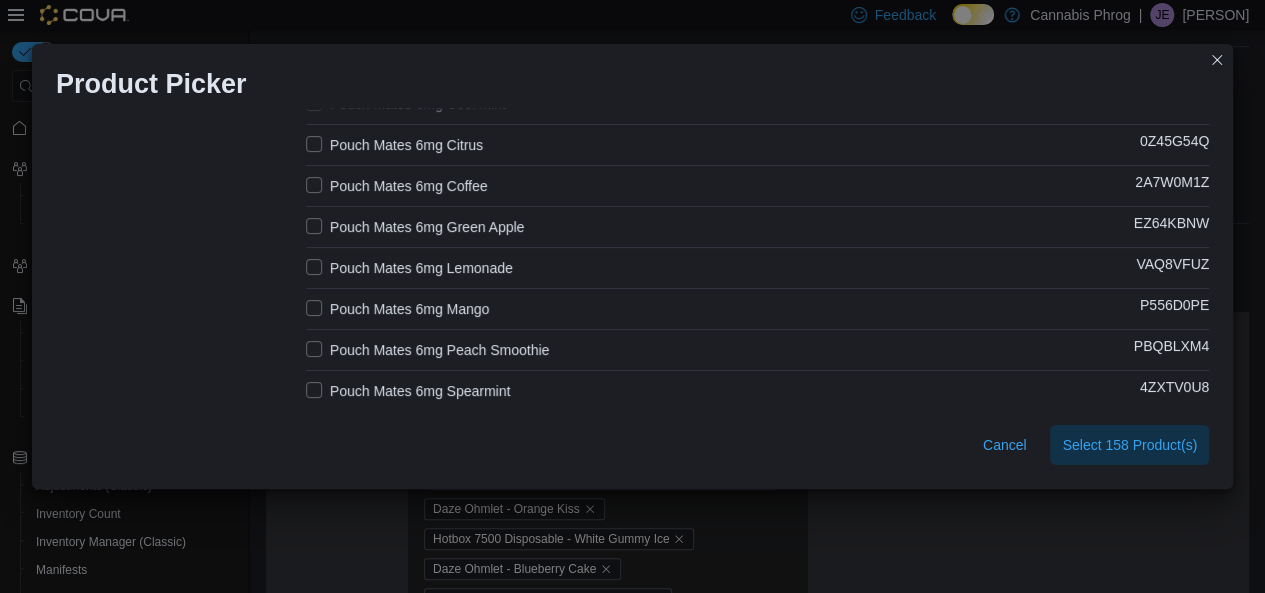 click on "Pouch Mates 6mg Mango" at bounding box center (398, 309) 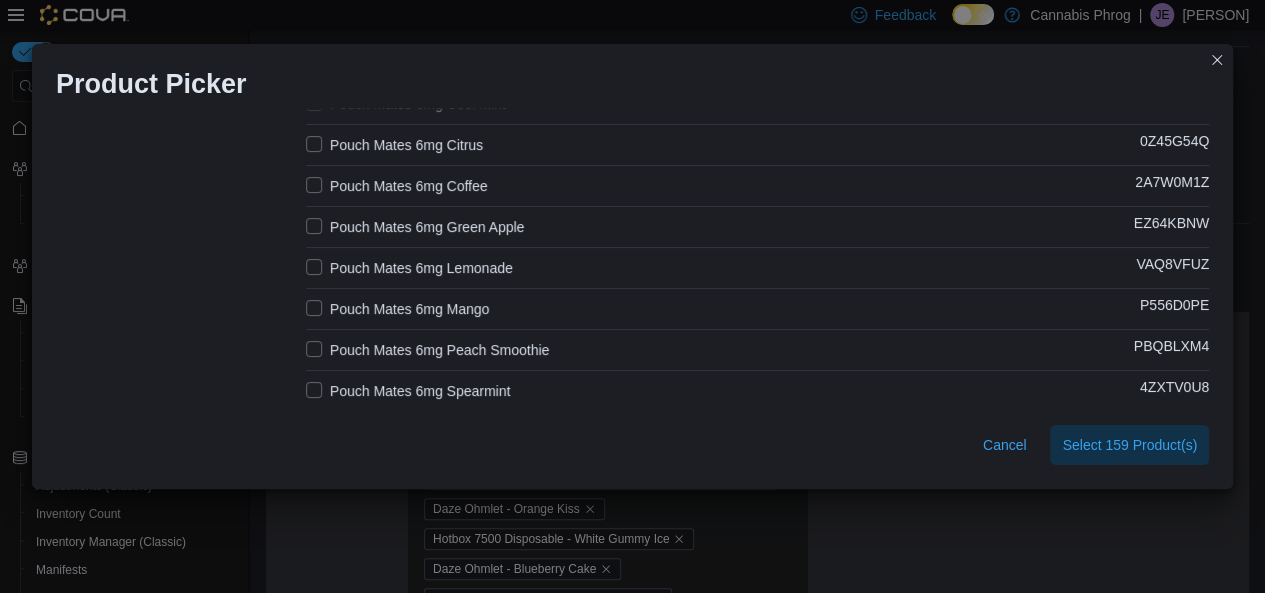 click on "Pouch Mates 6mg Peach Smoothie" at bounding box center [427, 350] 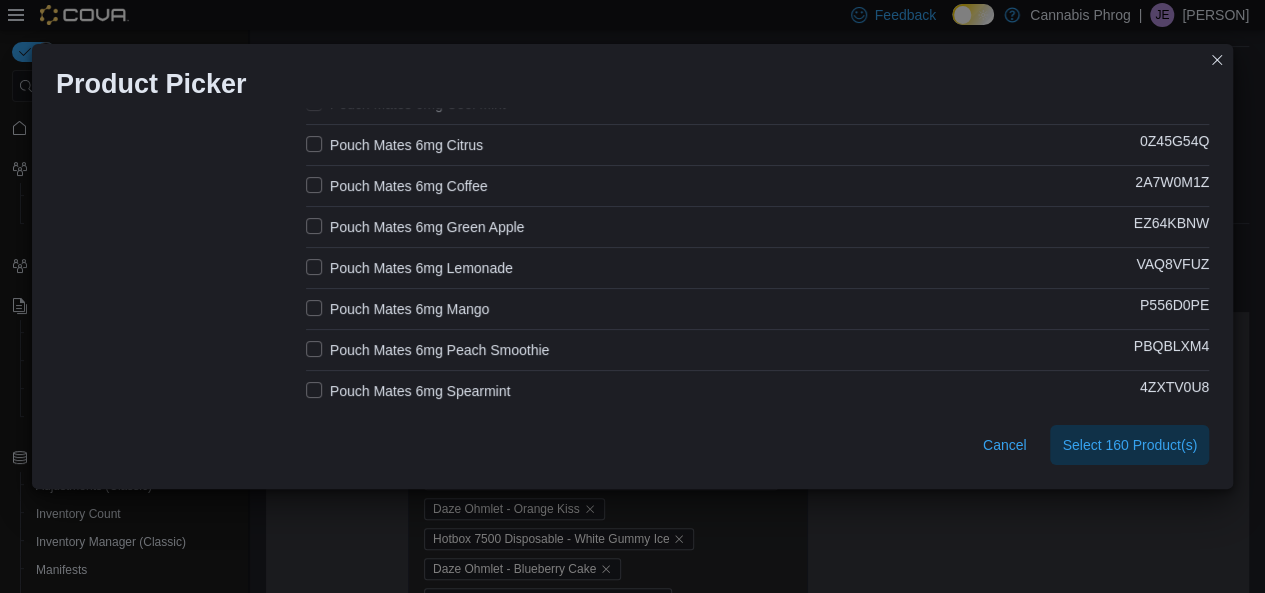 click on "Pouch Mates 6mg Spearmint" at bounding box center (408, 391) 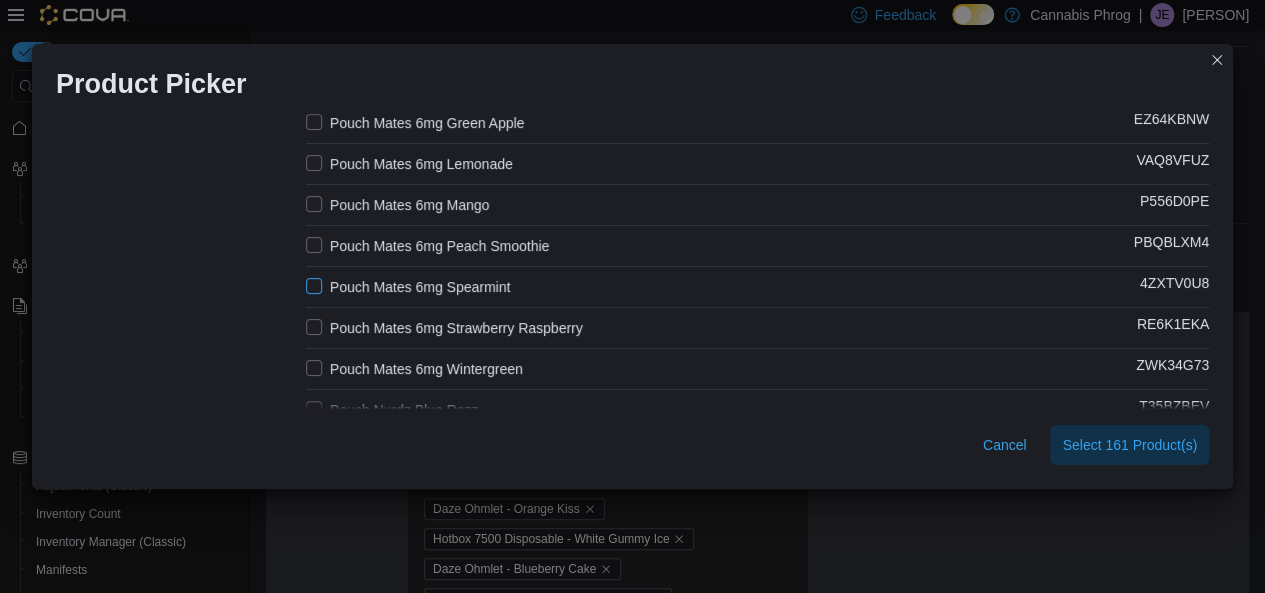 scroll, scrollTop: 4332, scrollLeft: 0, axis: vertical 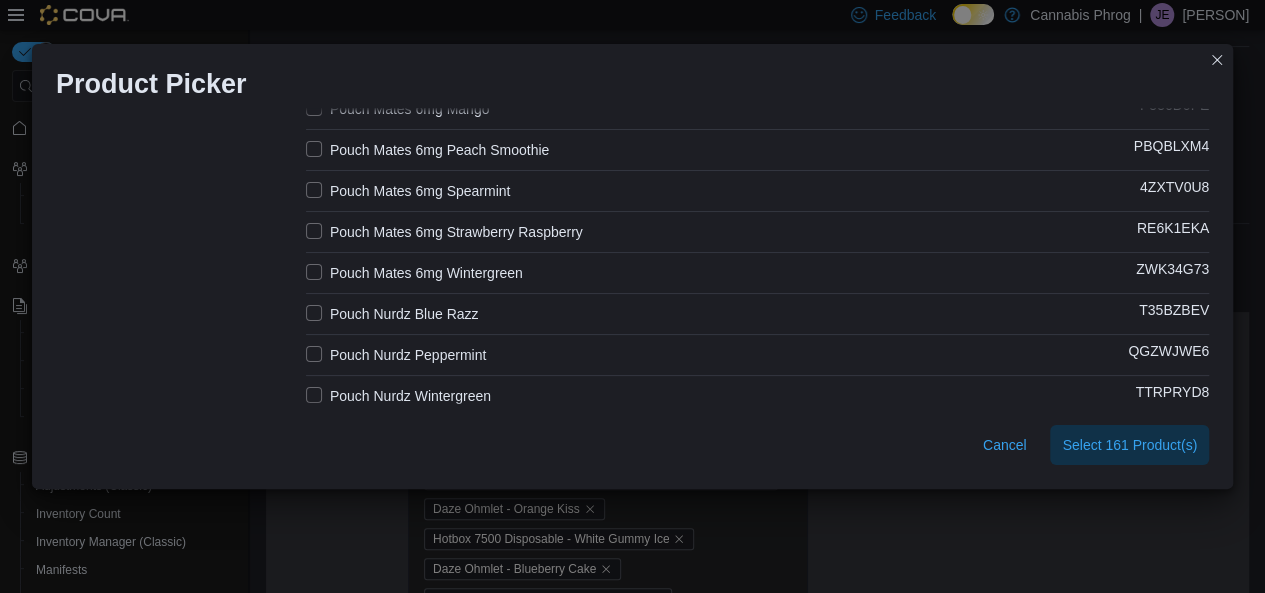 click on "Pouch Mates 6mg Strawberry Raspberry" at bounding box center [444, 232] 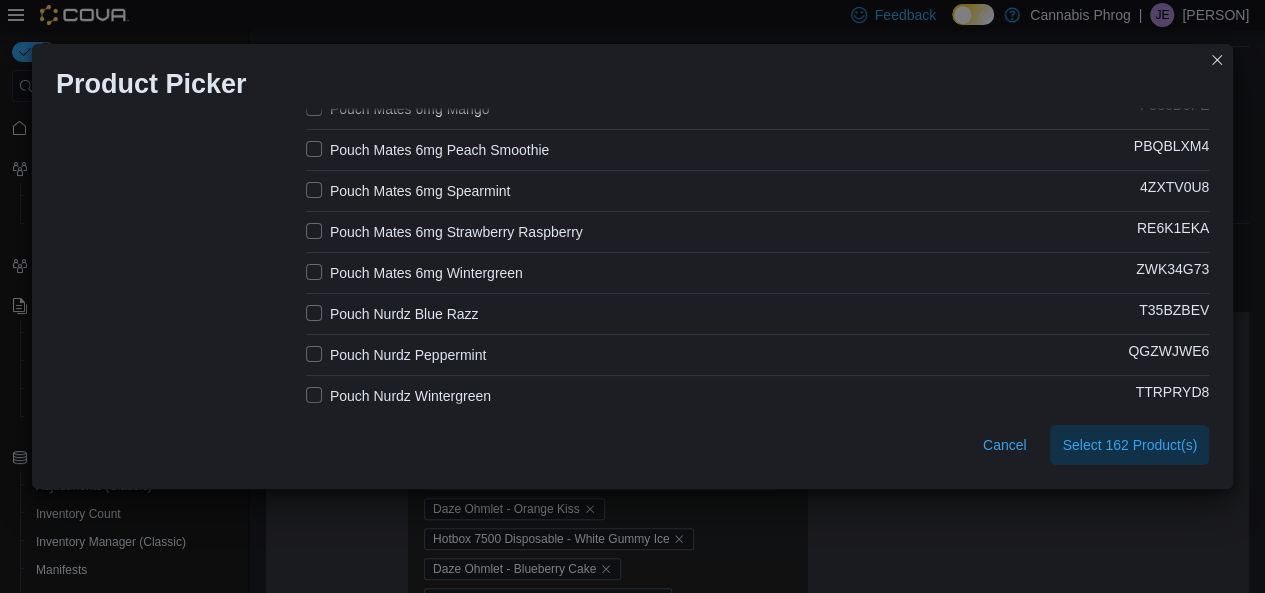 click on "Pouch Mates 6mg Wintergreen" at bounding box center [414, 273] 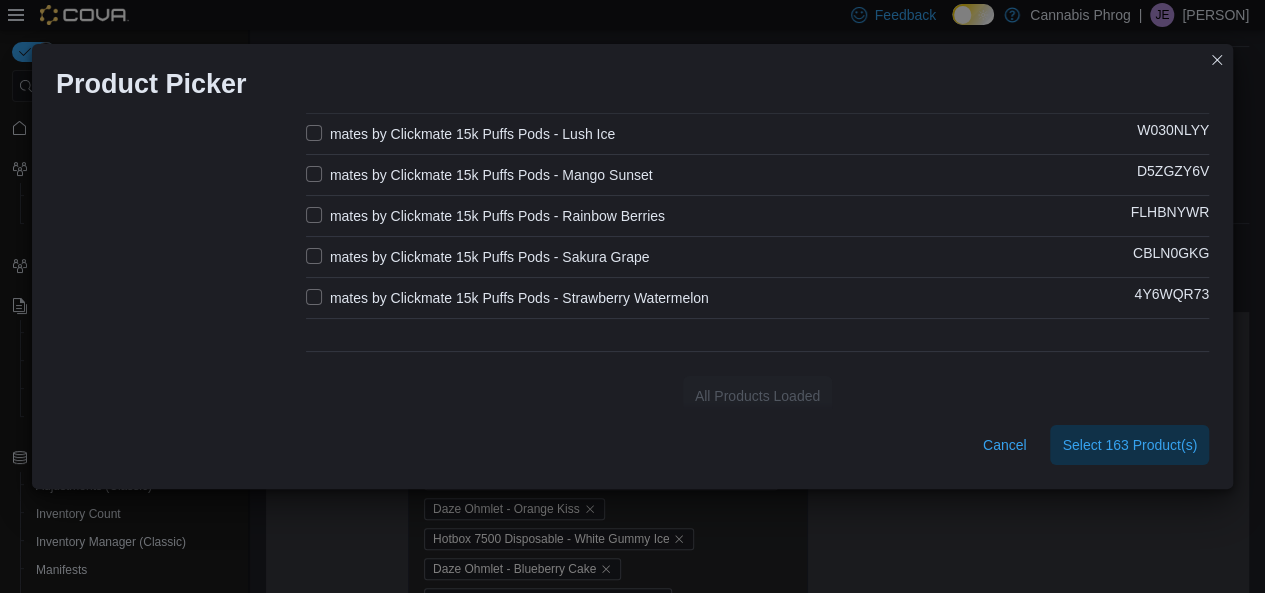 scroll, scrollTop: 5344, scrollLeft: 0, axis: vertical 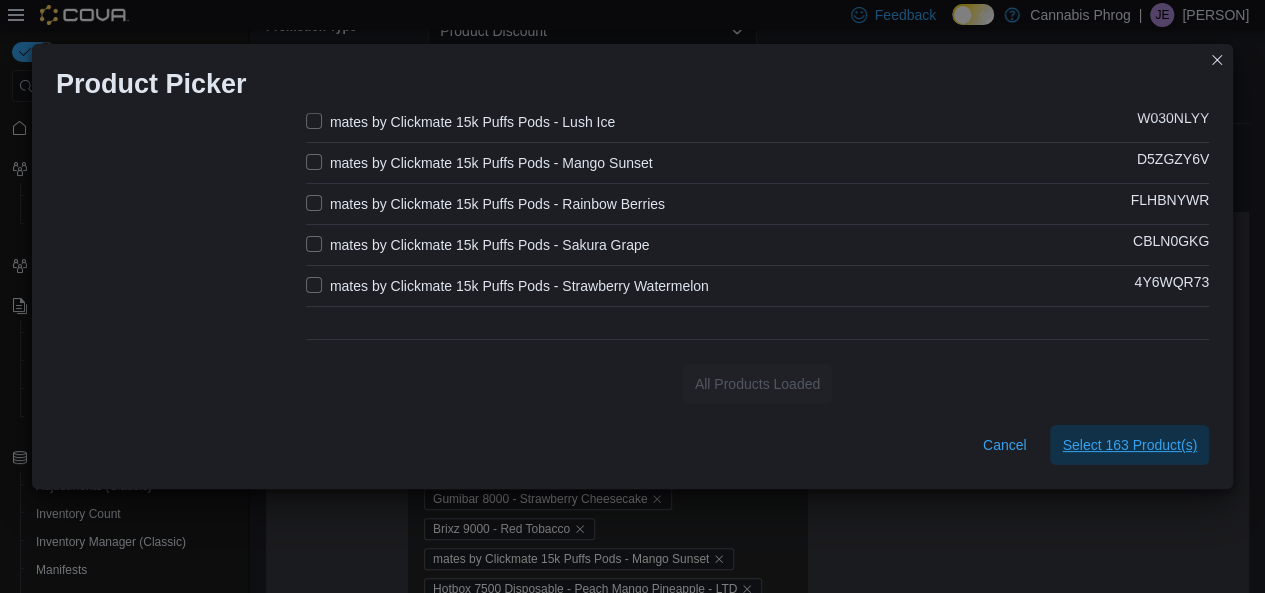 click on "Select 163 Product(s)" at bounding box center (1129, 445) 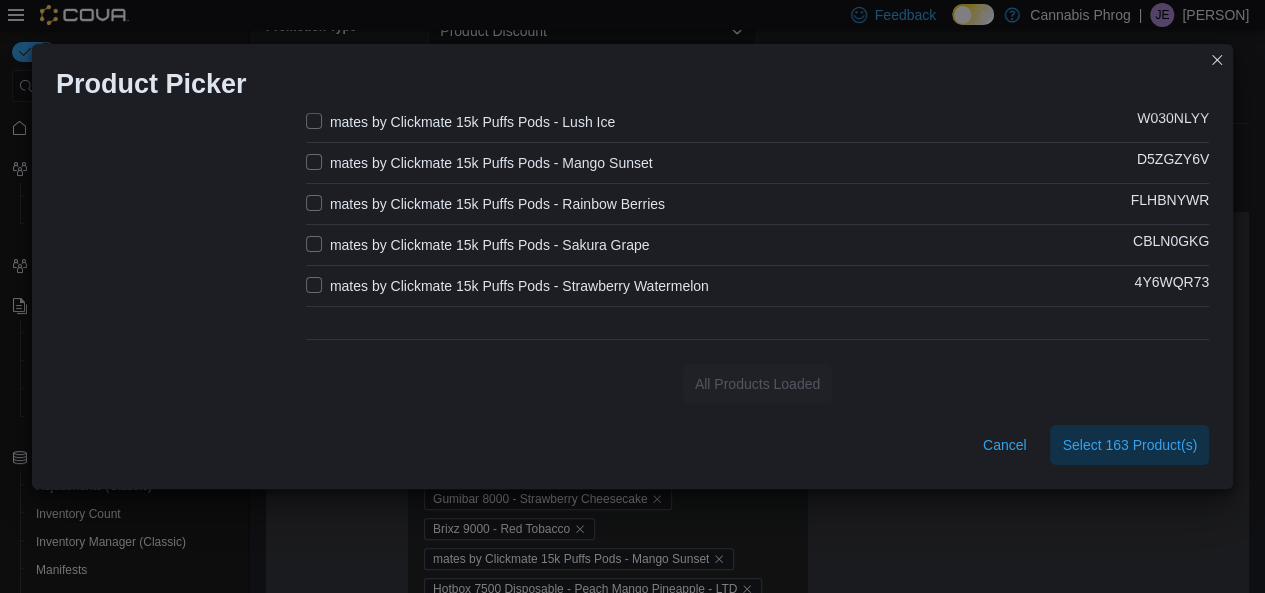 select on "**" 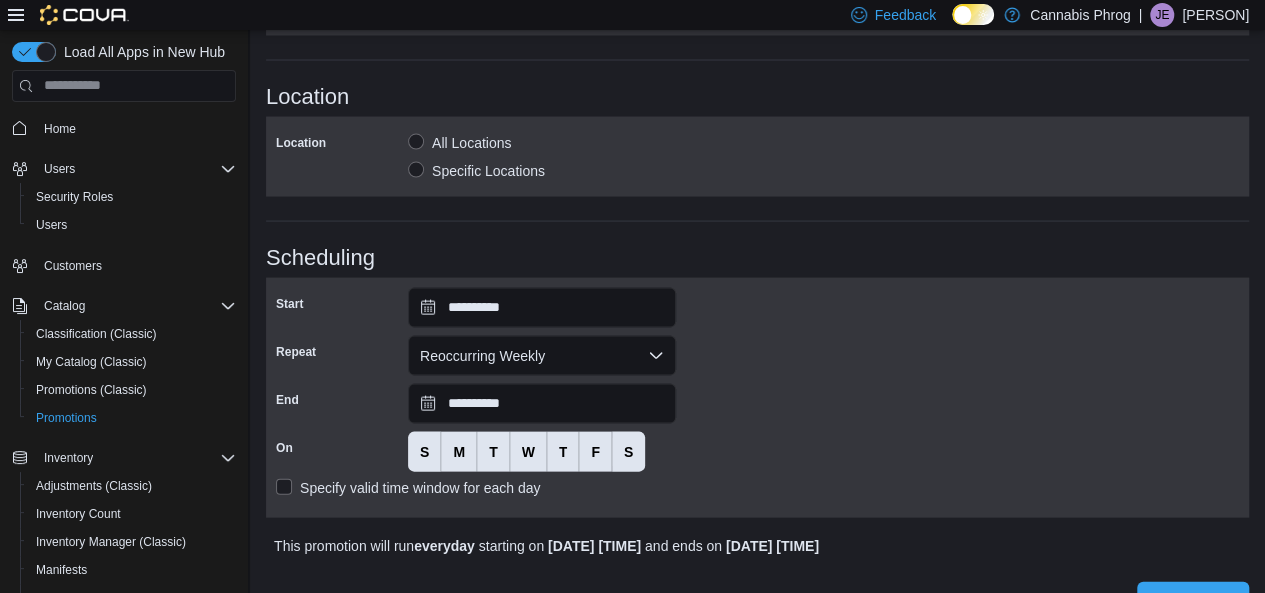 scroll, scrollTop: 1956, scrollLeft: 0, axis: vertical 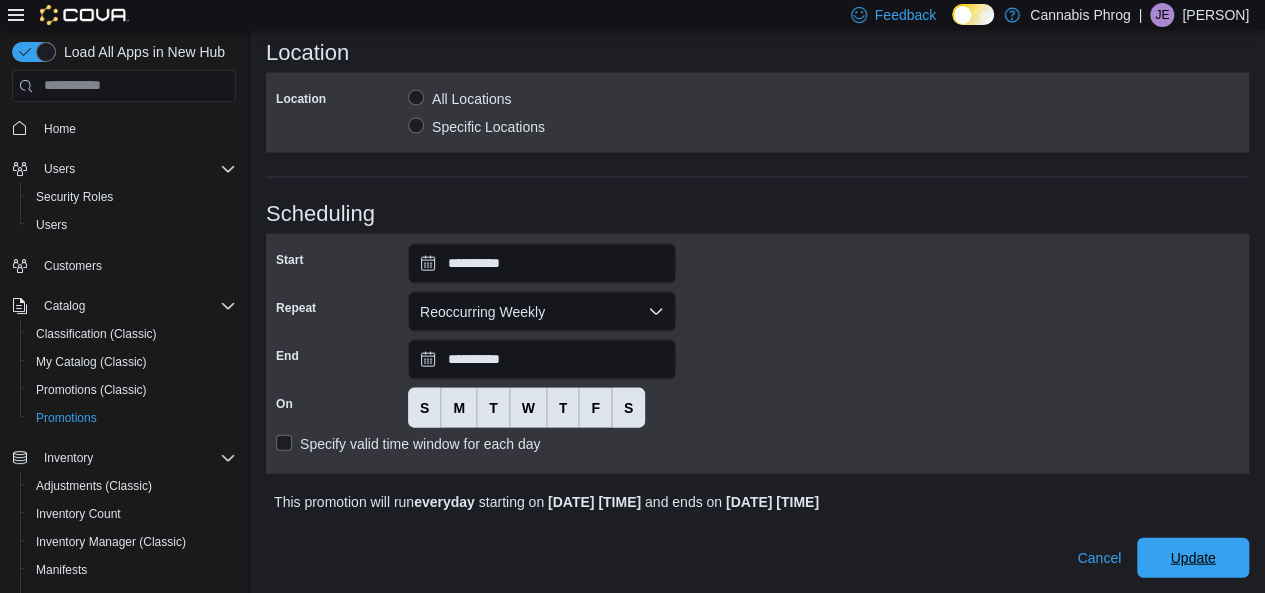 click on "Update" at bounding box center (1192, 558) 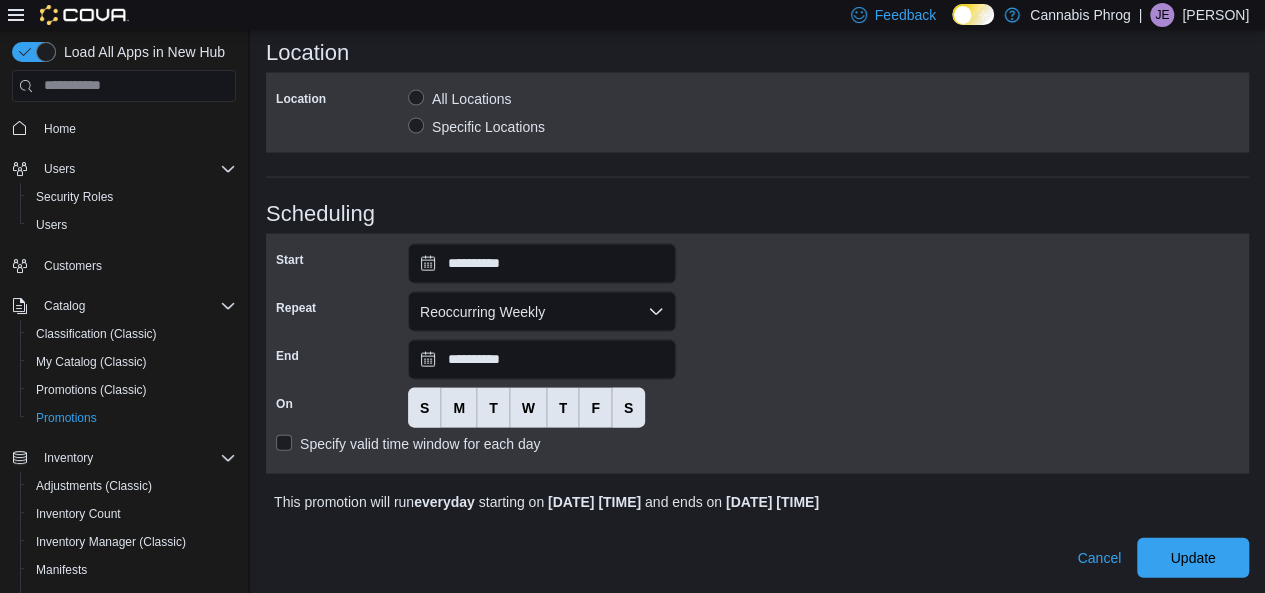 select on "**" 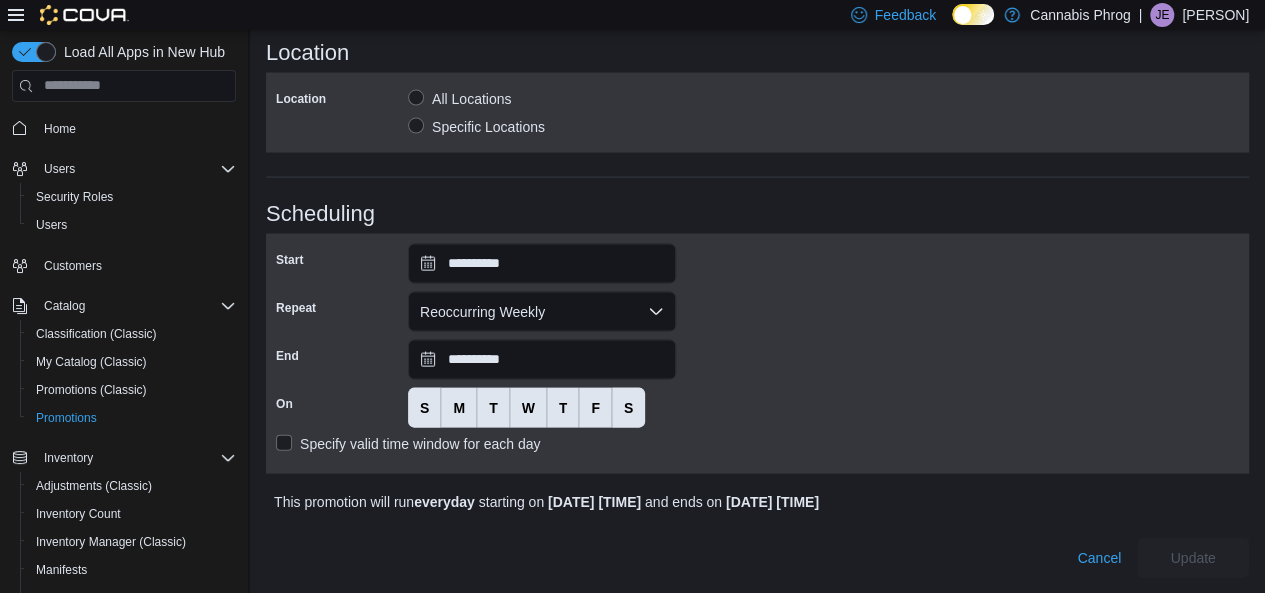 select on "**" 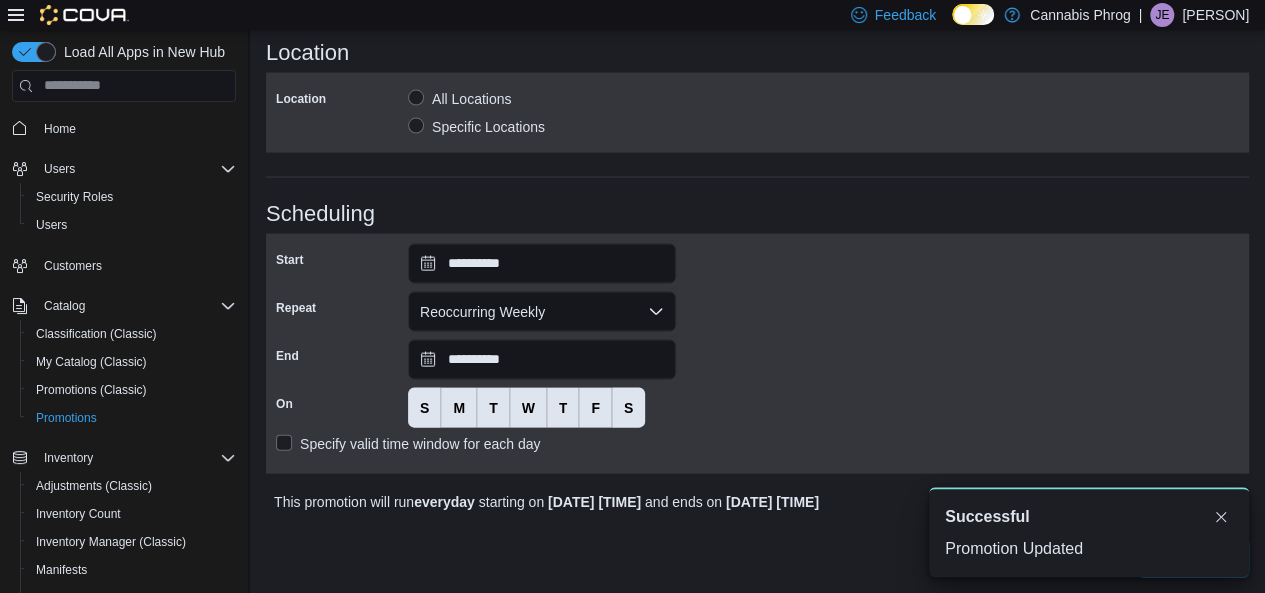 scroll, scrollTop: 0, scrollLeft: 0, axis: both 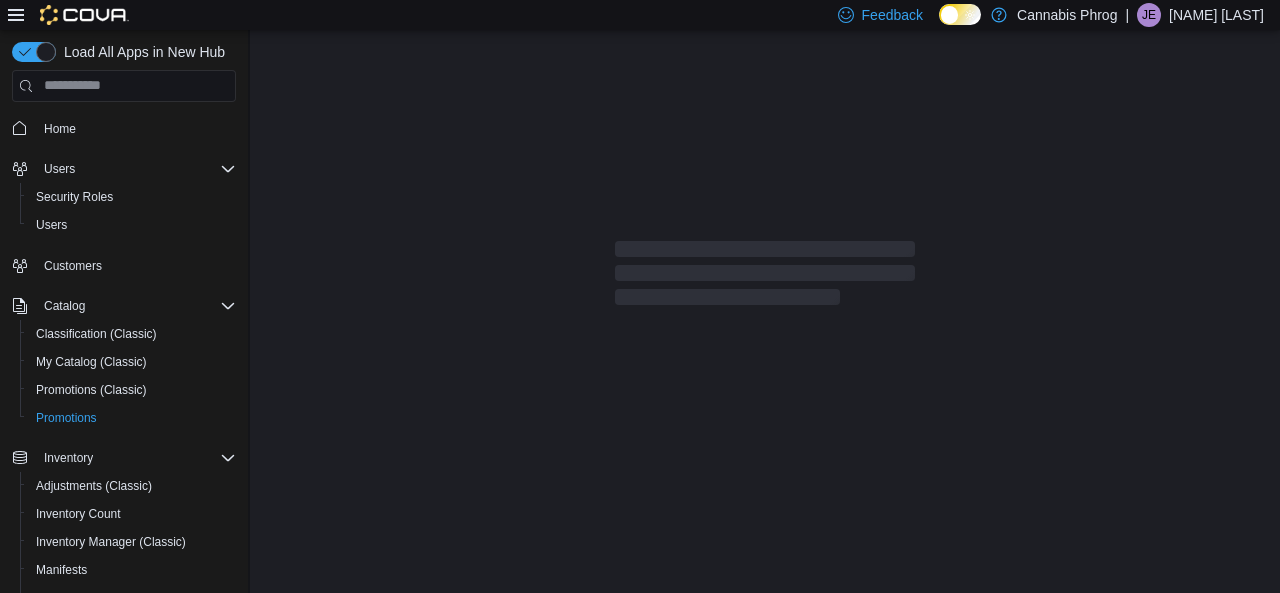 select on "**" 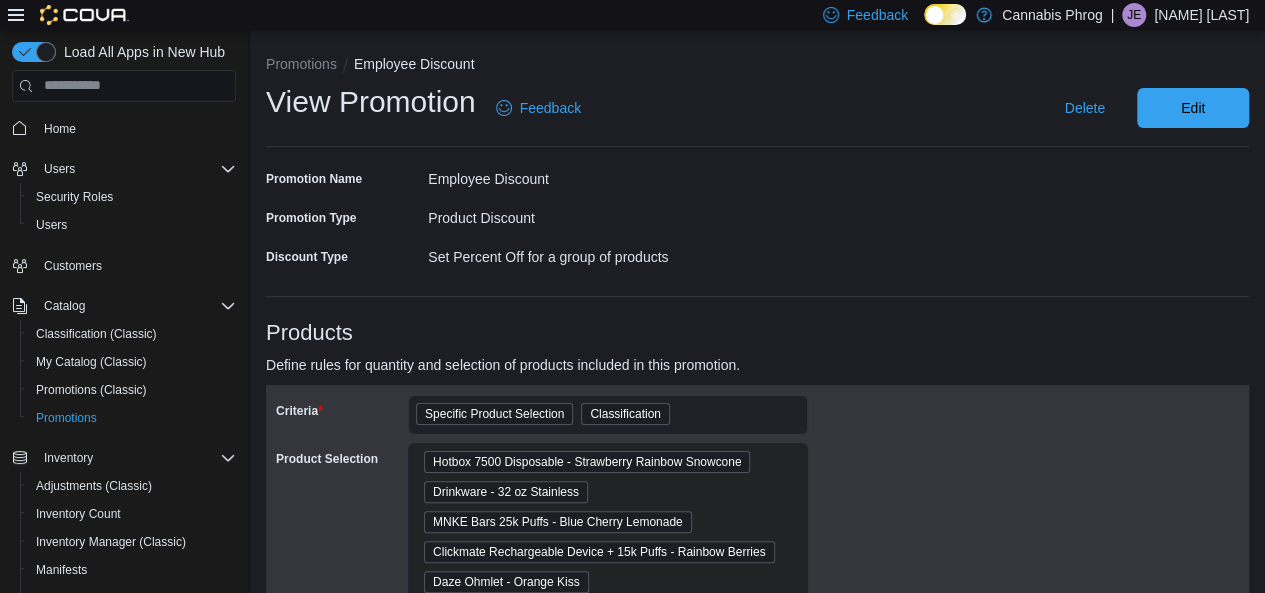 select on "**" 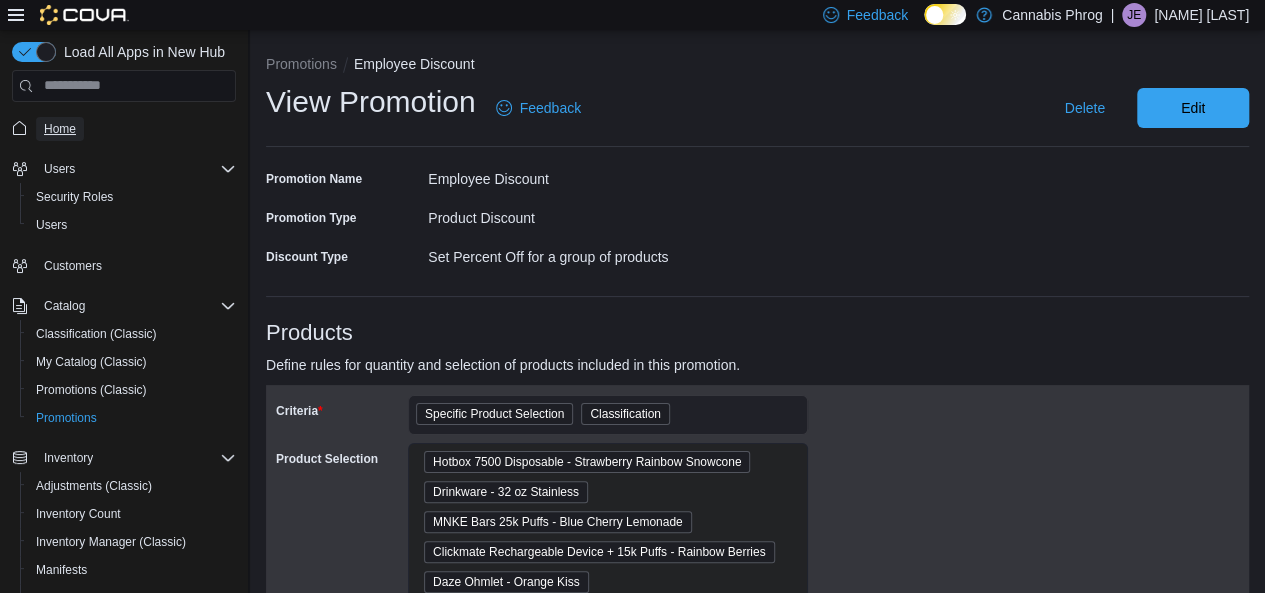 click on "Home" at bounding box center [60, 129] 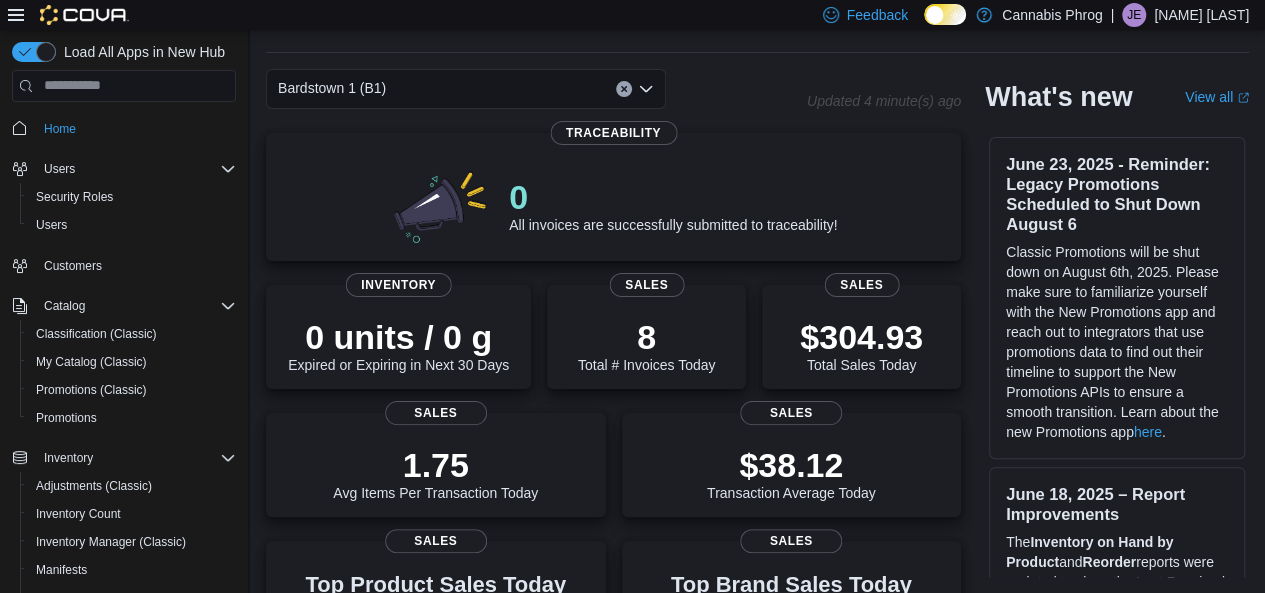 scroll, scrollTop: 100, scrollLeft: 0, axis: vertical 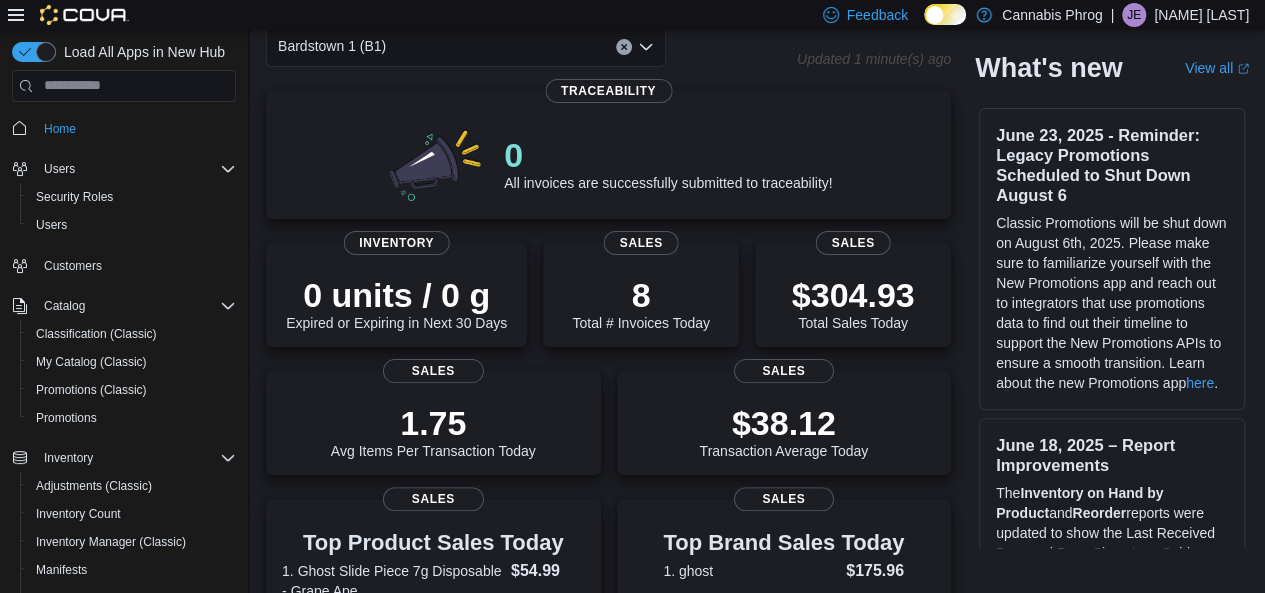 drag, startPoint x: 638, startPoint y: 320, endPoint x: 662, endPoint y: 309, distance: 26.400757 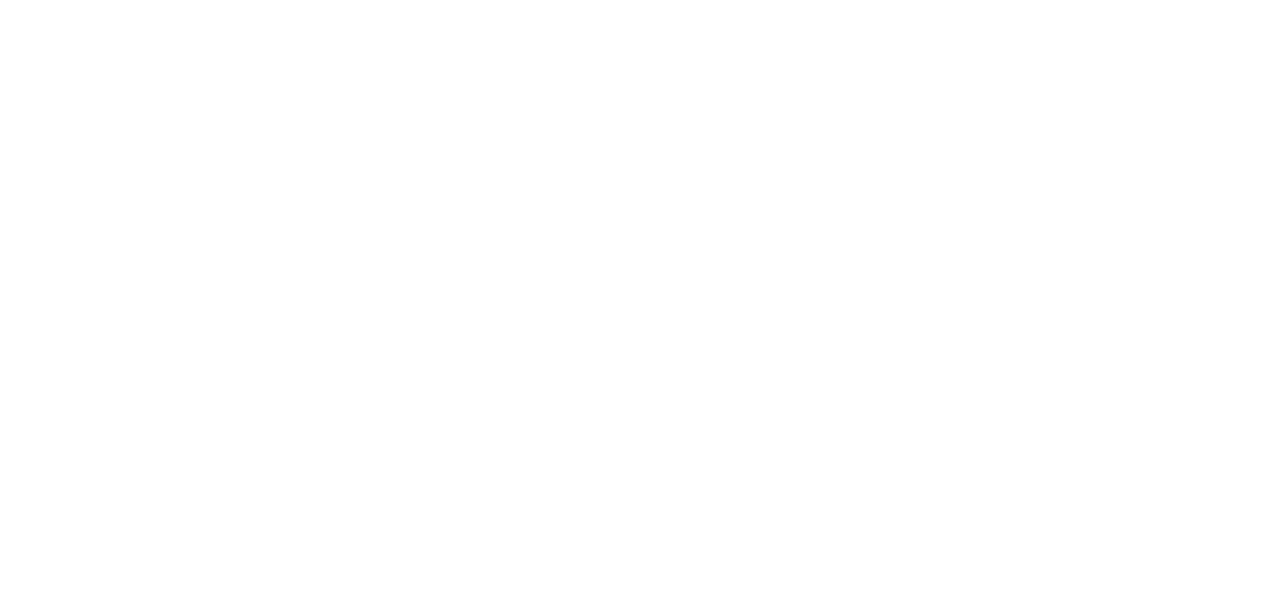 scroll, scrollTop: 0, scrollLeft: 0, axis: both 